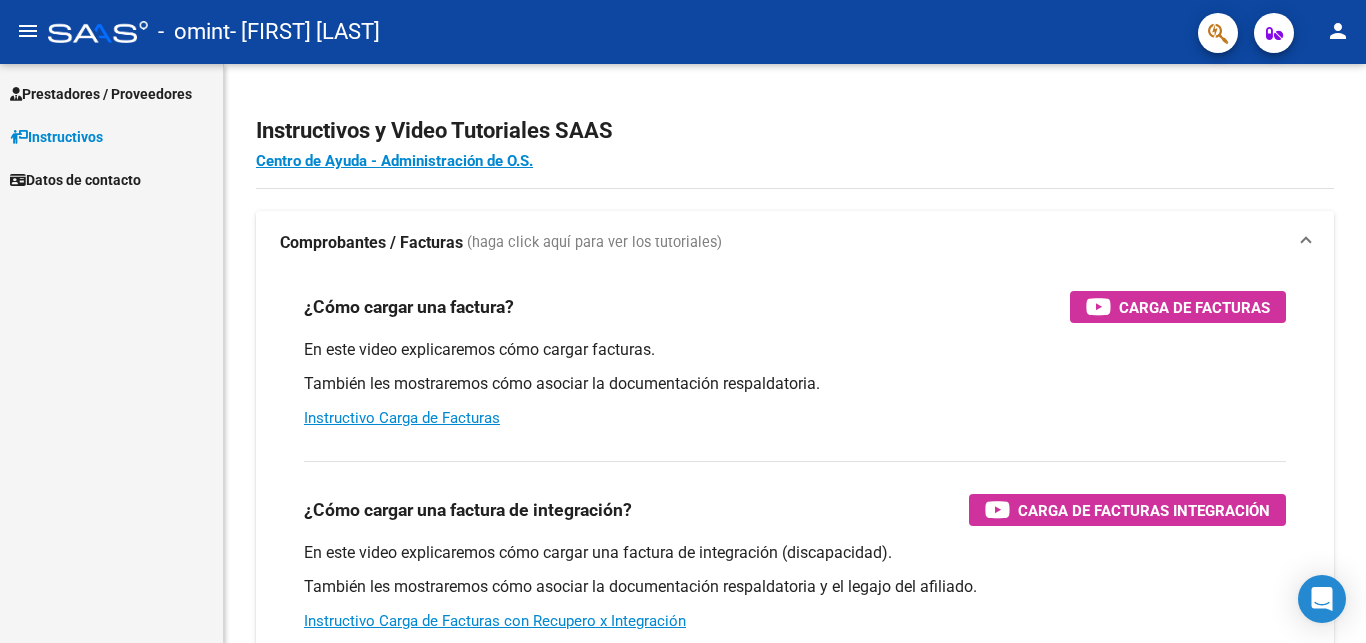 scroll, scrollTop: 0, scrollLeft: 0, axis: both 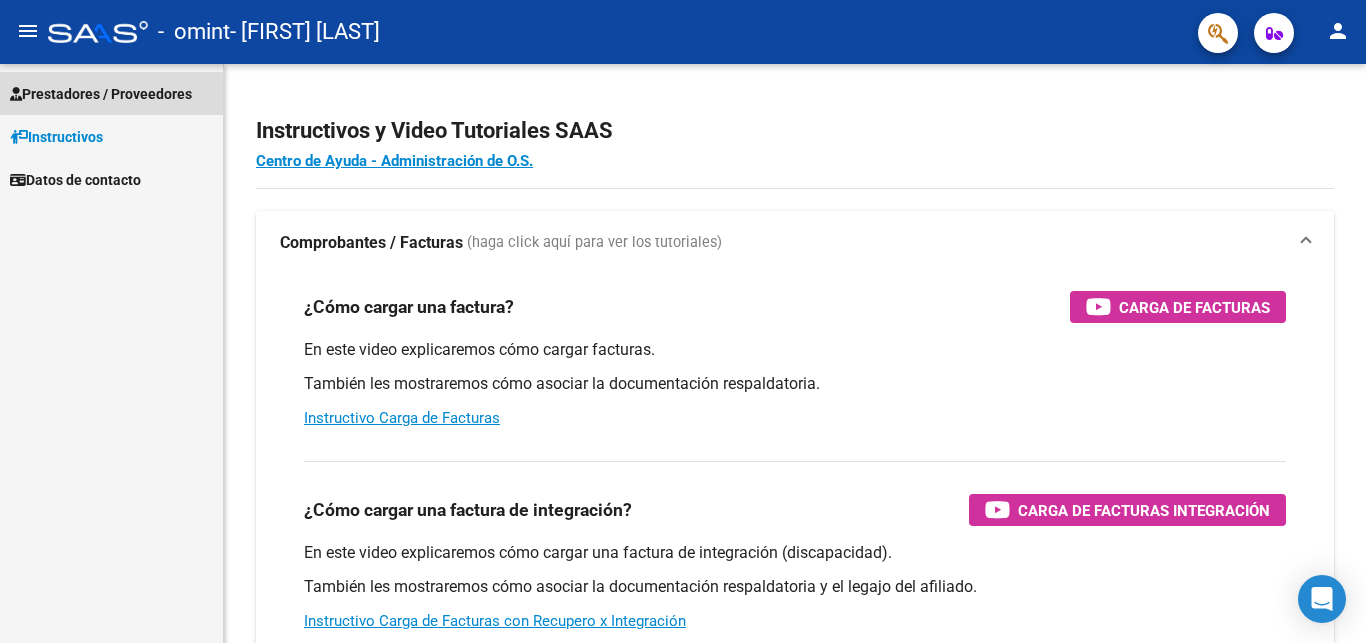 click on "Prestadores / Proveedores" at bounding box center (111, 93) 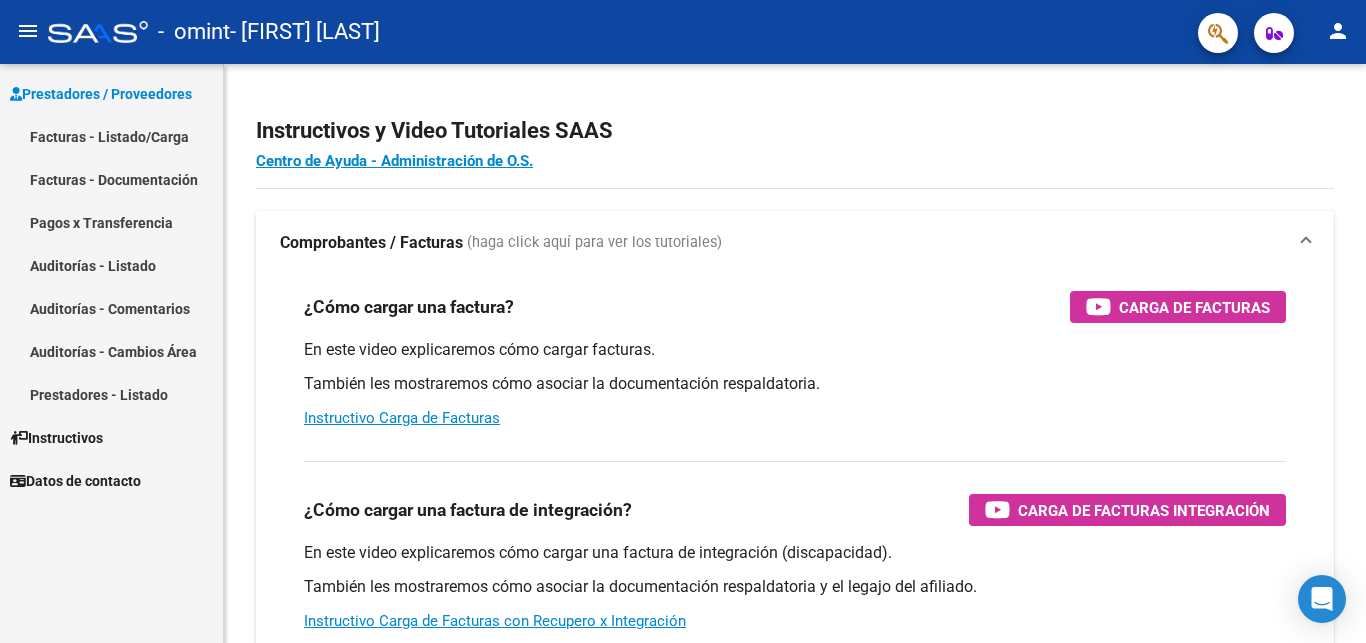 click on "Facturas - Listado/Carga" at bounding box center [111, 136] 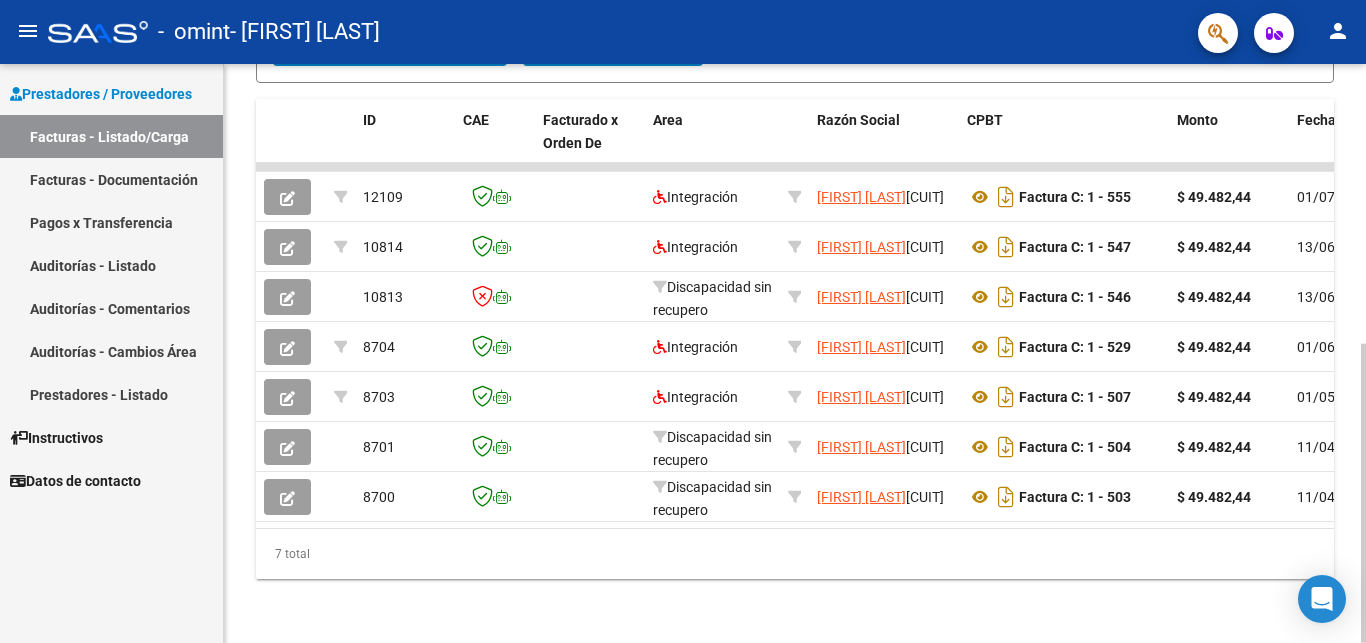 scroll, scrollTop: 541, scrollLeft: 0, axis: vertical 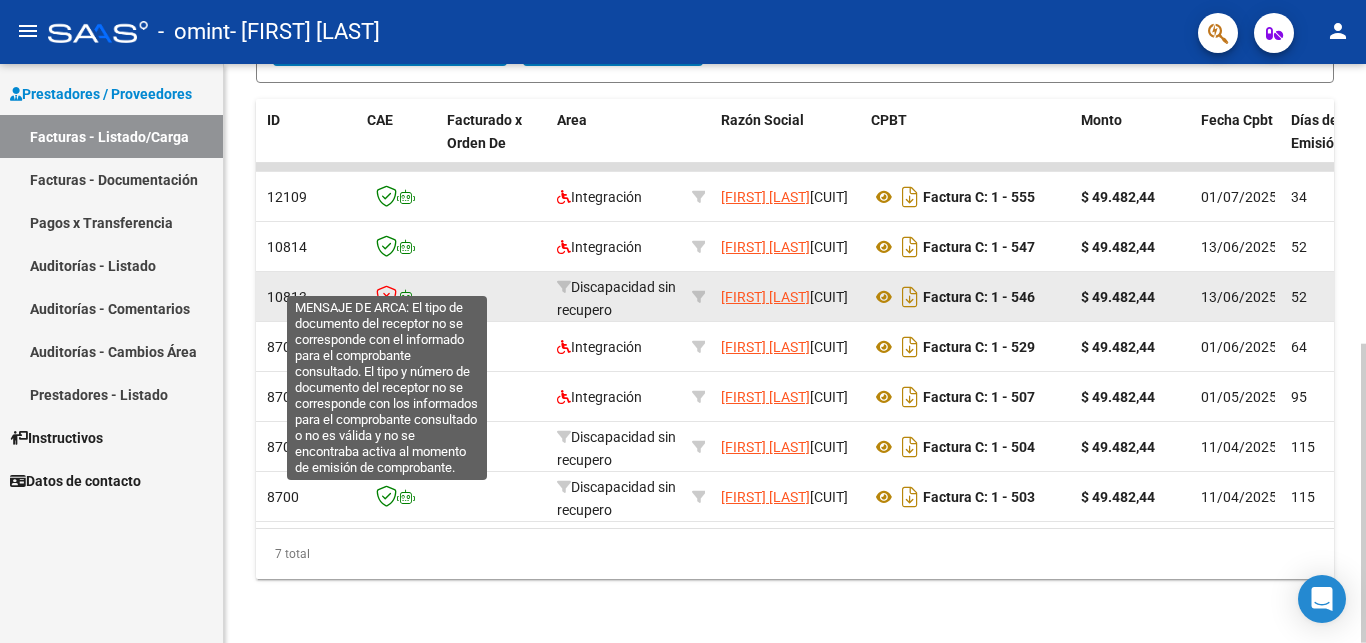 click 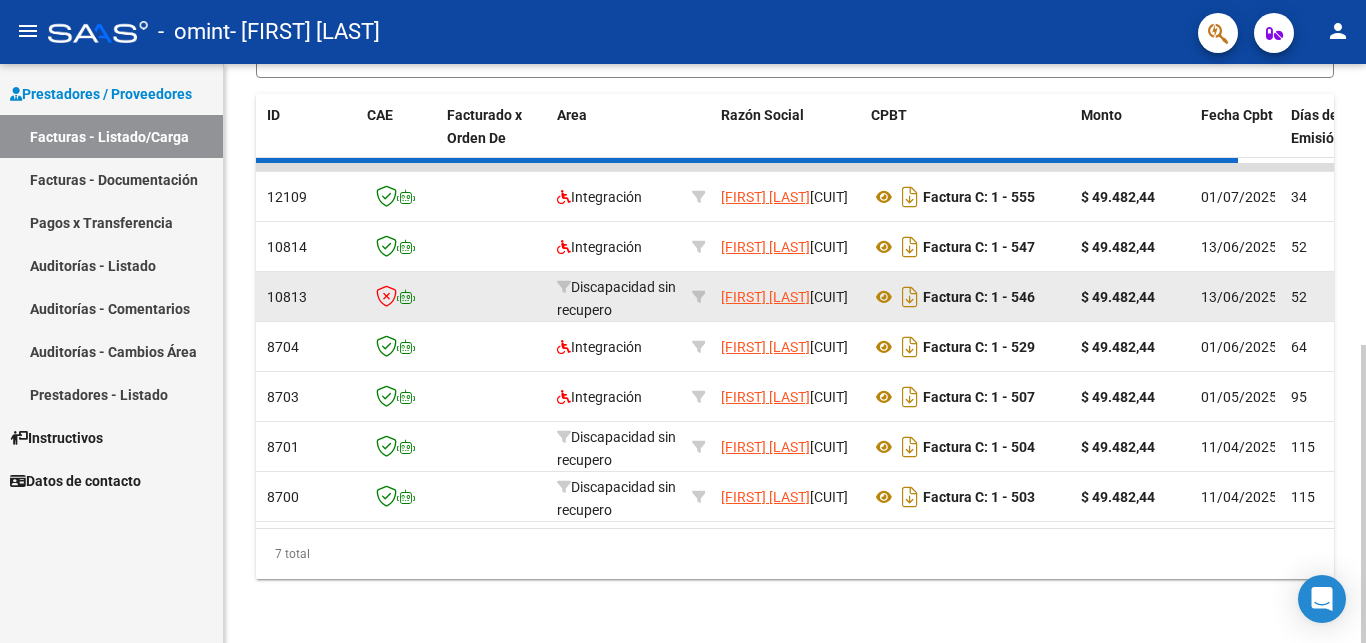 click 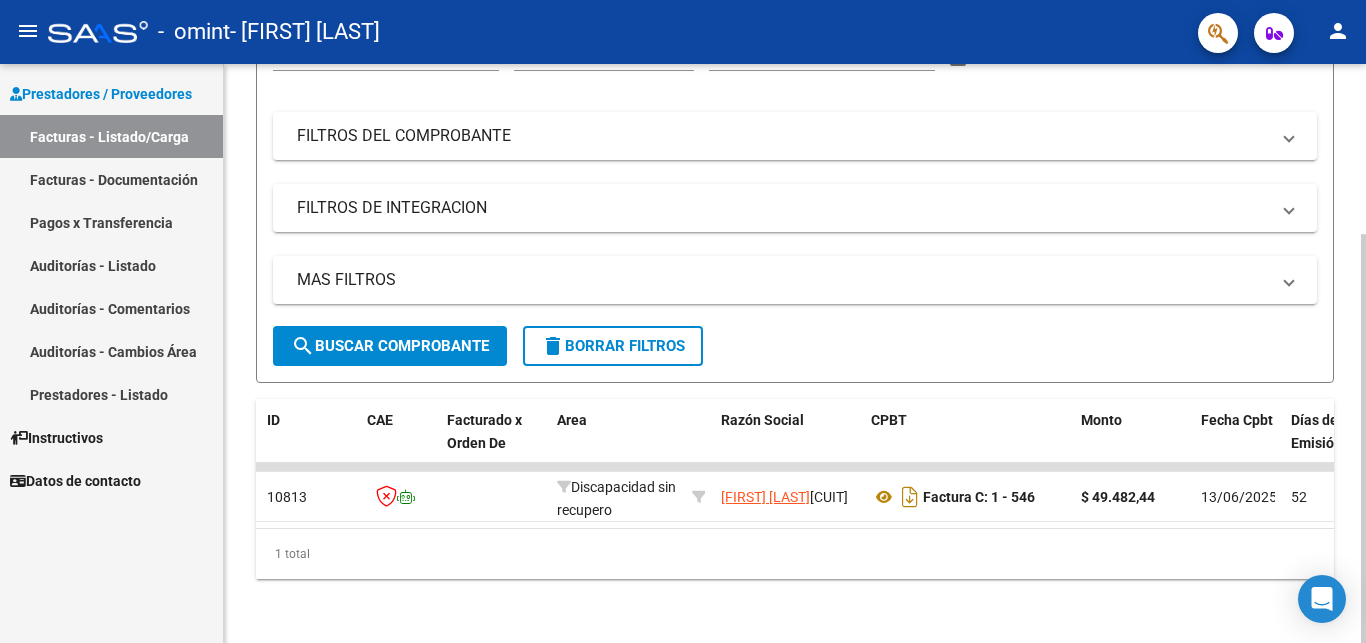 scroll, scrollTop: 0, scrollLeft: 96, axis: horizontal 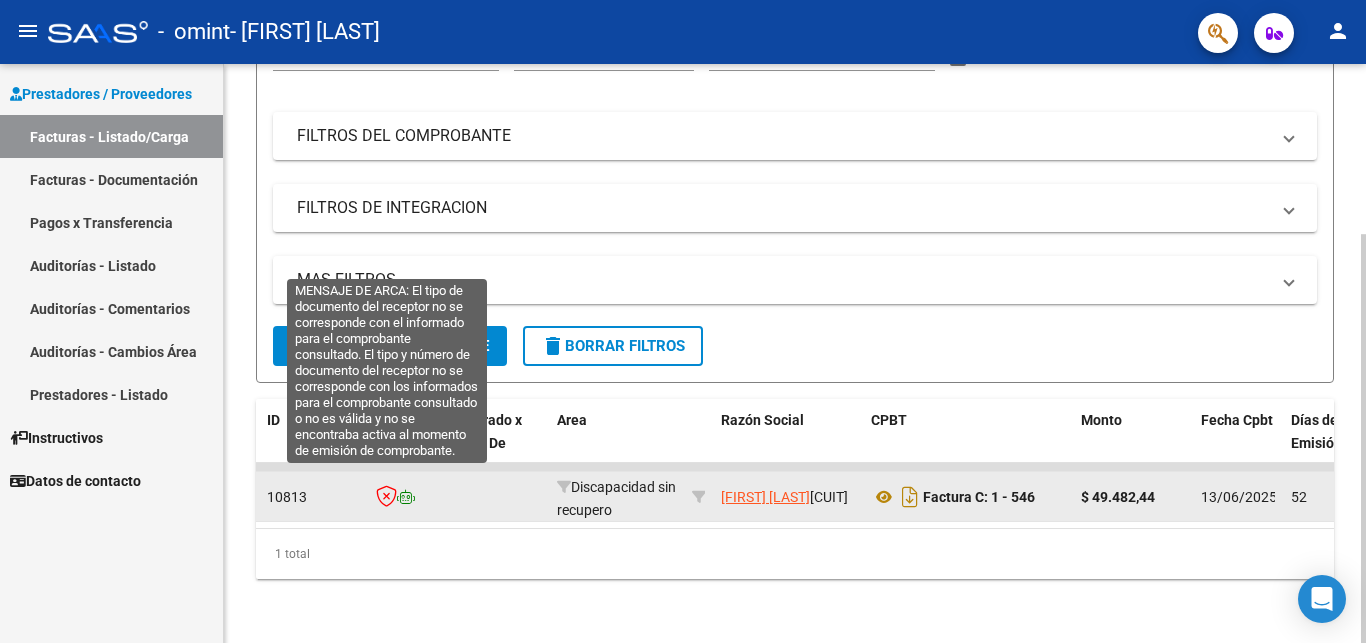 click 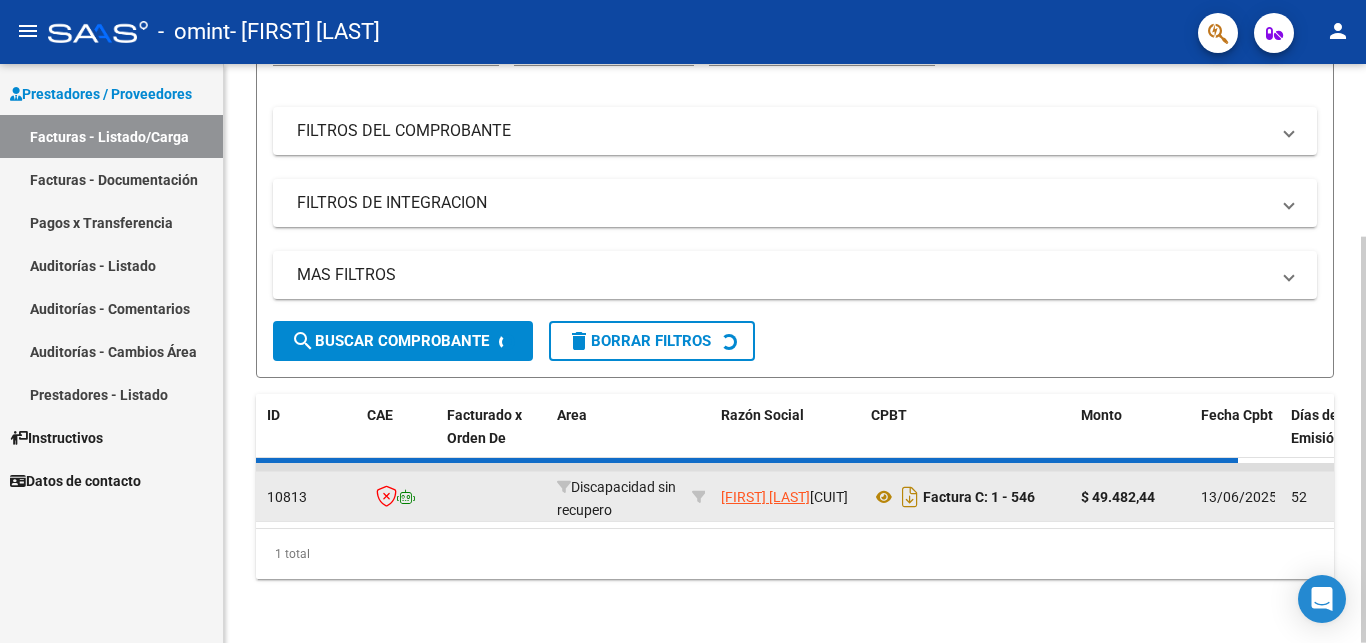 click 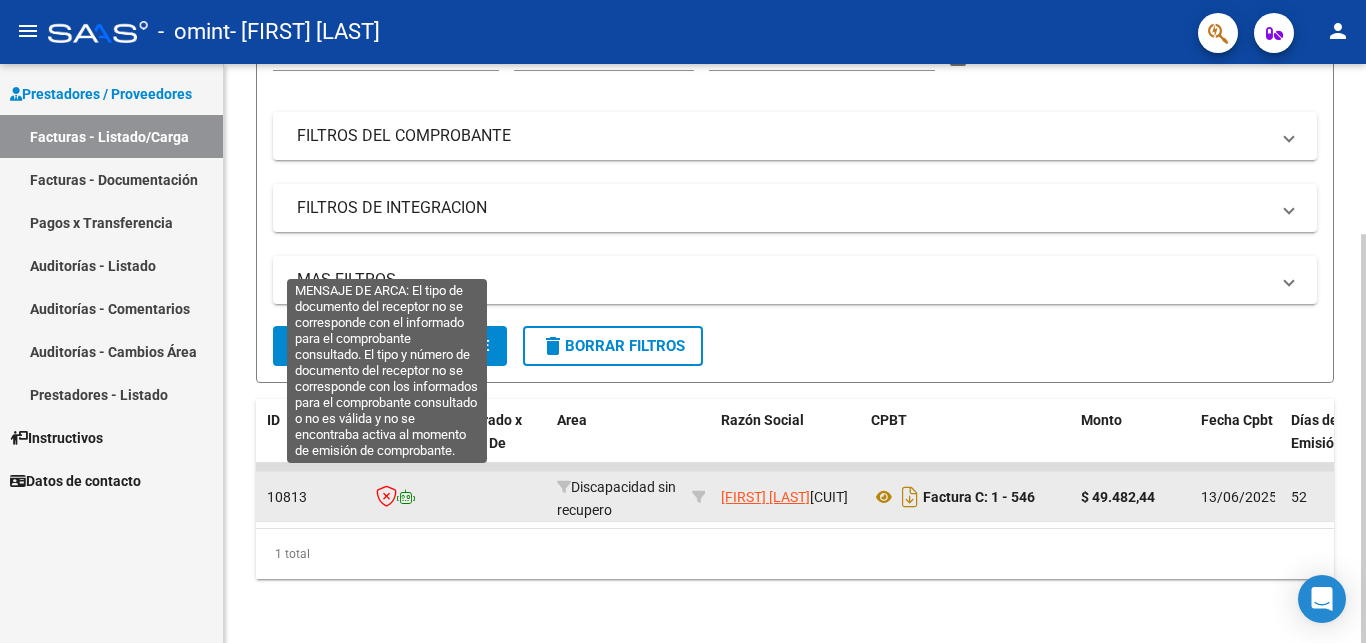 click 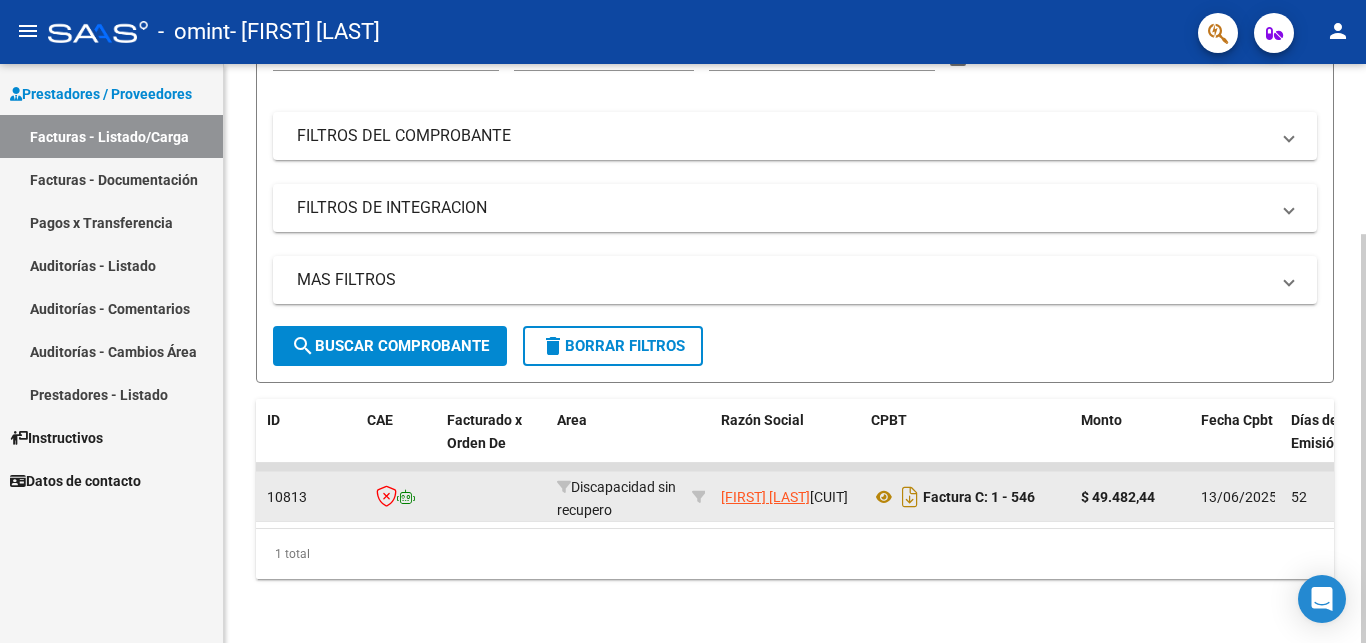scroll, scrollTop: 0, scrollLeft: 96, axis: horizontal 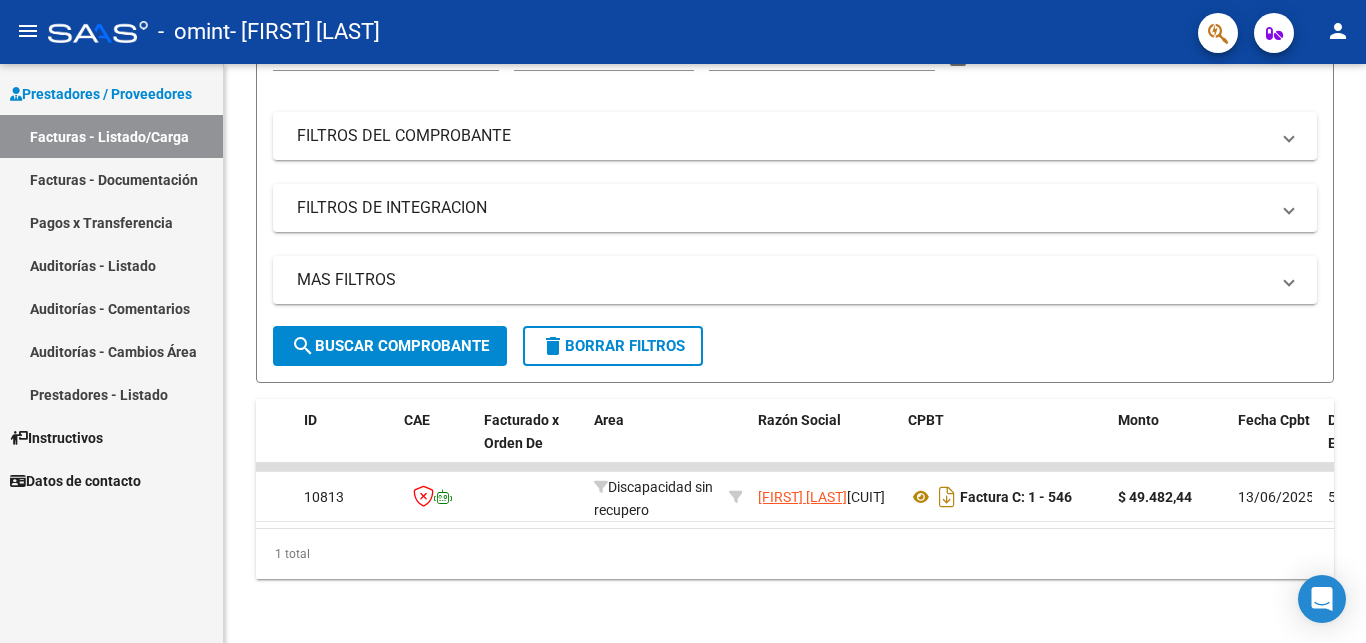 click on "Facturas - Documentación" at bounding box center (111, 179) 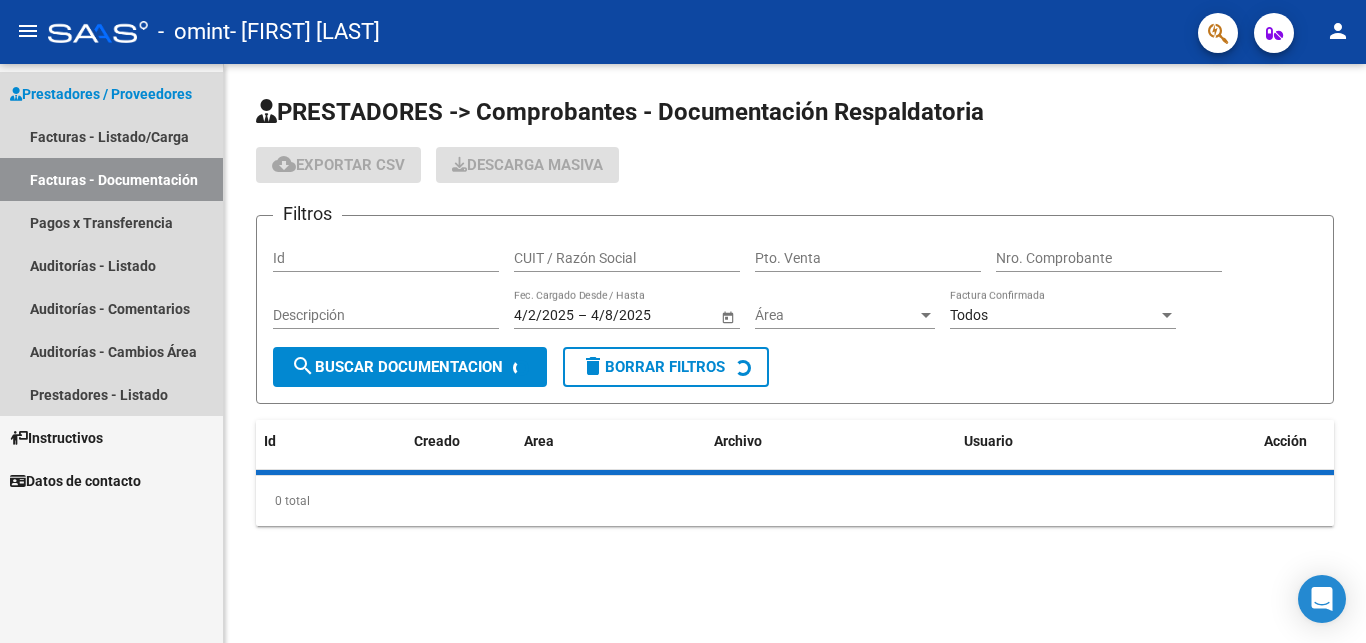 scroll, scrollTop: 0, scrollLeft: 0, axis: both 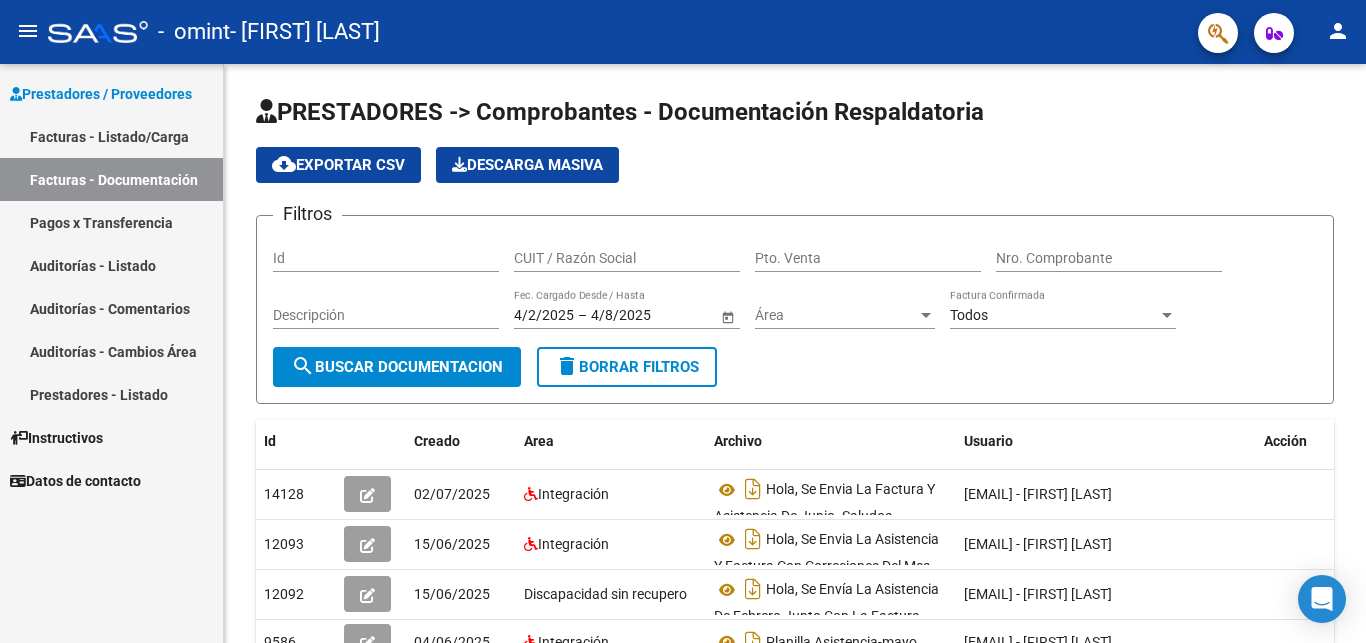 click on "Facturas - Listado/Carga" at bounding box center (111, 136) 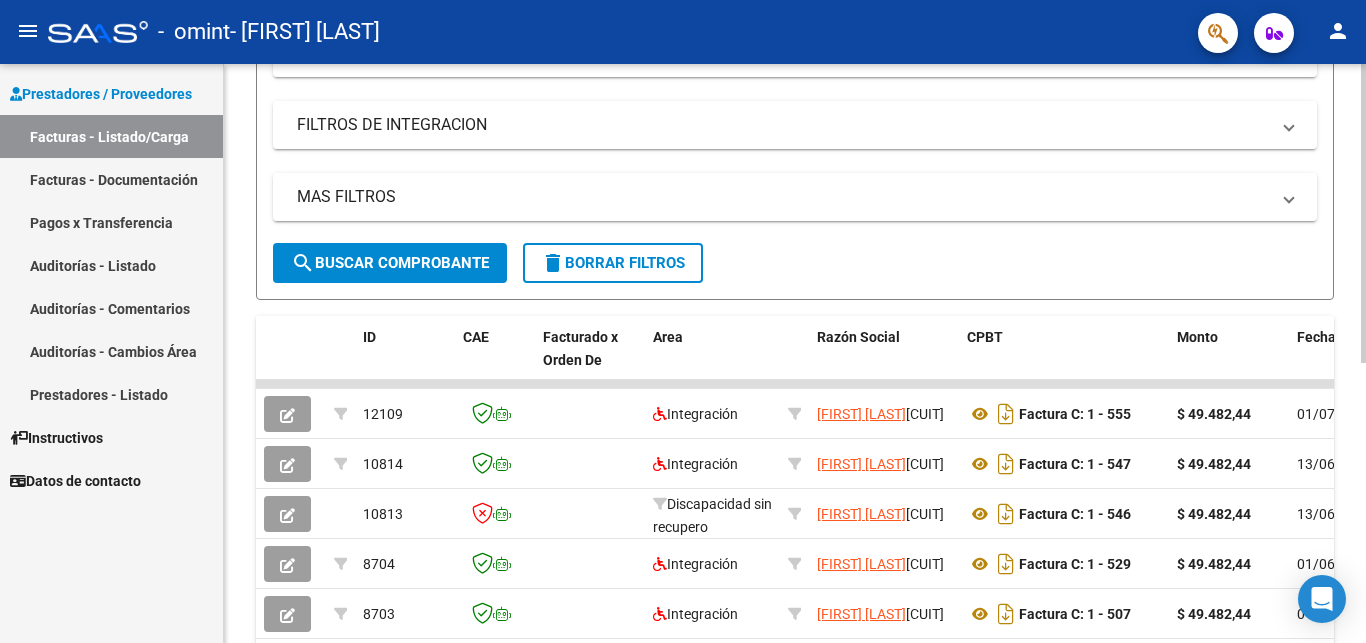 scroll, scrollTop: 408, scrollLeft: 0, axis: vertical 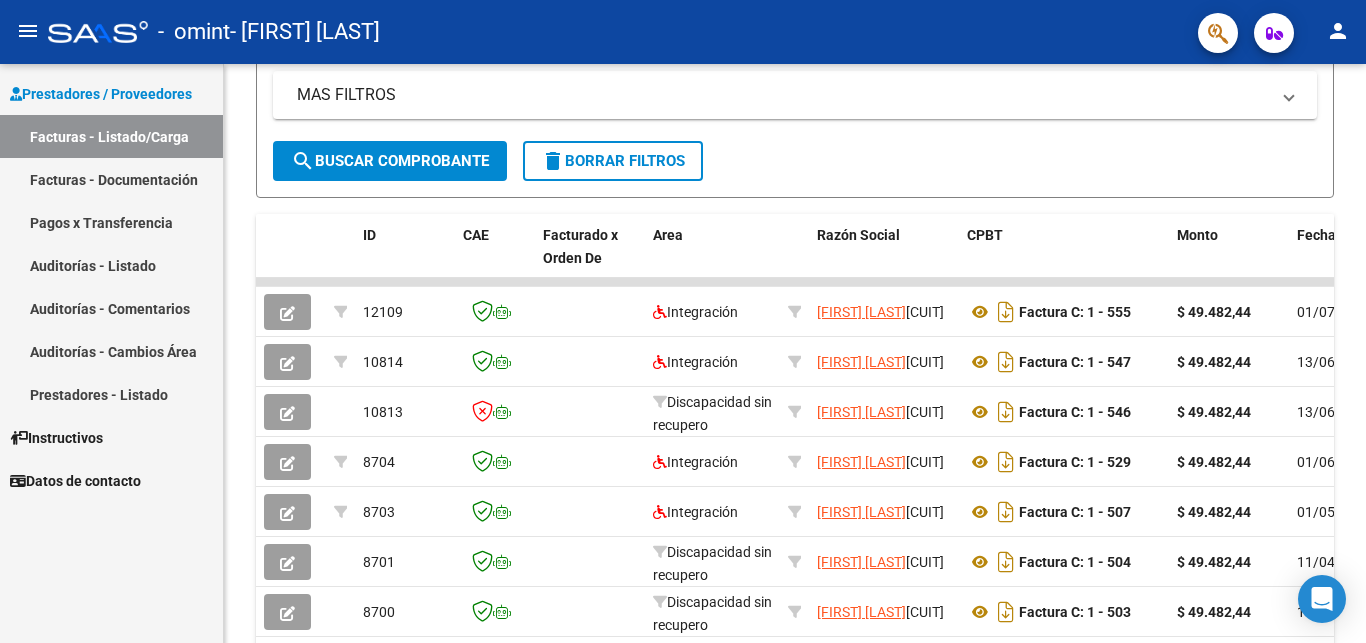 click on "Facturas - Documentación" at bounding box center [111, 179] 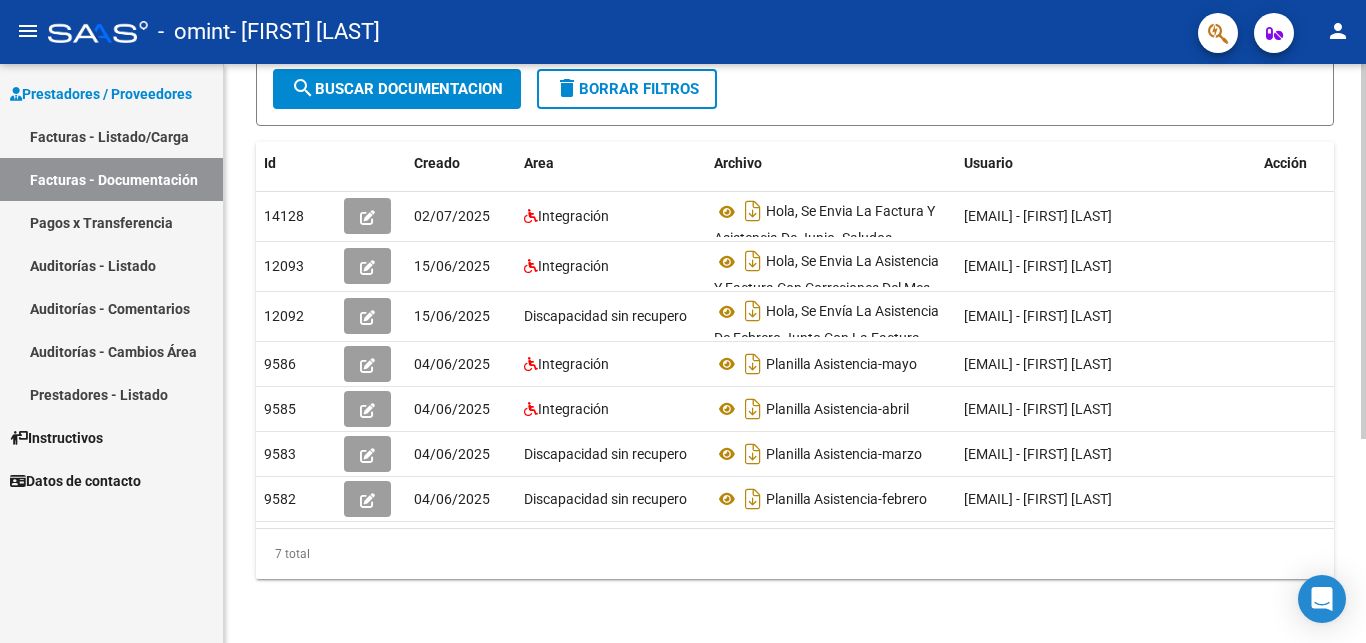 scroll, scrollTop: 306, scrollLeft: 0, axis: vertical 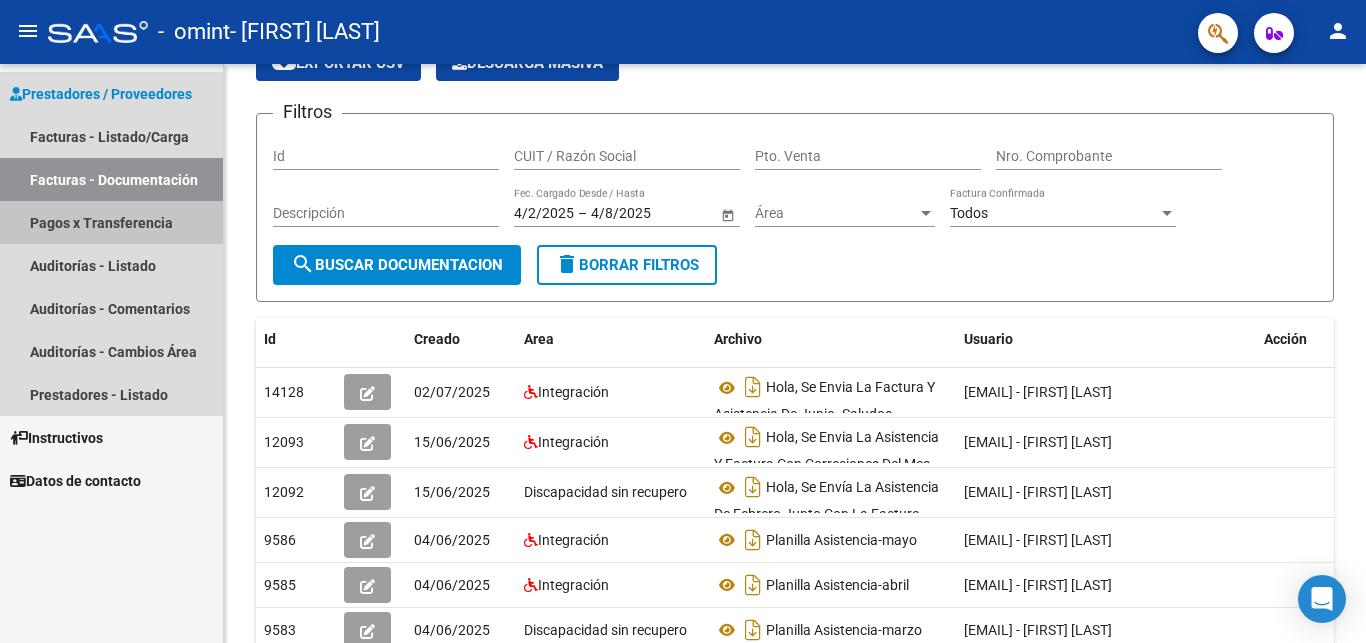 click on "Pagos x Transferencia" at bounding box center (111, 222) 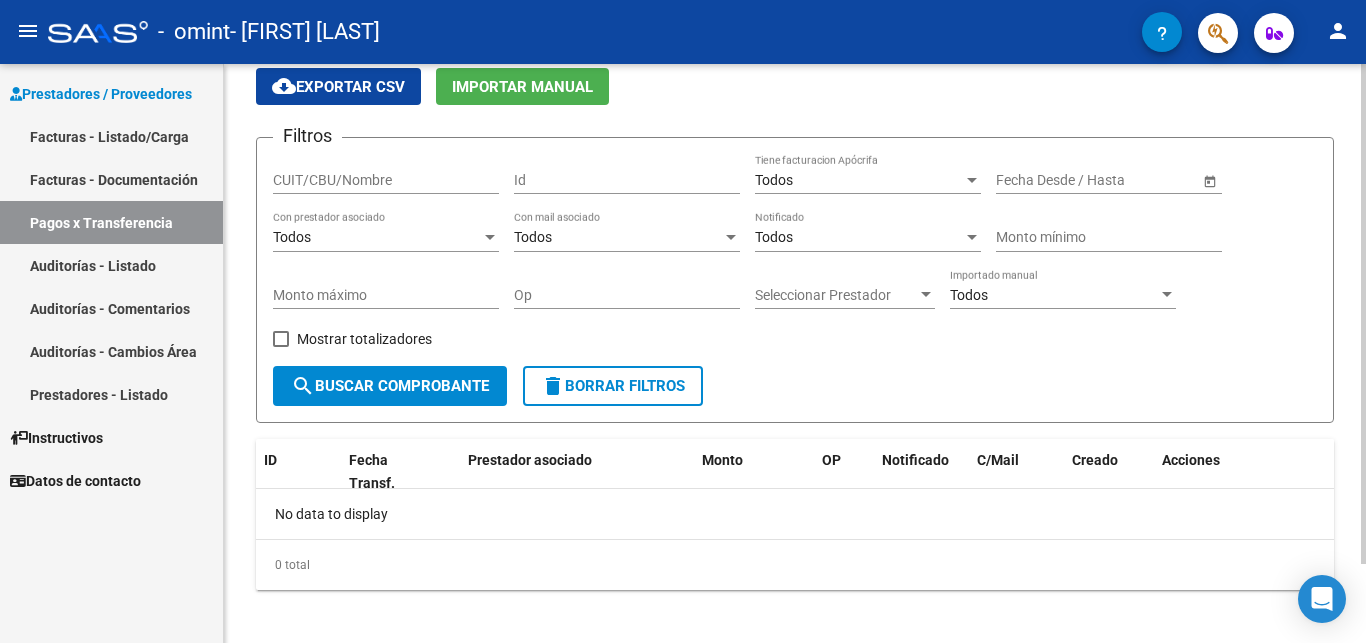 scroll, scrollTop: 91, scrollLeft: 0, axis: vertical 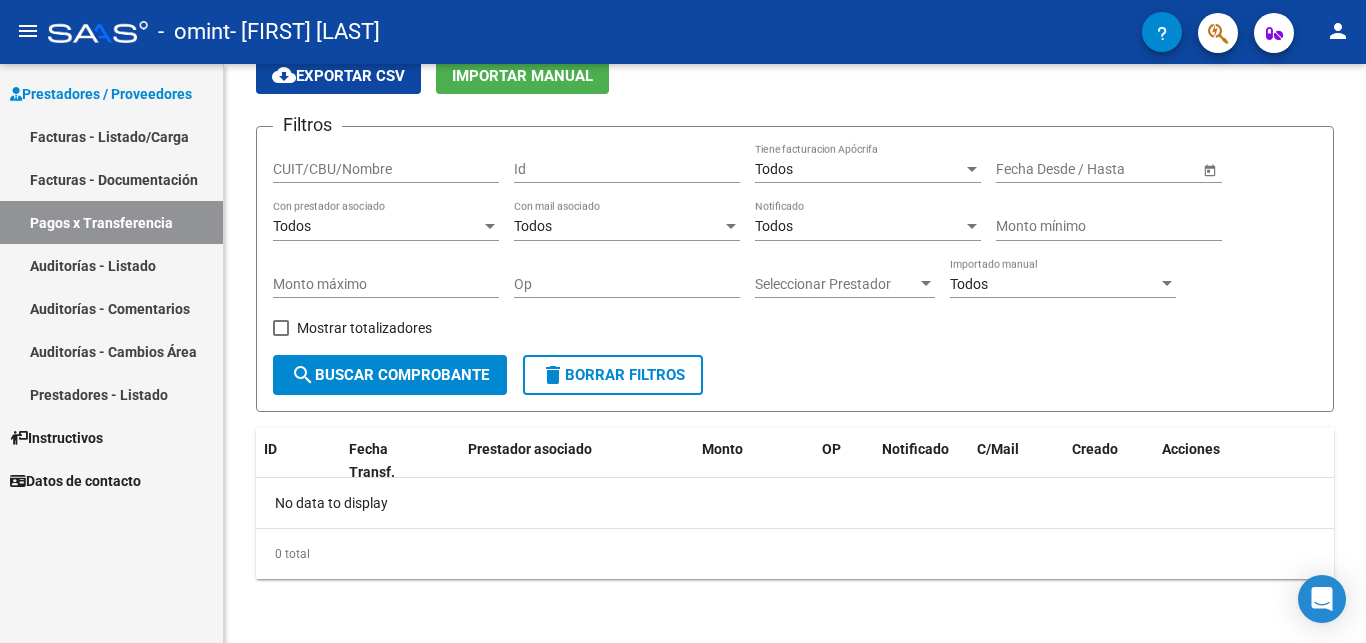 click on "Auditorías - Listado" at bounding box center (111, 265) 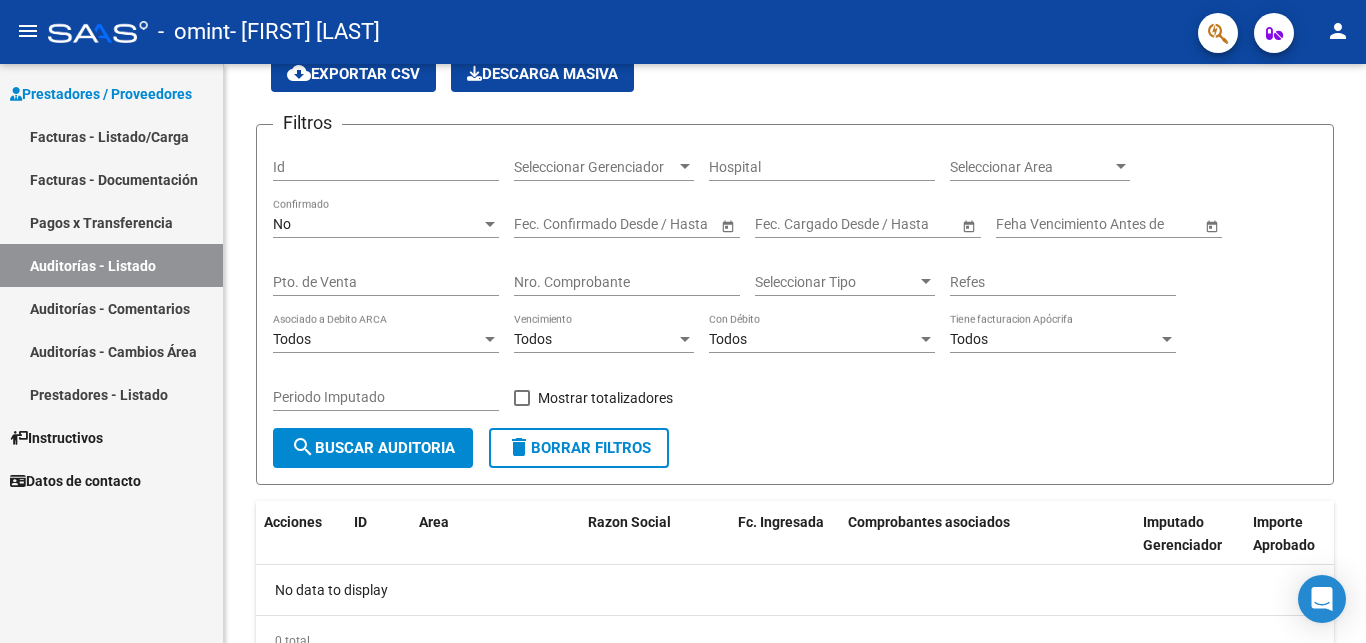 click on "Auditorías - Comentarios" at bounding box center (111, 308) 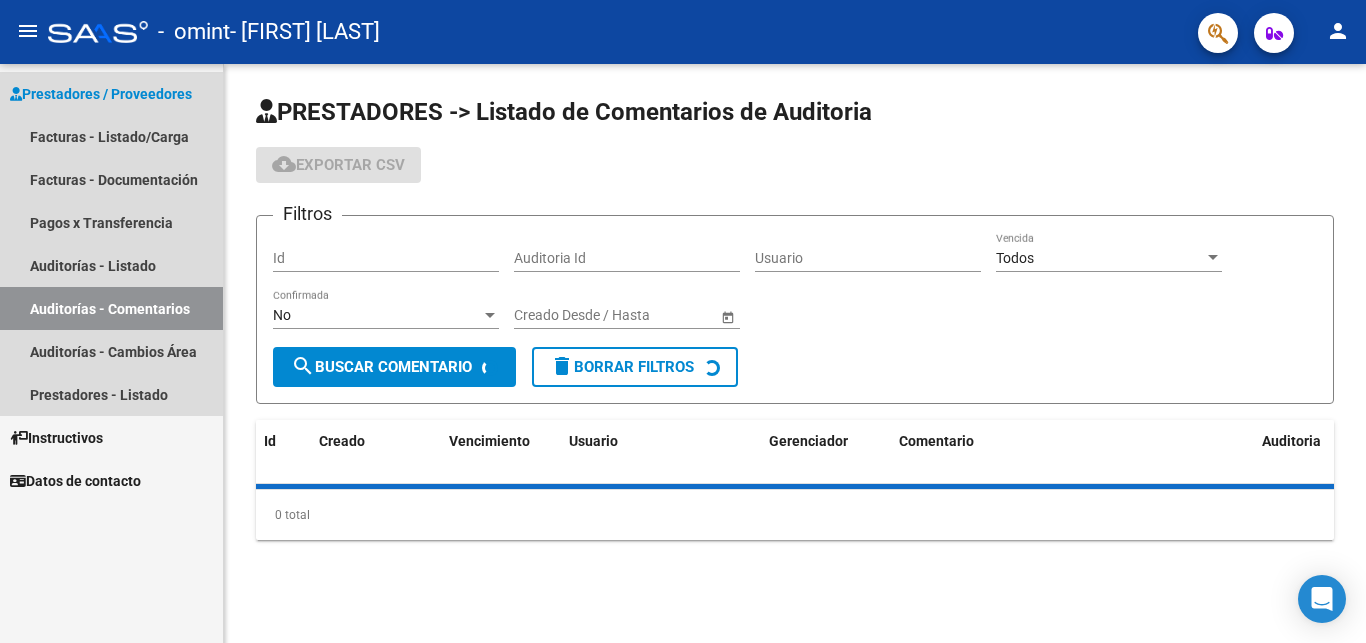 scroll, scrollTop: 0, scrollLeft: 0, axis: both 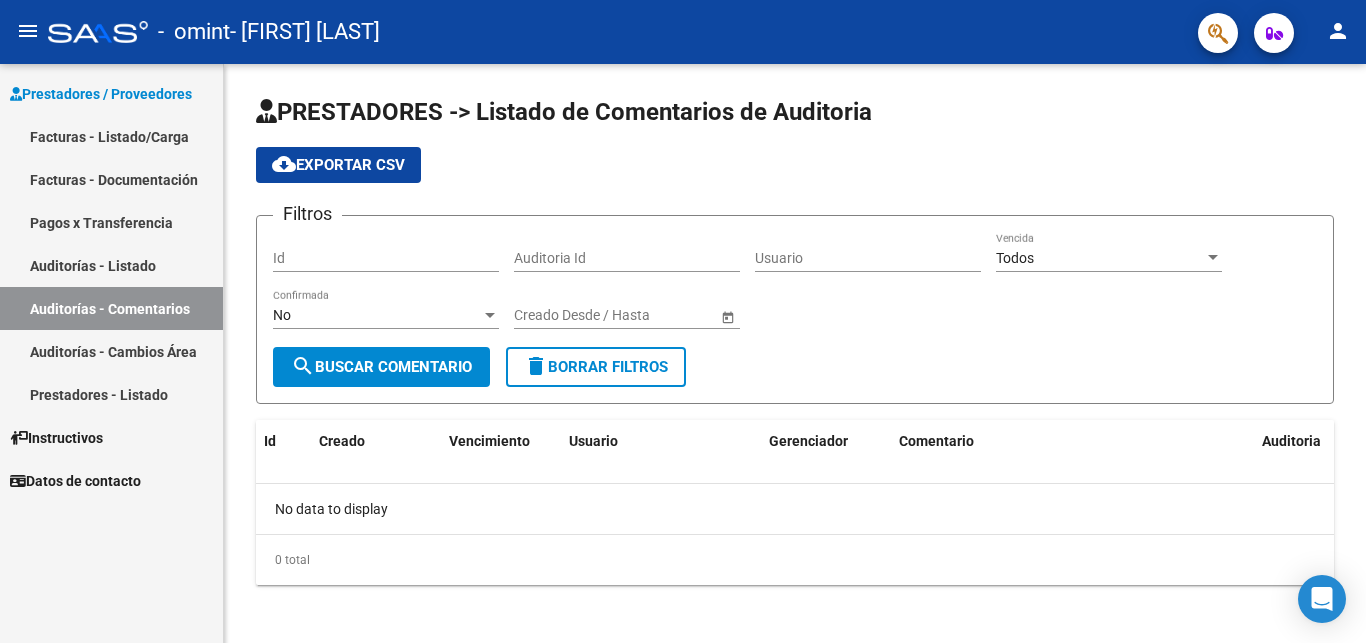 click on "Auditorías - Cambios Área" at bounding box center (111, 351) 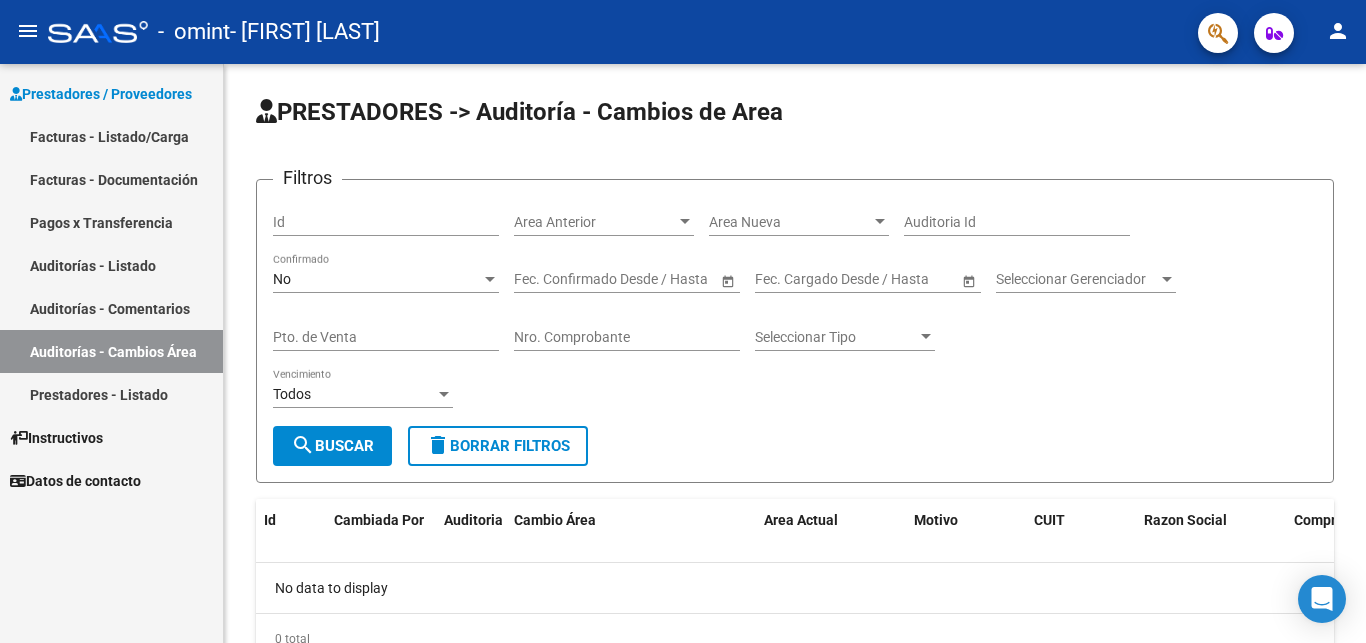 click on "Prestadores - Listado" at bounding box center (111, 394) 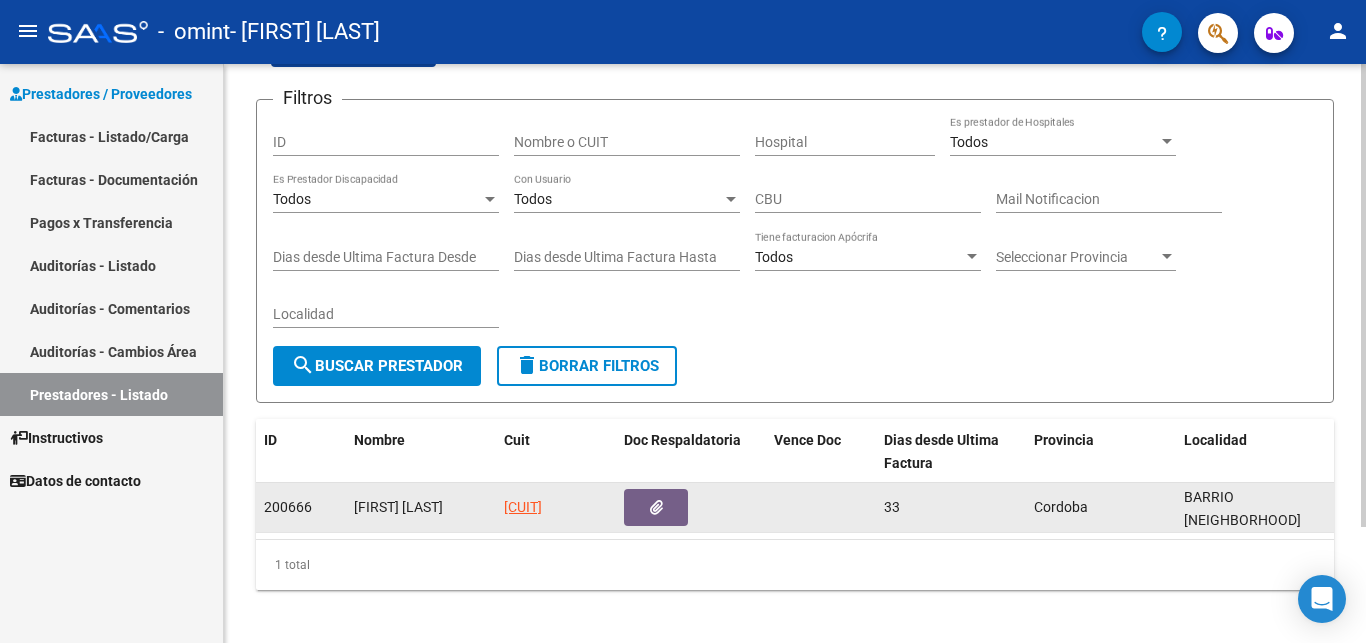 scroll, scrollTop: 145, scrollLeft: 0, axis: vertical 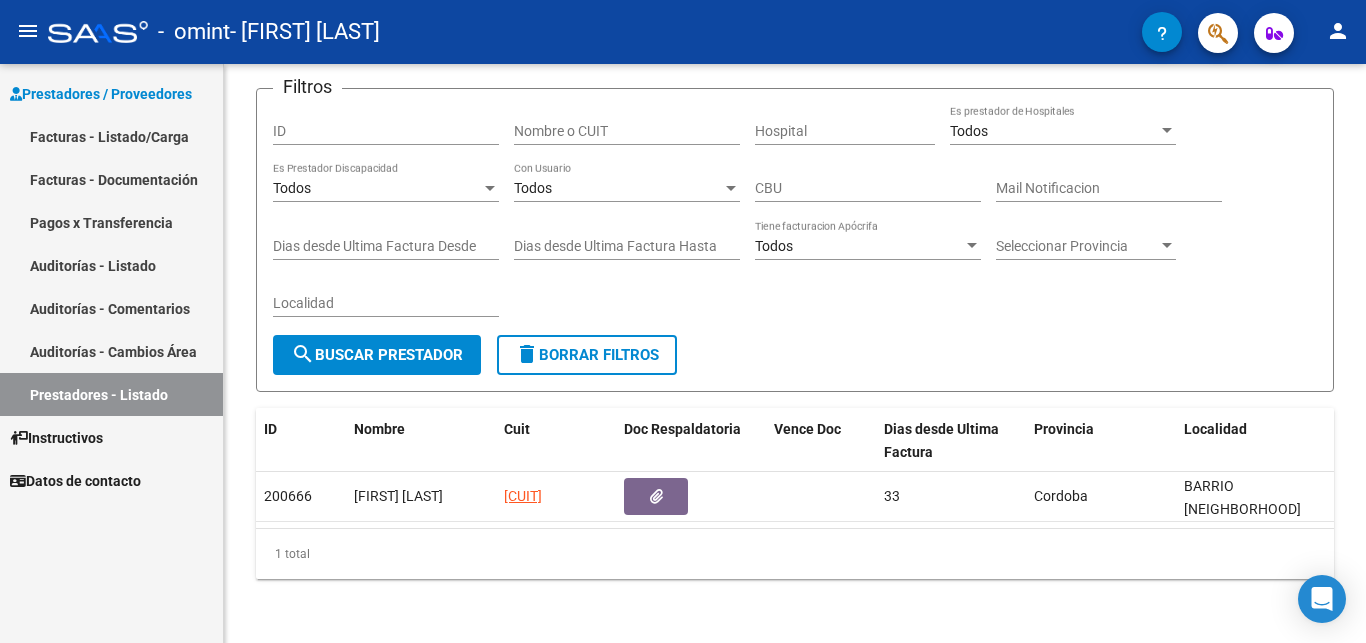 click on "Facturas - Listado/Carga" at bounding box center [111, 136] 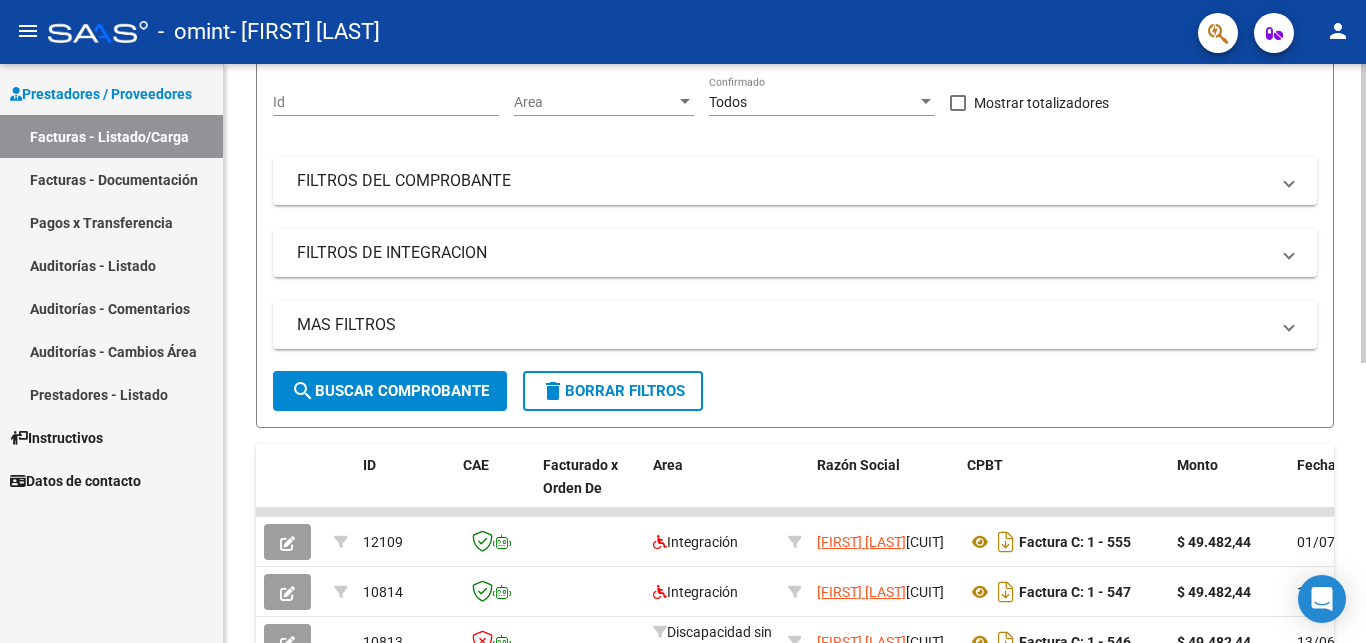 scroll, scrollTop: 0, scrollLeft: 0, axis: both 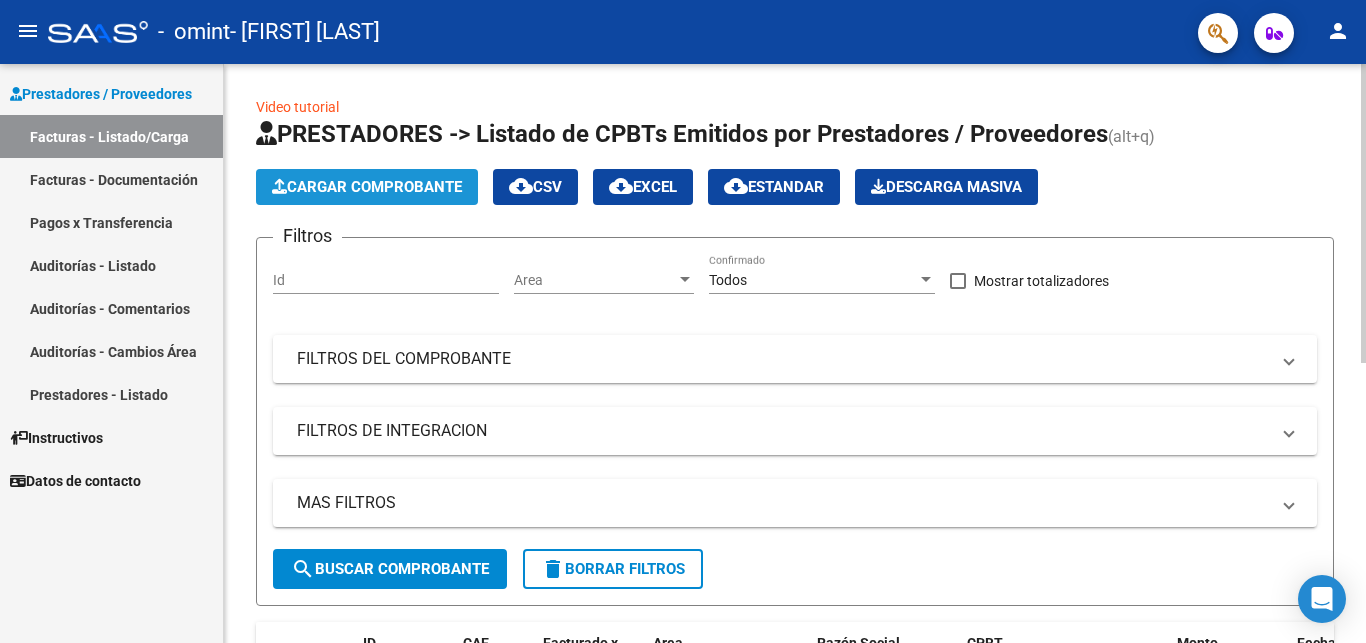 click on "Cargar Comprobante" 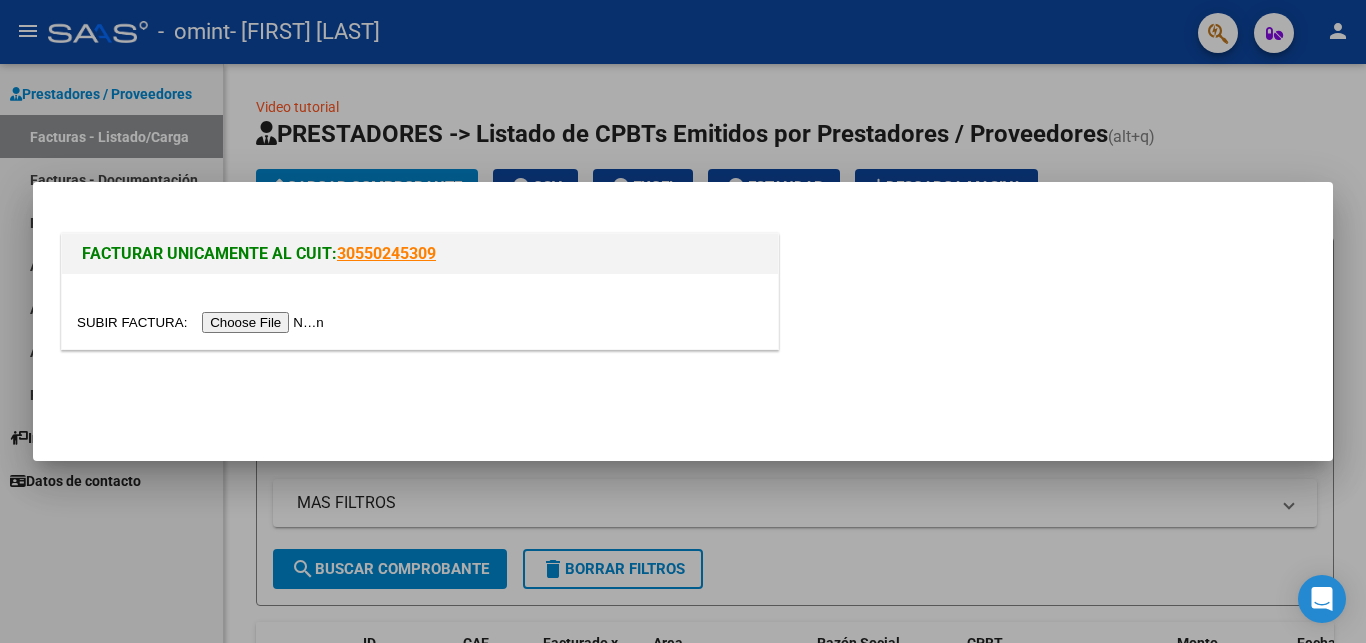 click at bounding box center [203, 322] 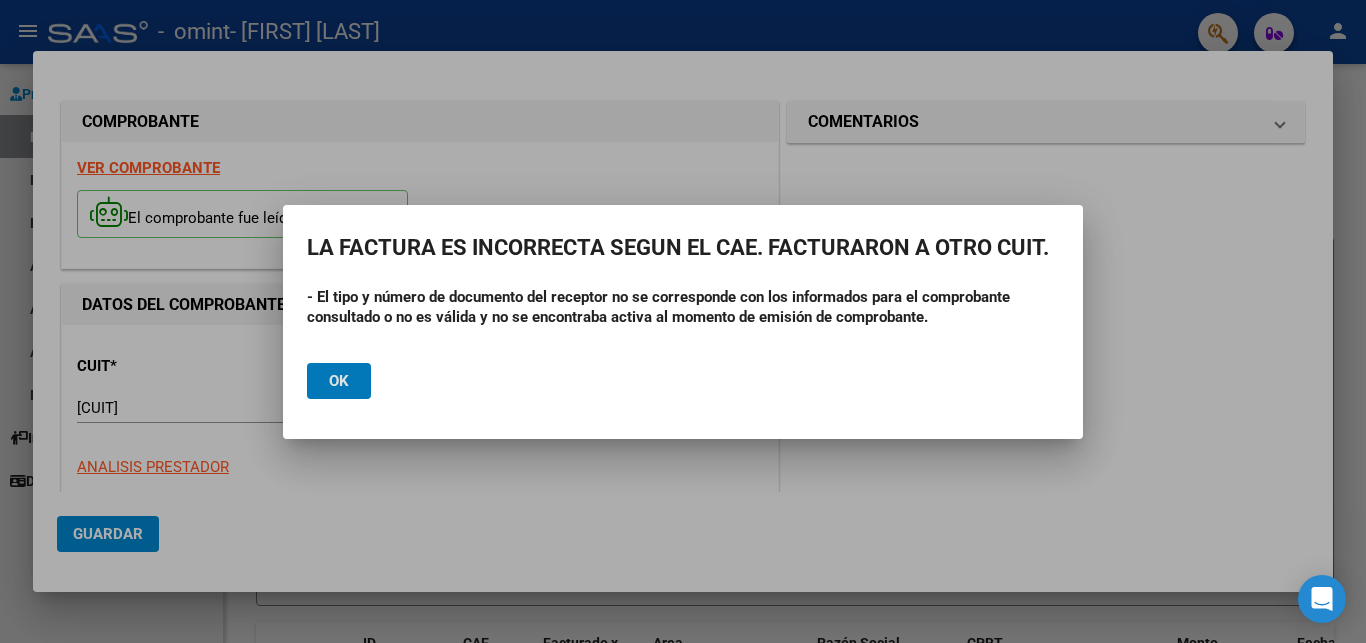 click on "Ok" 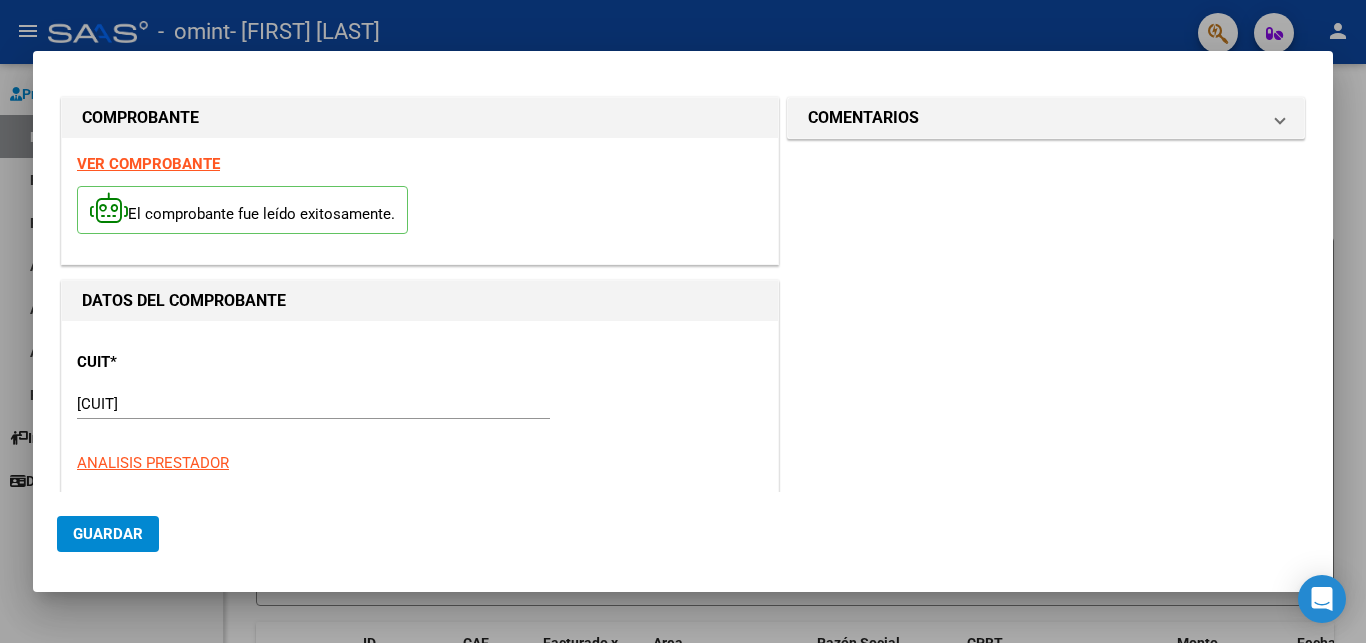 scroll, scrollTop: 0, scrollLeft: 0, axis: both 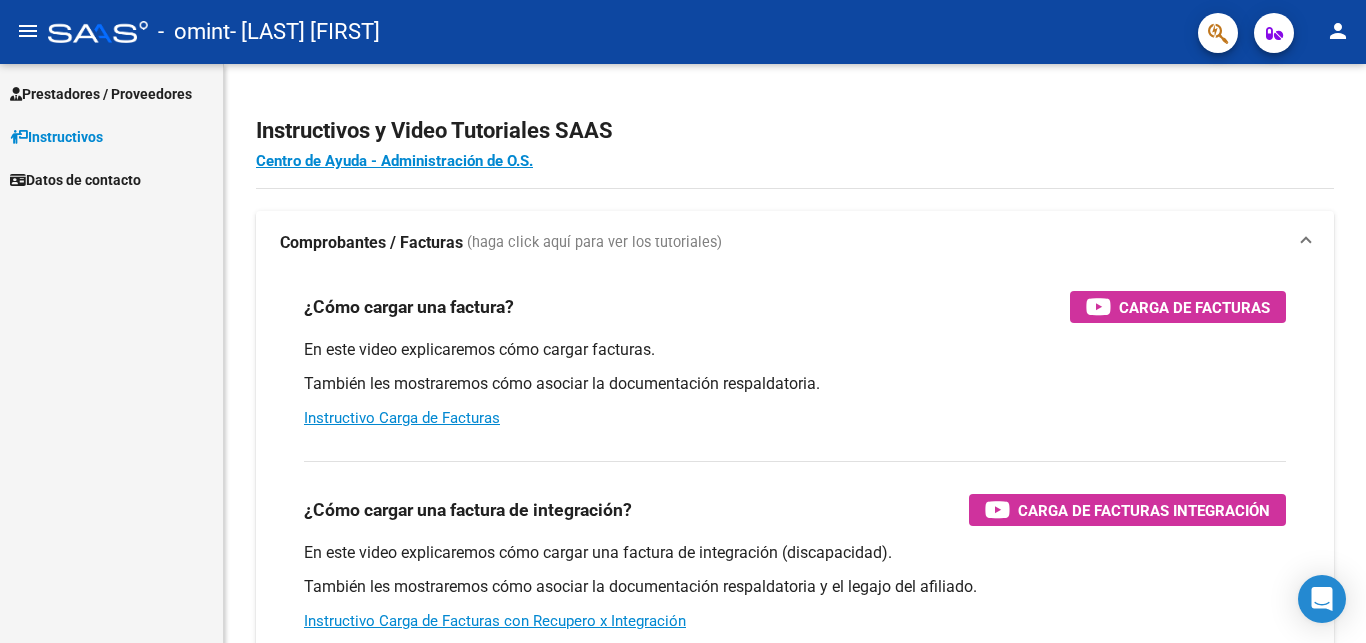 click on "Prestadores / Proveedores" at bounding box center (101, 94) 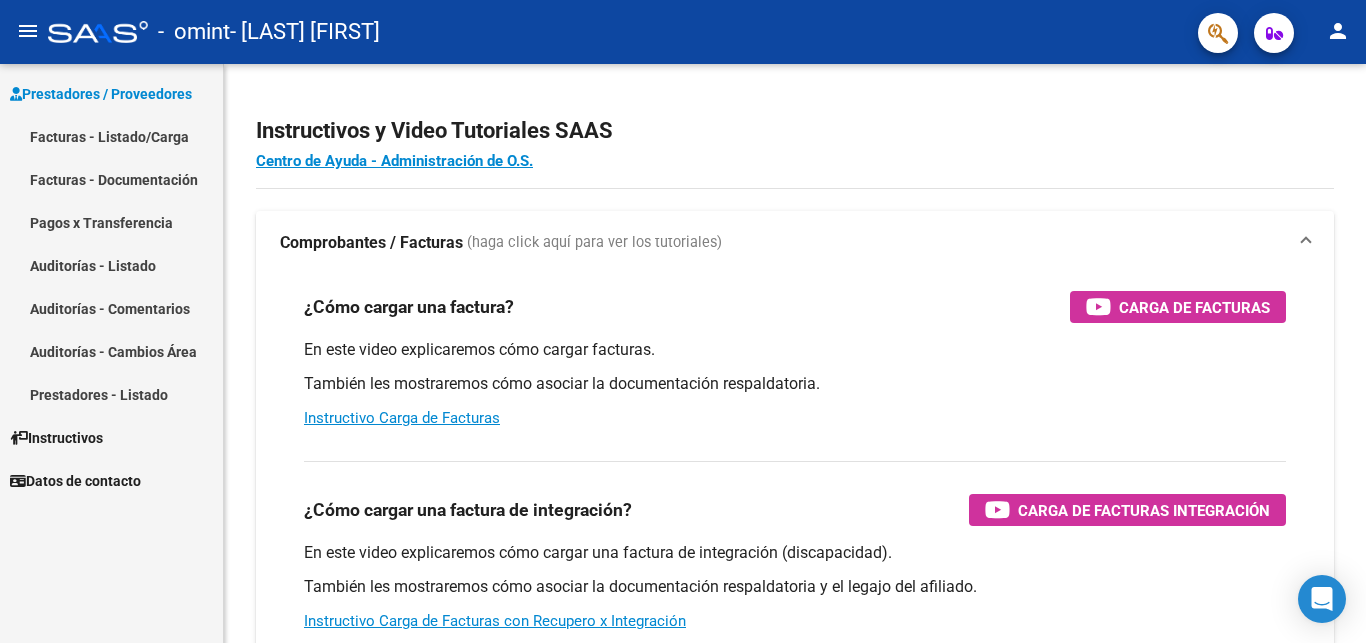 click on "Facturas - Listado/Carga" at bounding box center (111, 136) 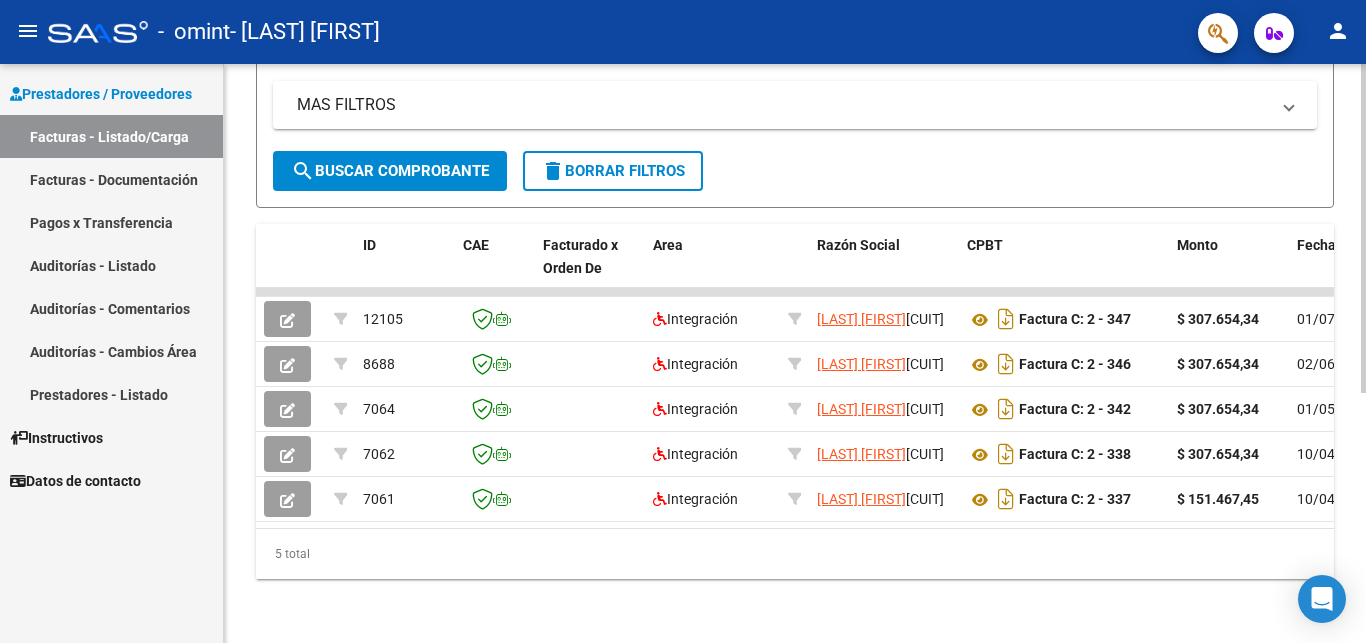 scroll, scrollTop: 441, scrollLeft: 0, axis: vertical 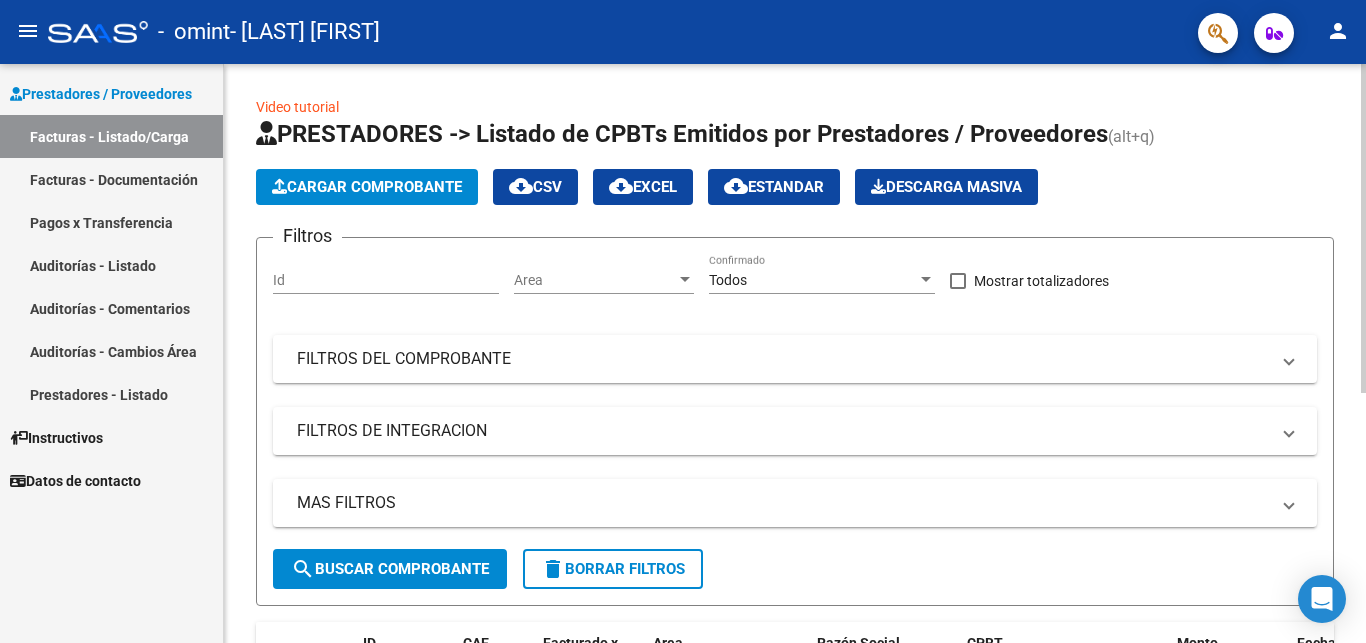 click on "Cargar Comprobante" 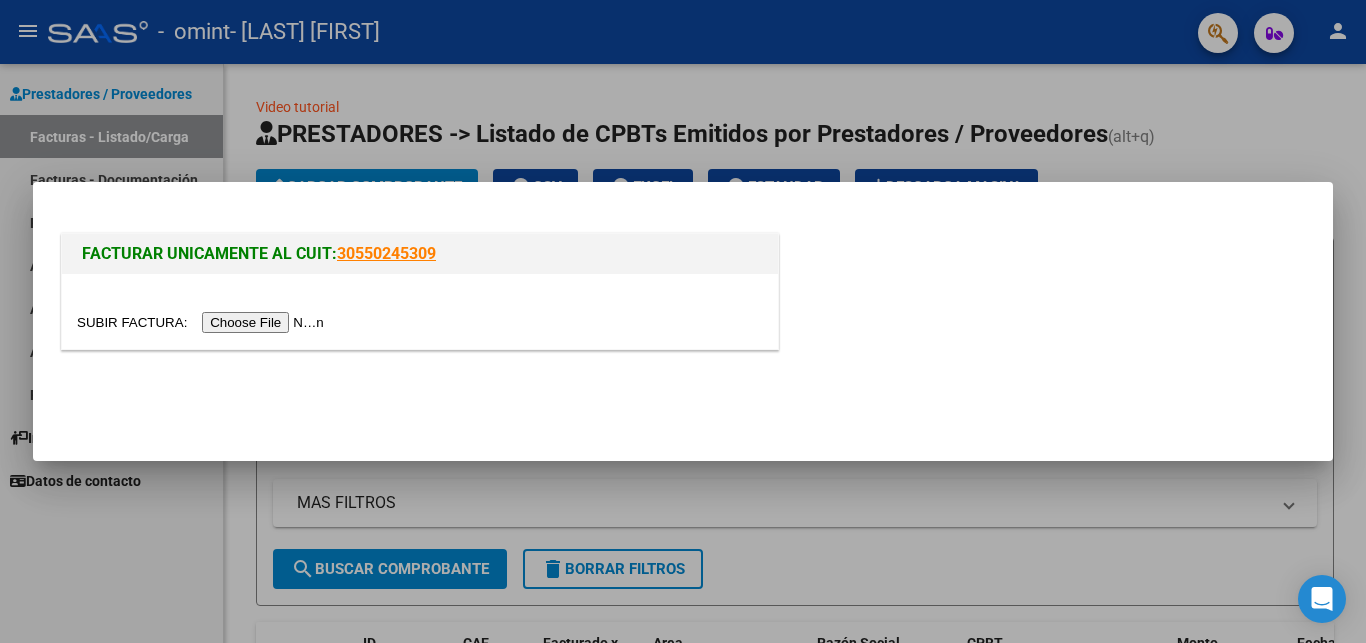click at bounding box center [203, 322] 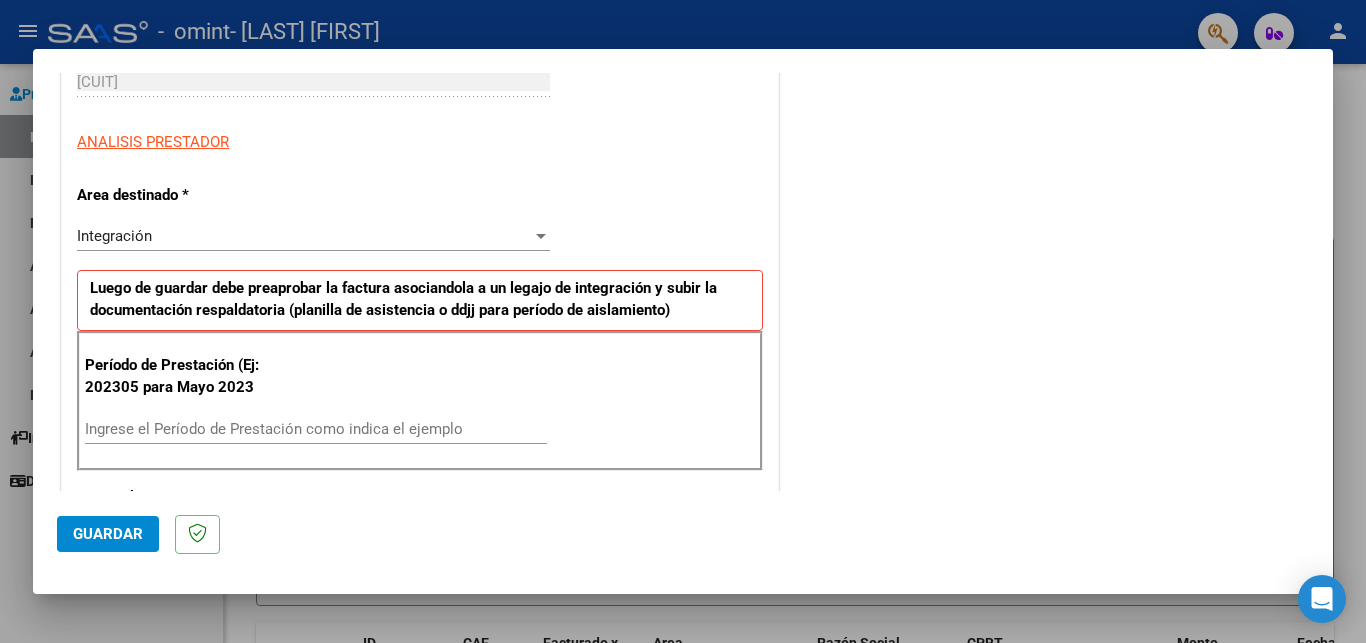 scroll, scrollTop: 432, scrollLeft: 0, axis: vertical 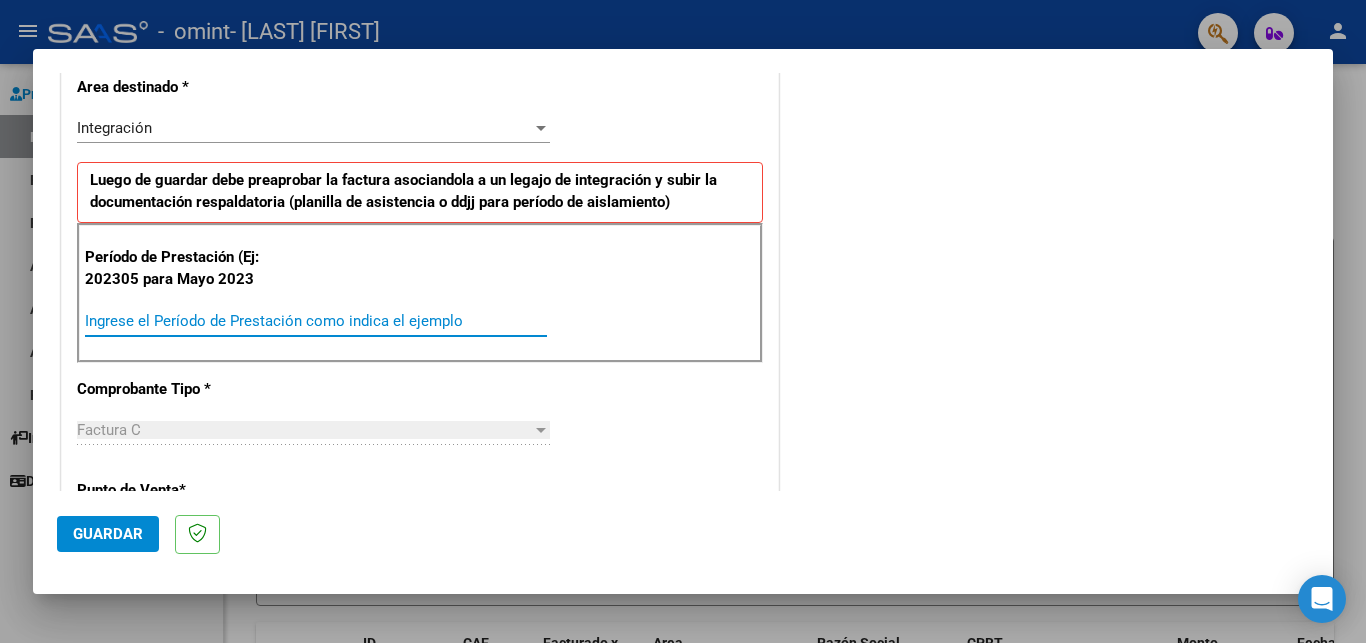 click on "Ingrese el Período de Prestación como indica el ejemplo" at bounding box center (316, 321) 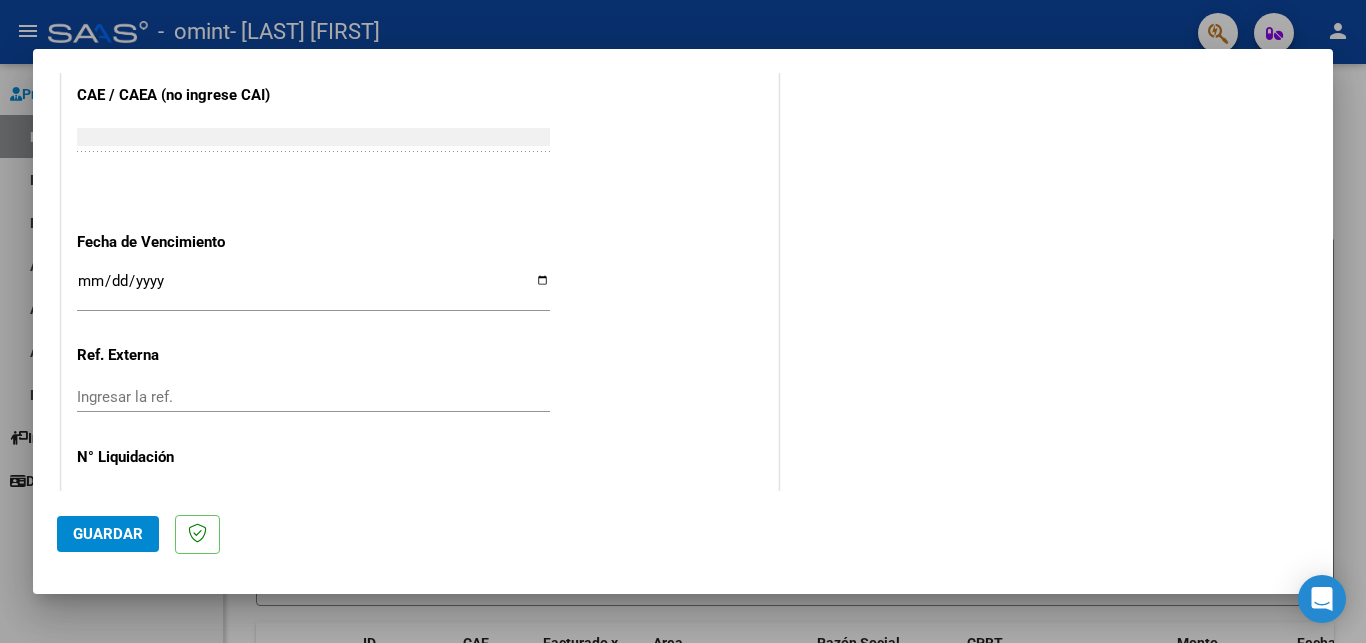 scroll, scrollTop: 1280, scrollLeft: 0, axis: vertical 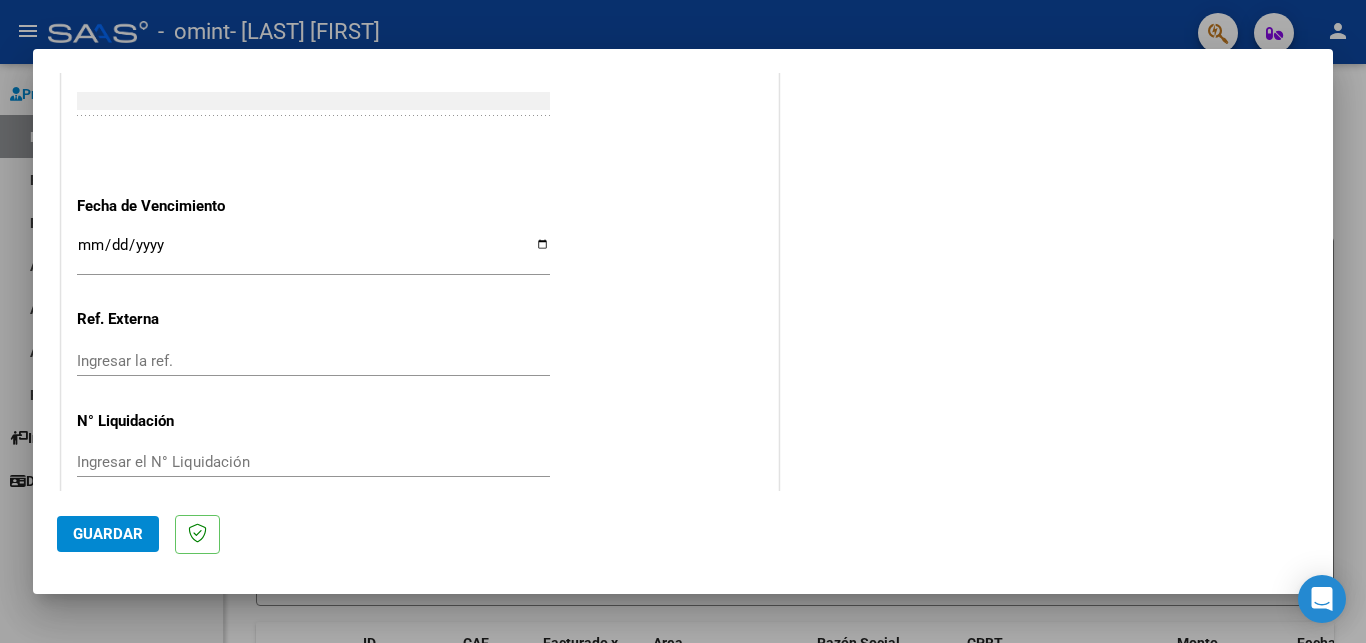 type on "202507" 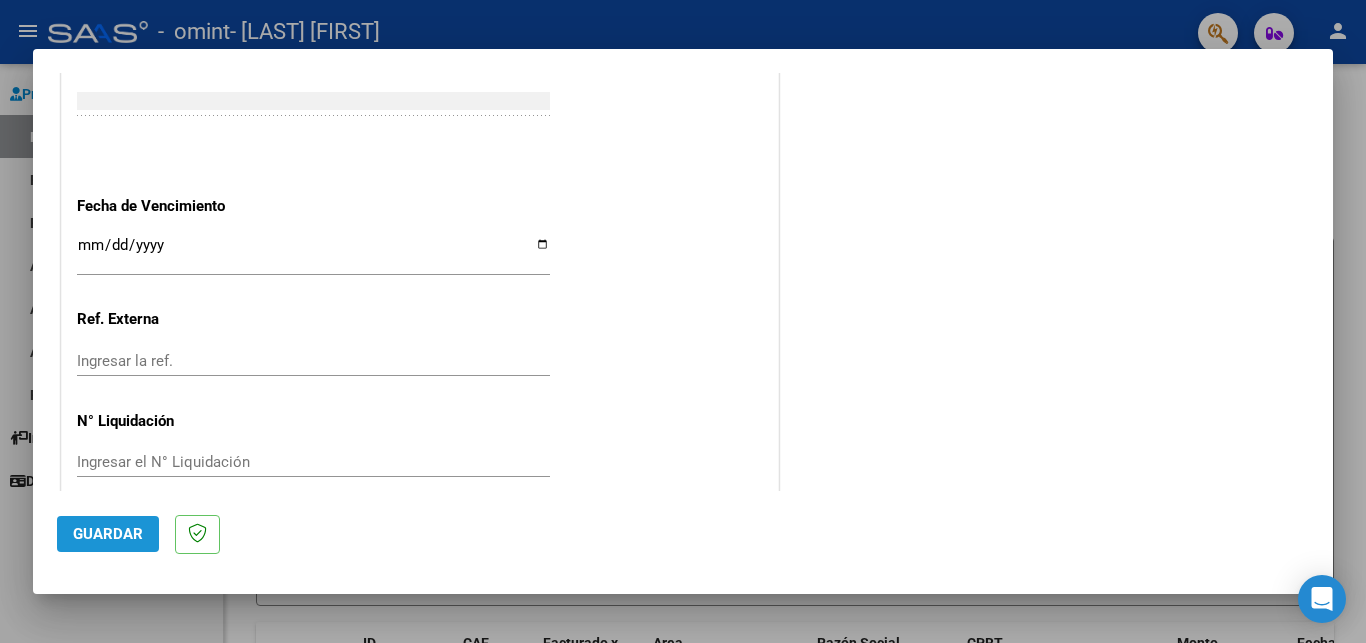 drag, startPoint x: 123, startPoint y: 539, endPoint x: 140, endPoint y: 535, distance: 17.464249 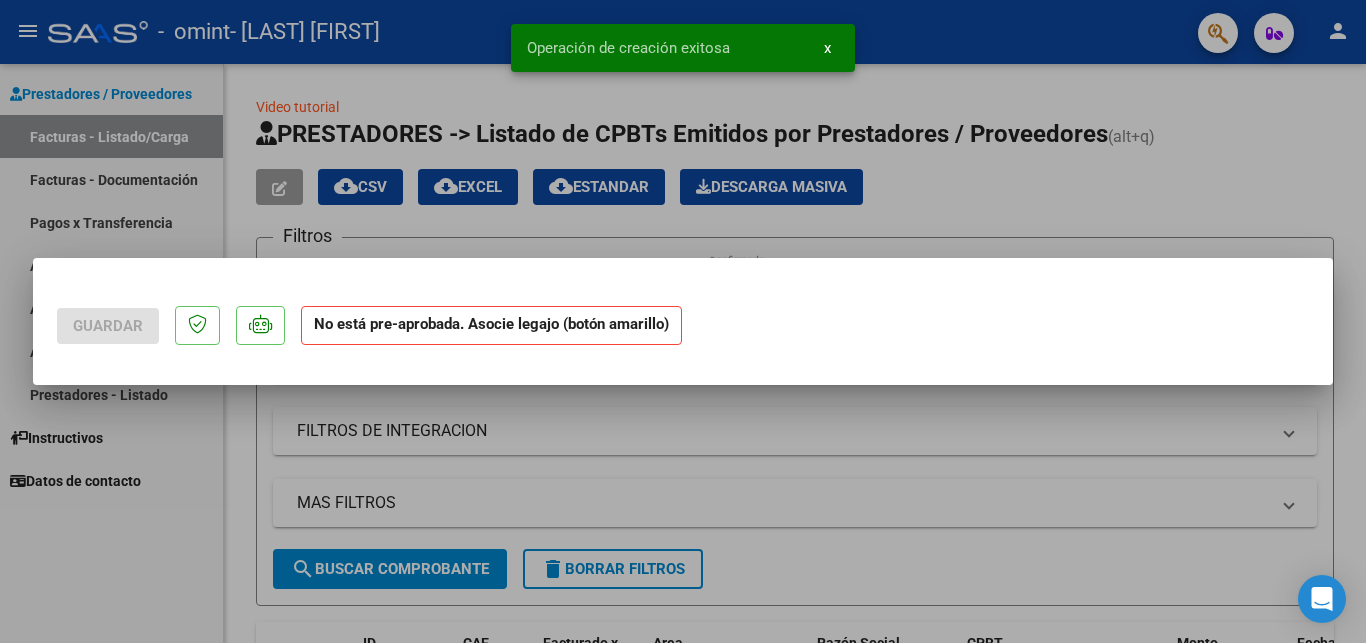 scroll, scrollTop: 0, scrollLeft: 0, axis: both 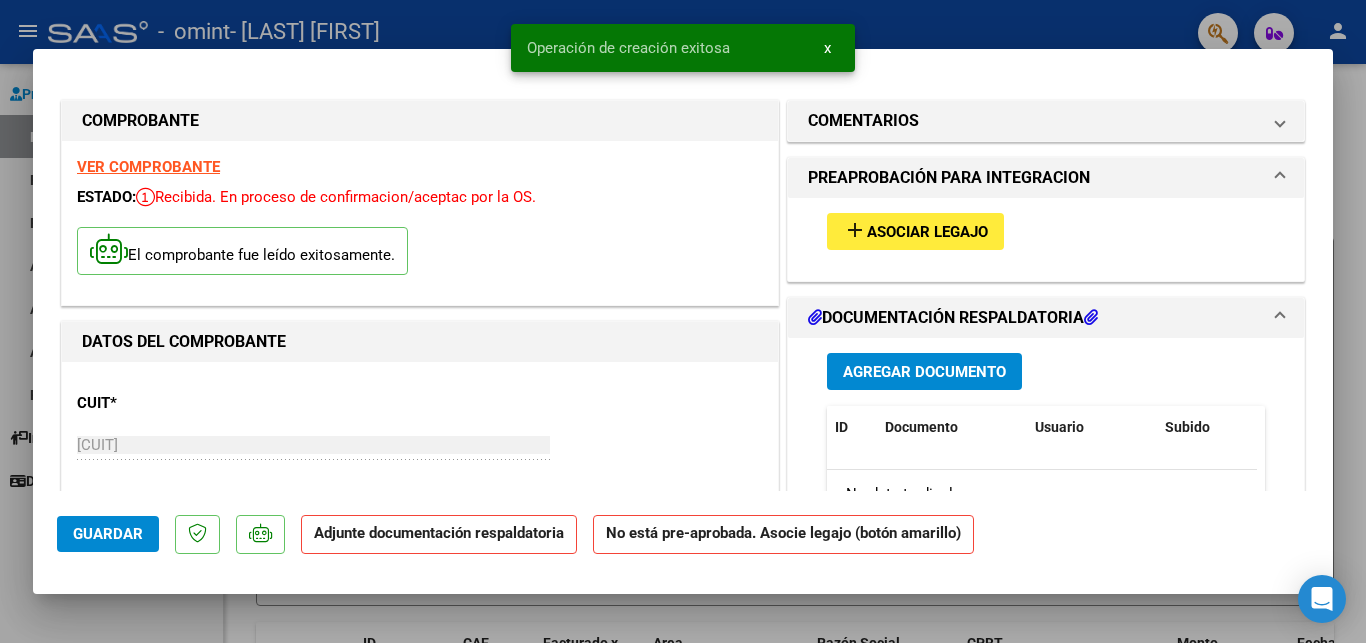 click on "Asociar Legajo" at bounding box center [927, 232] 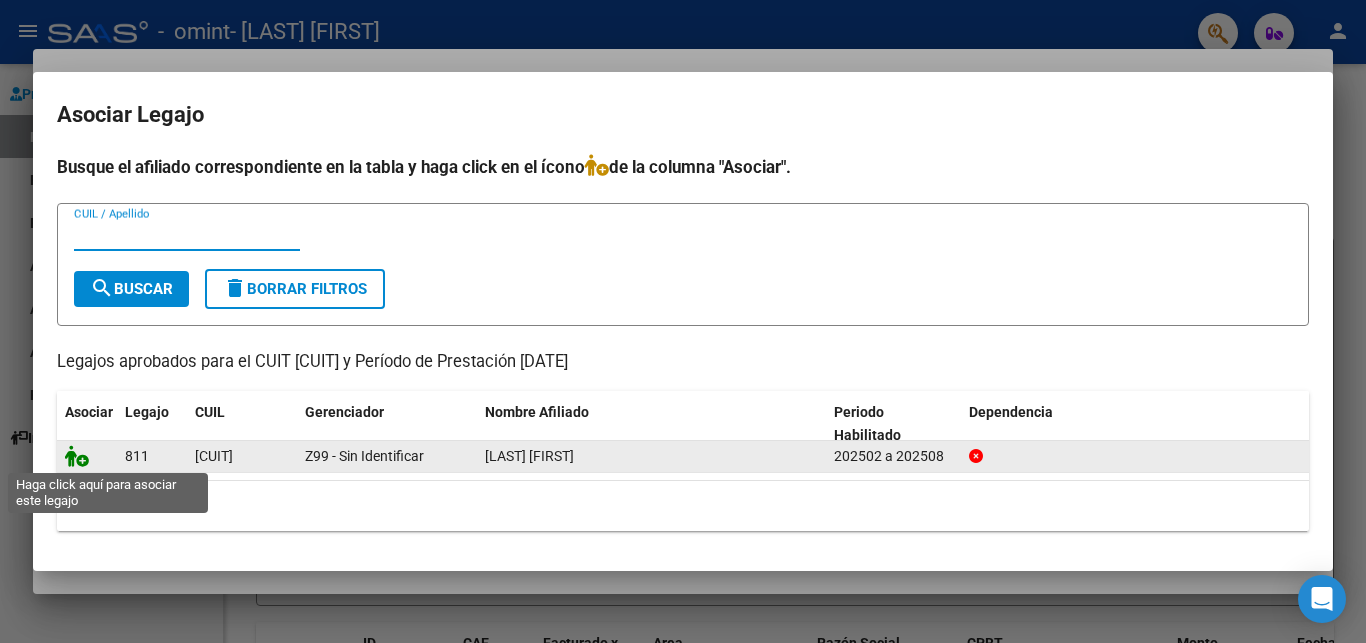 click 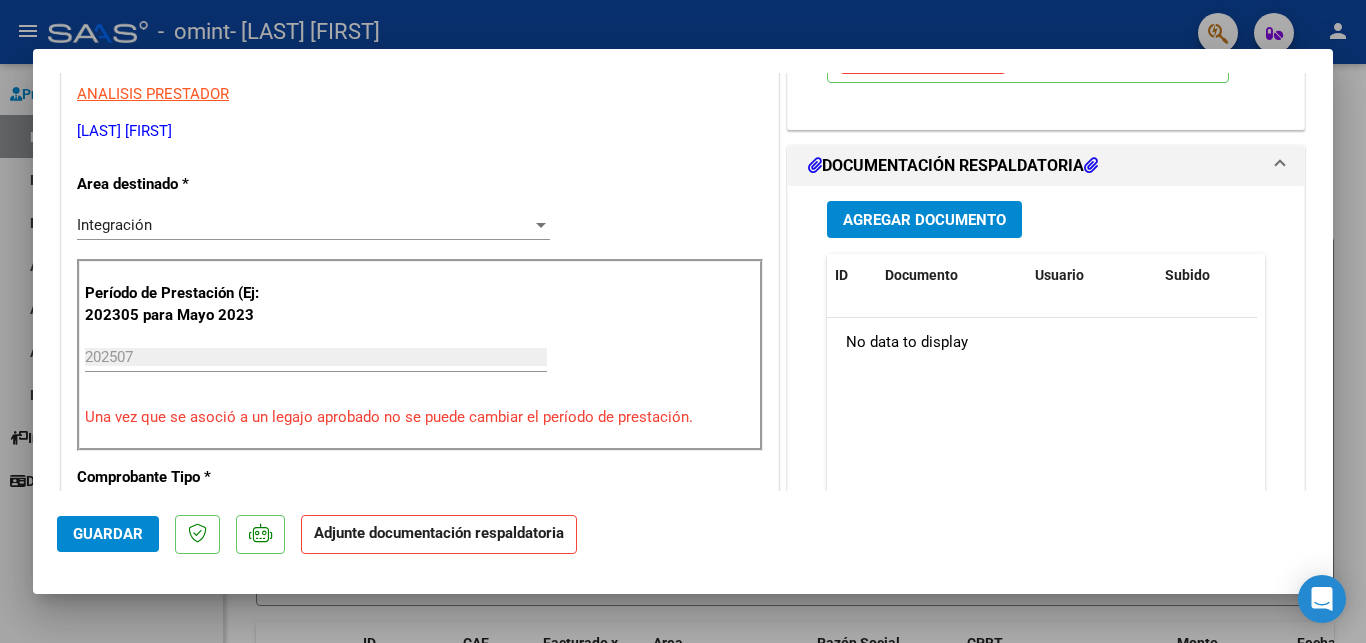 scroll, scrollTop: 432, scrollLeft: 0, axis: vertical 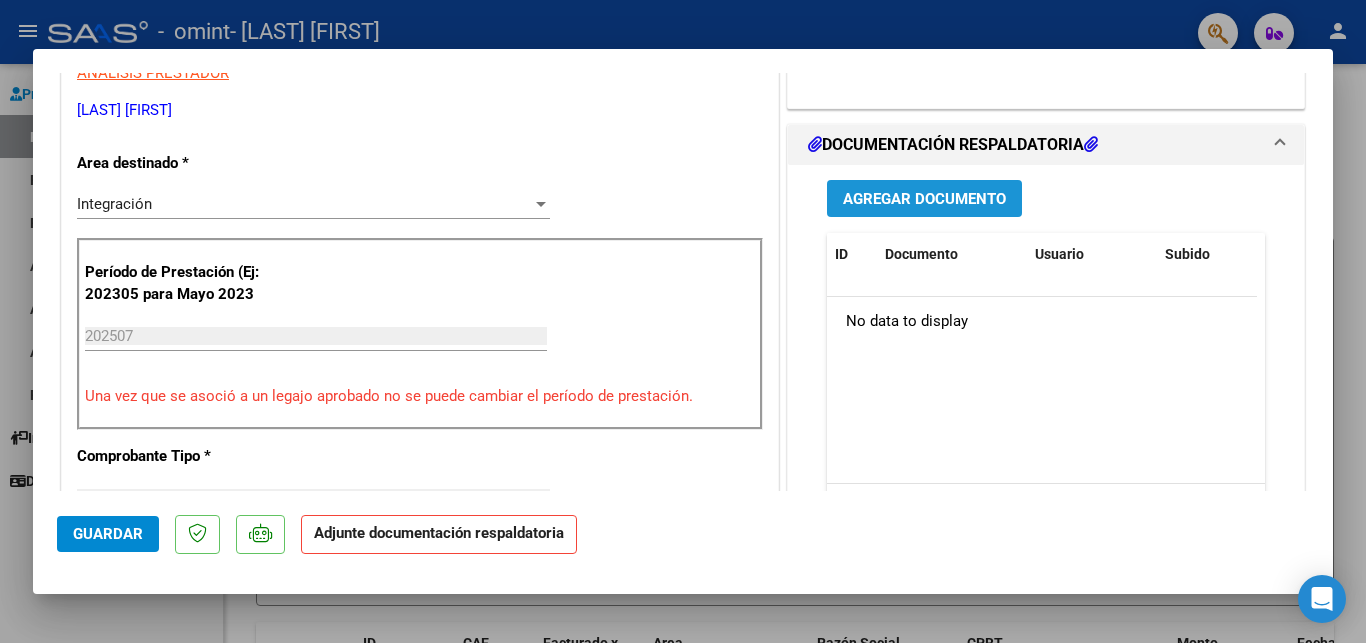 click on "Agregar Documento" at bounding box center [924, 198] 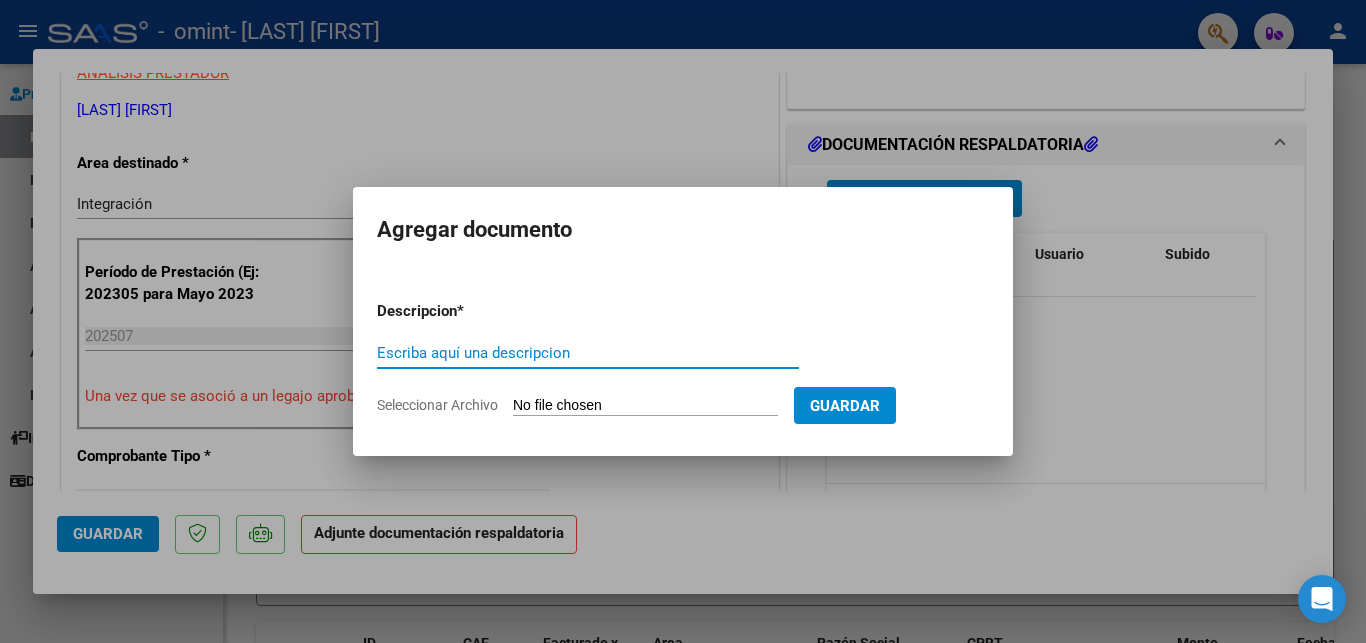 click on "Seleccionar Archivo" at bounding box center (645, 406) 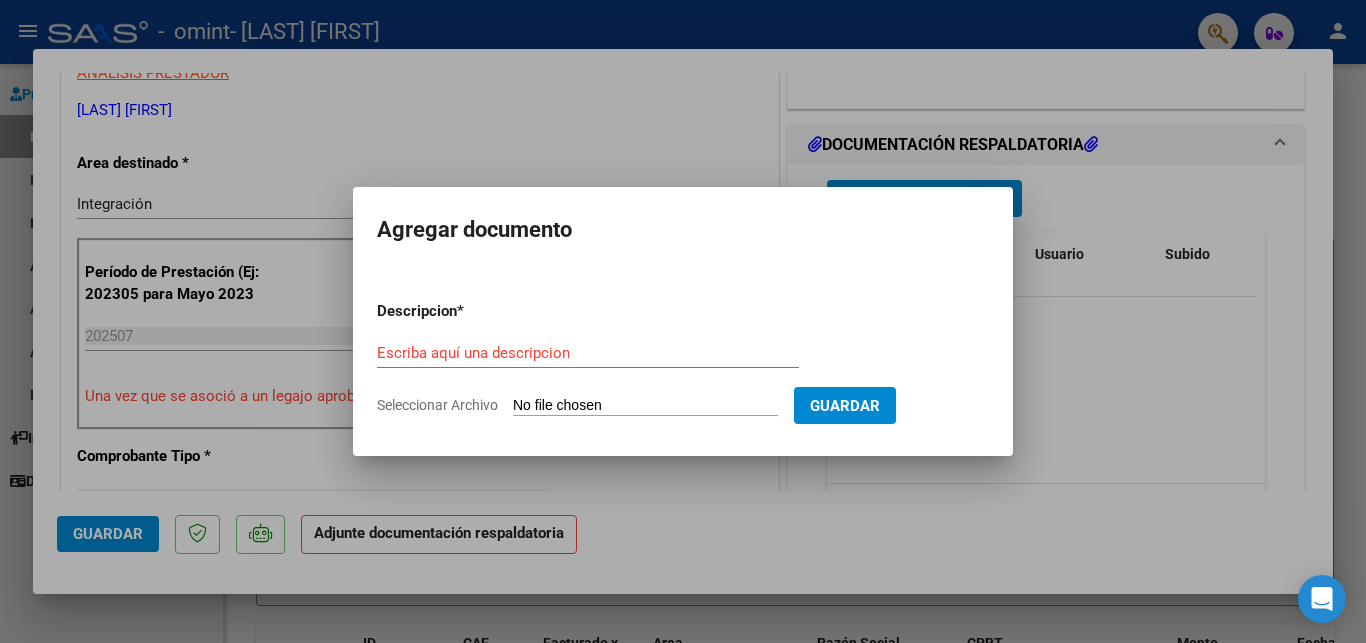 click on "Seleccionar Archivo" at bounding box center [645, 406] 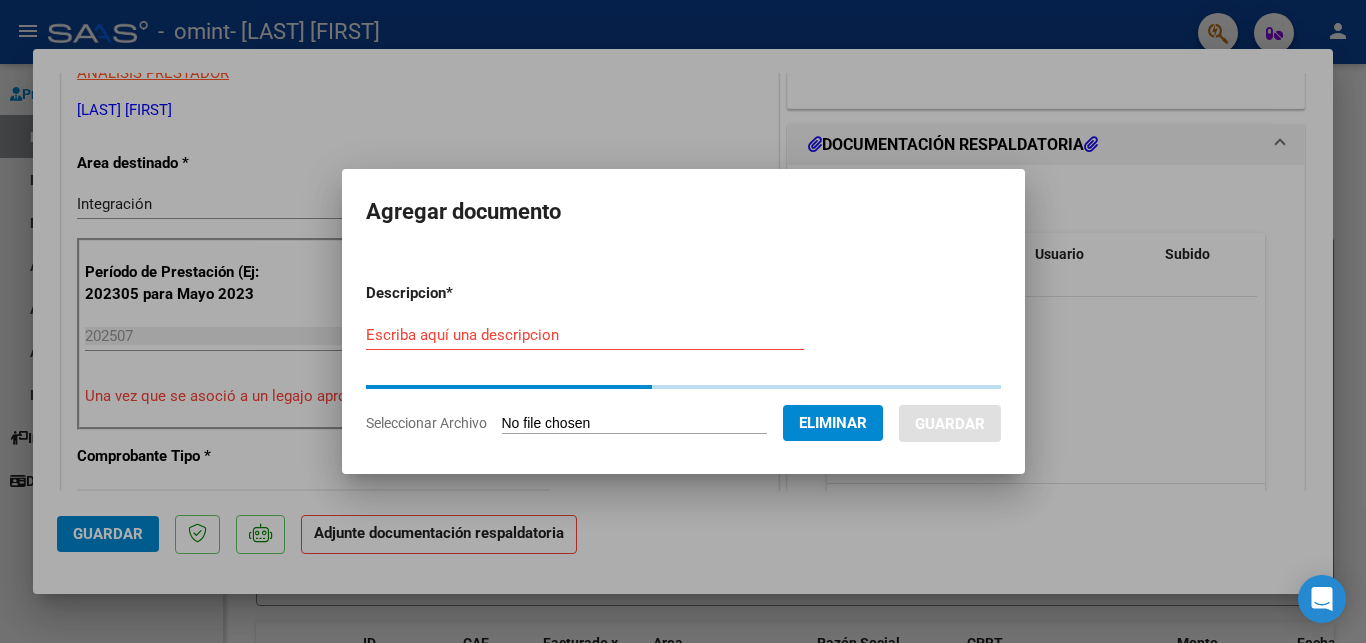 click on "Escriba aquí una descripcion" at bounding box center (585, 335) 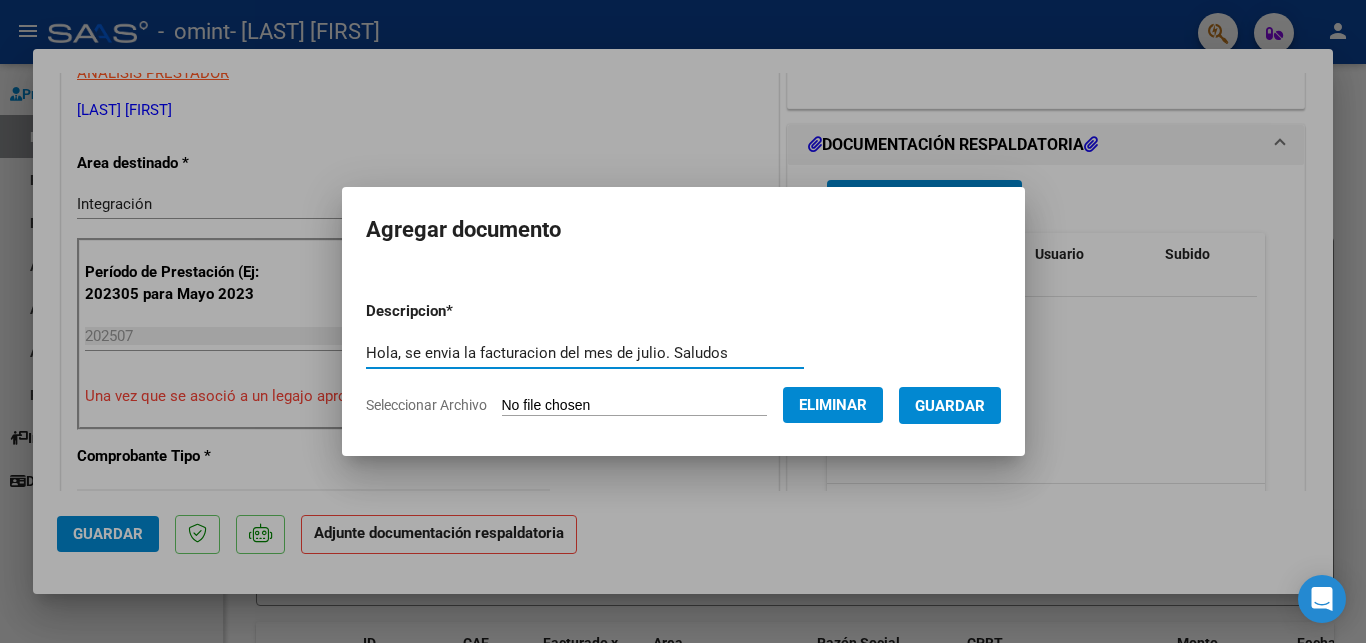 type on "Hola, se envia la facturacion del mes de julio. Saludos" 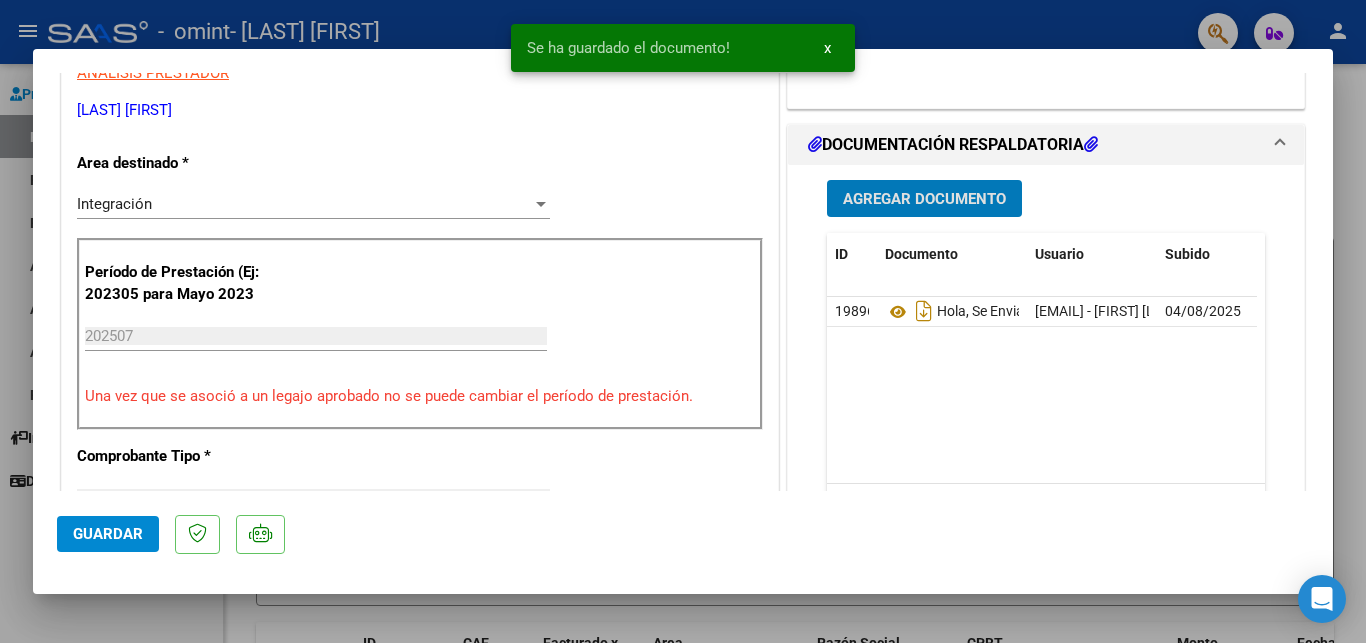 click on "Guardar" 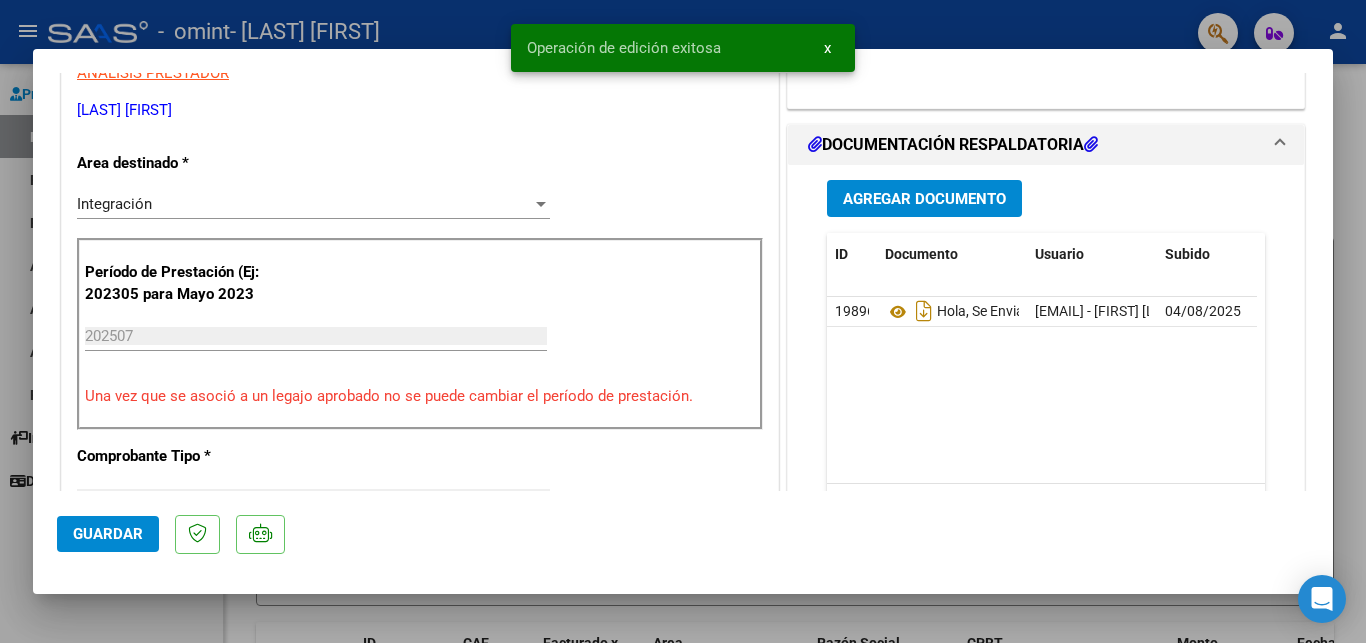click on "x" at bounding box center (827, 48) 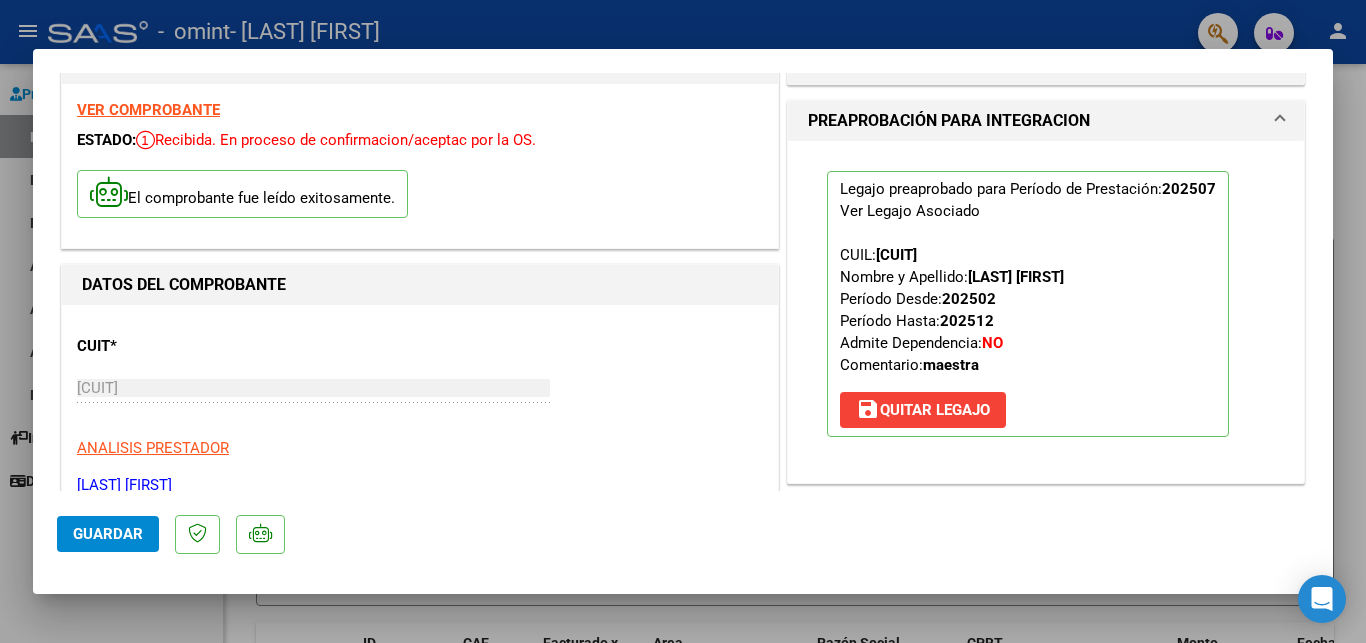 scroll, scrollTop: 108, scrollLeft: 0, axis: vertical 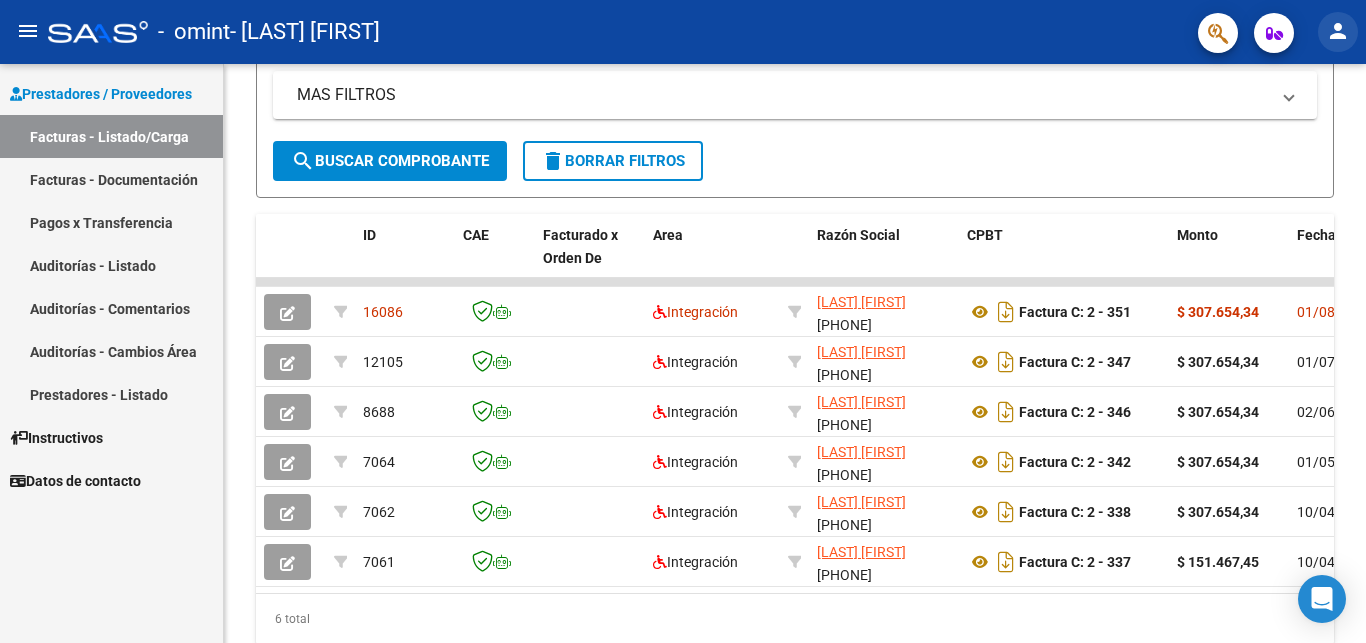 click on "person" 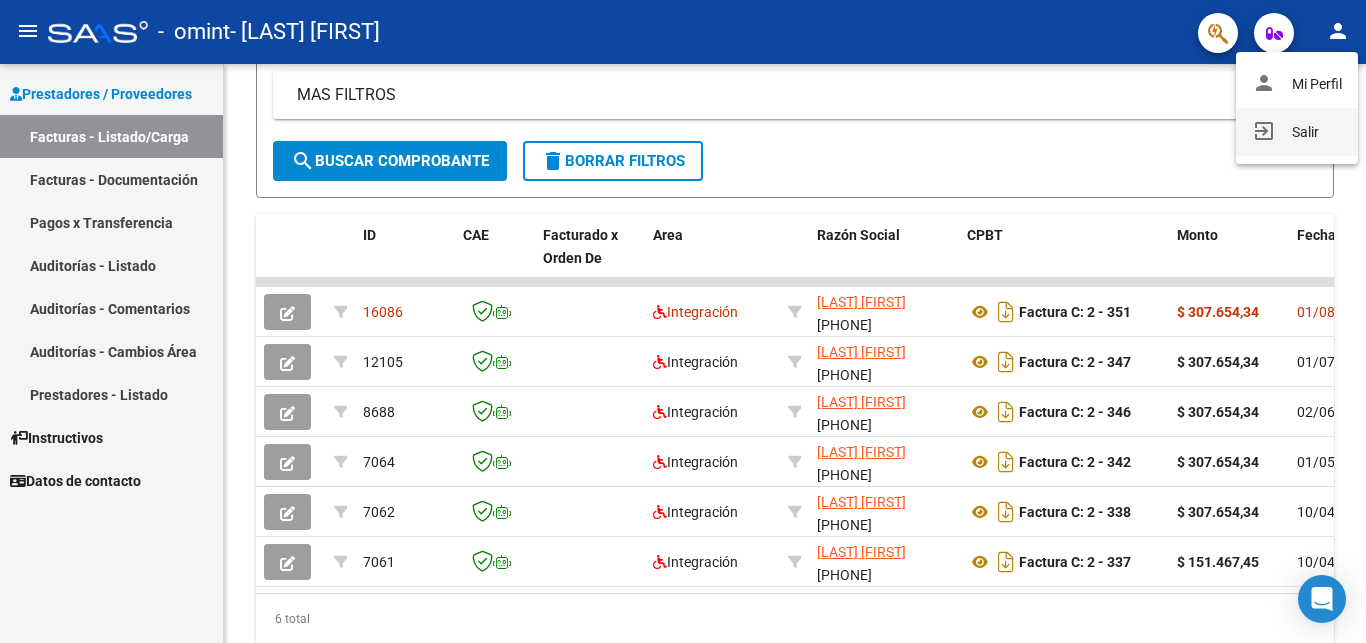 click on "exit_to_app  Salir" at bounding box center (1297, 132) 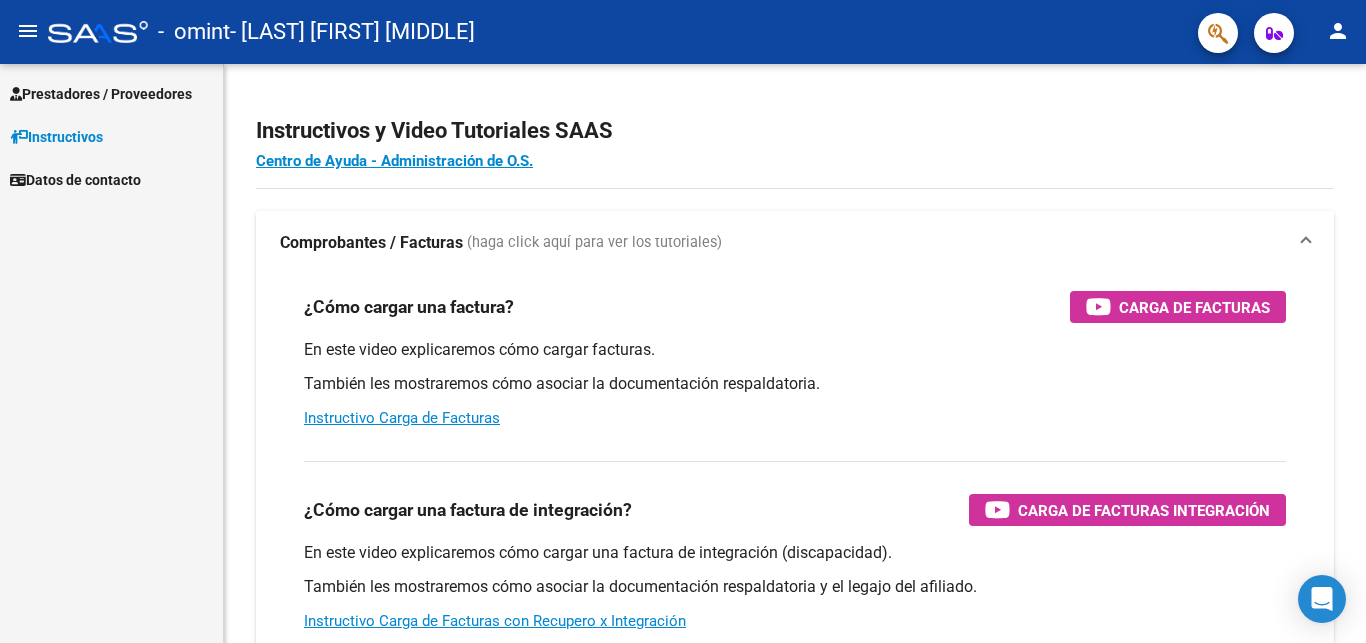 scroll, scrollTop: 0, scrollLeft: 0, axis: both 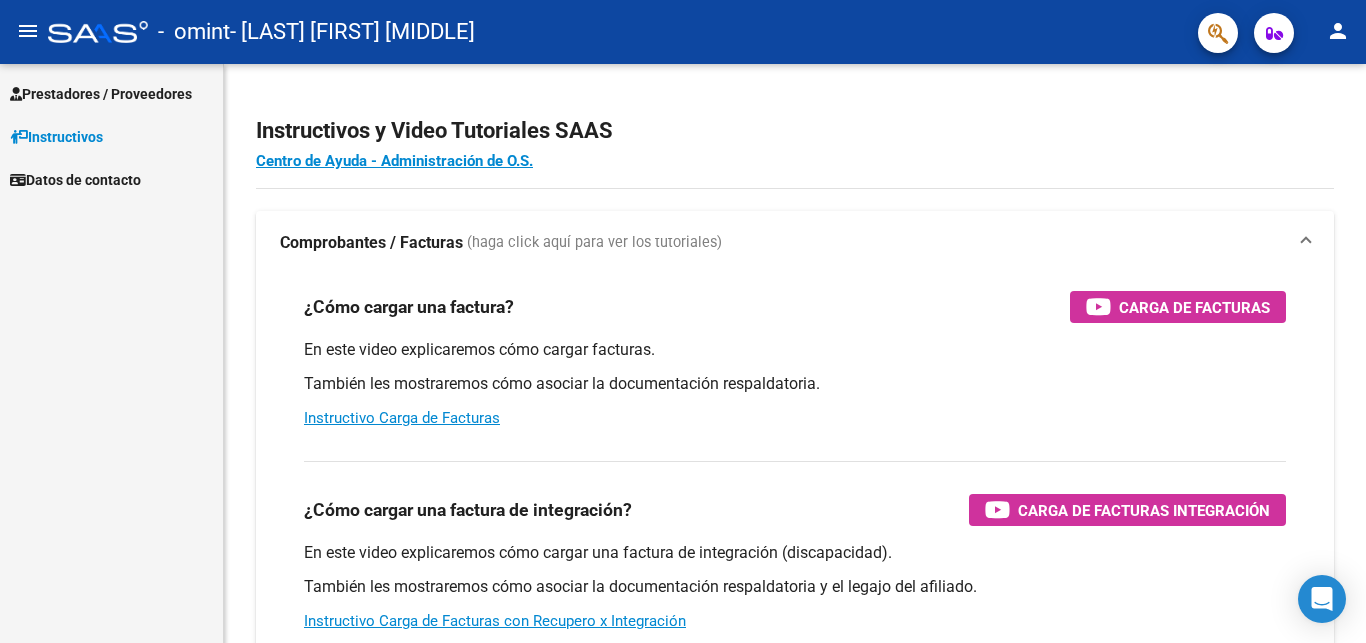 click on "Prestadores / Proveedores" at bounding box center (101, 94) 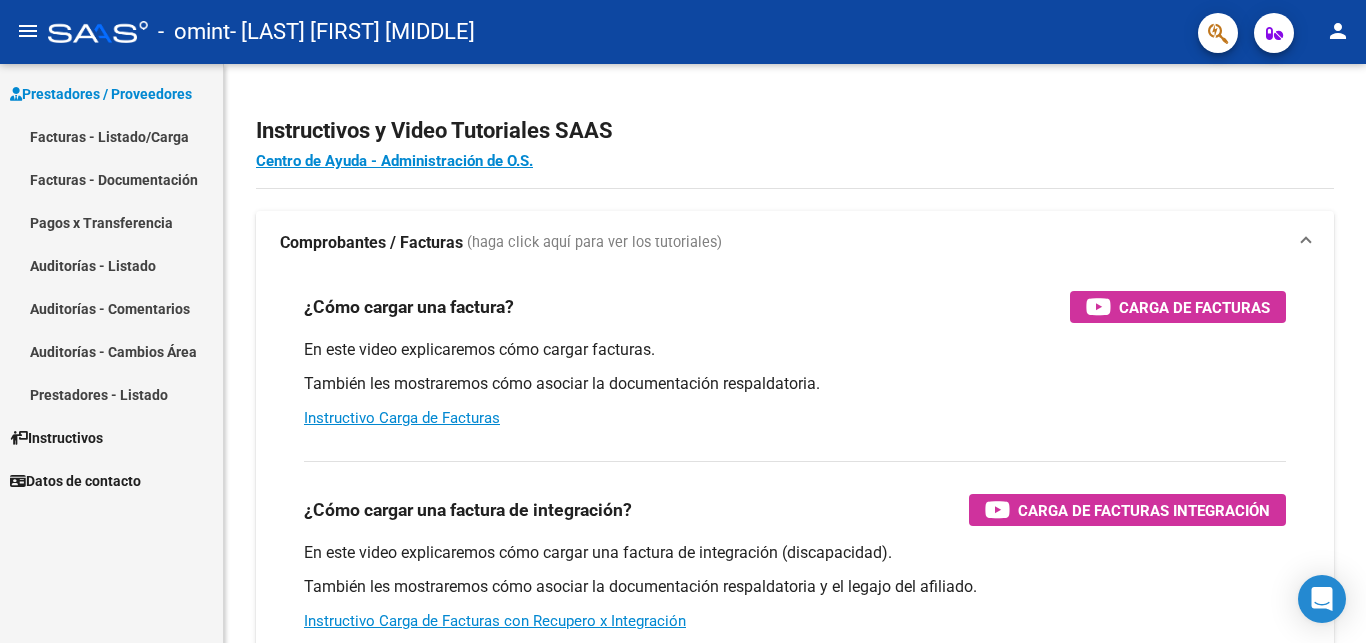 click on "Facturas - Listado/Carga" at bounding box center [111, 136] 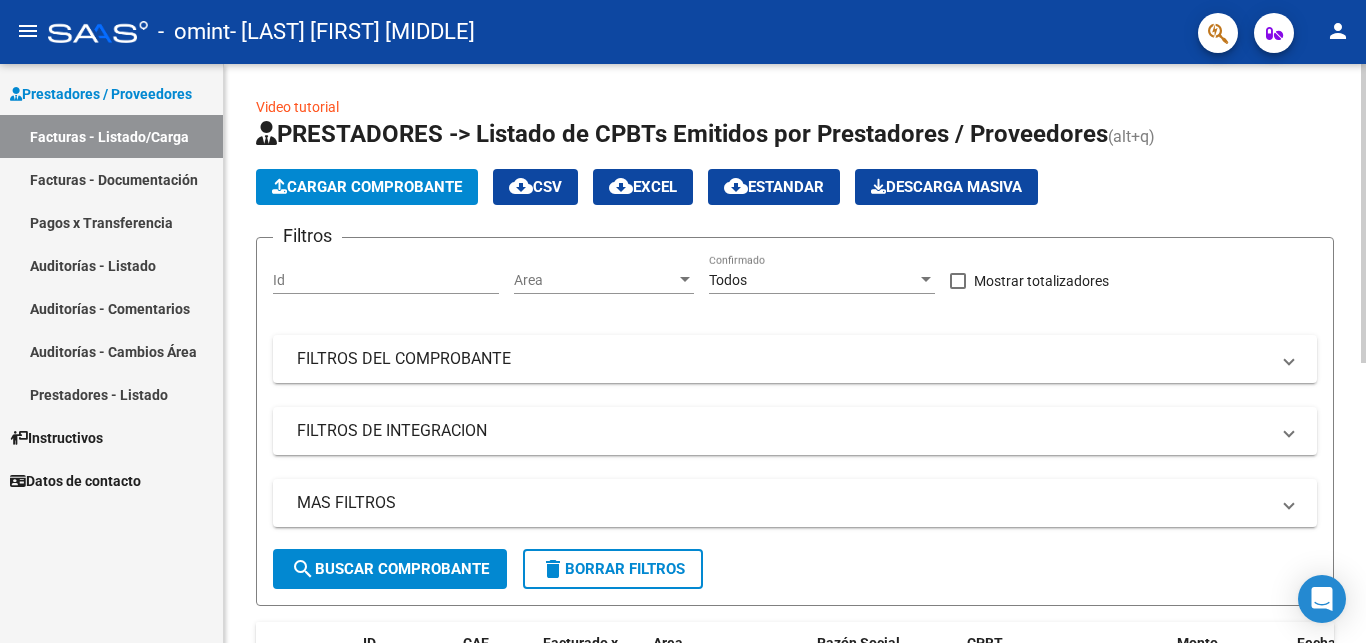 click on "Cargar Comprobante" 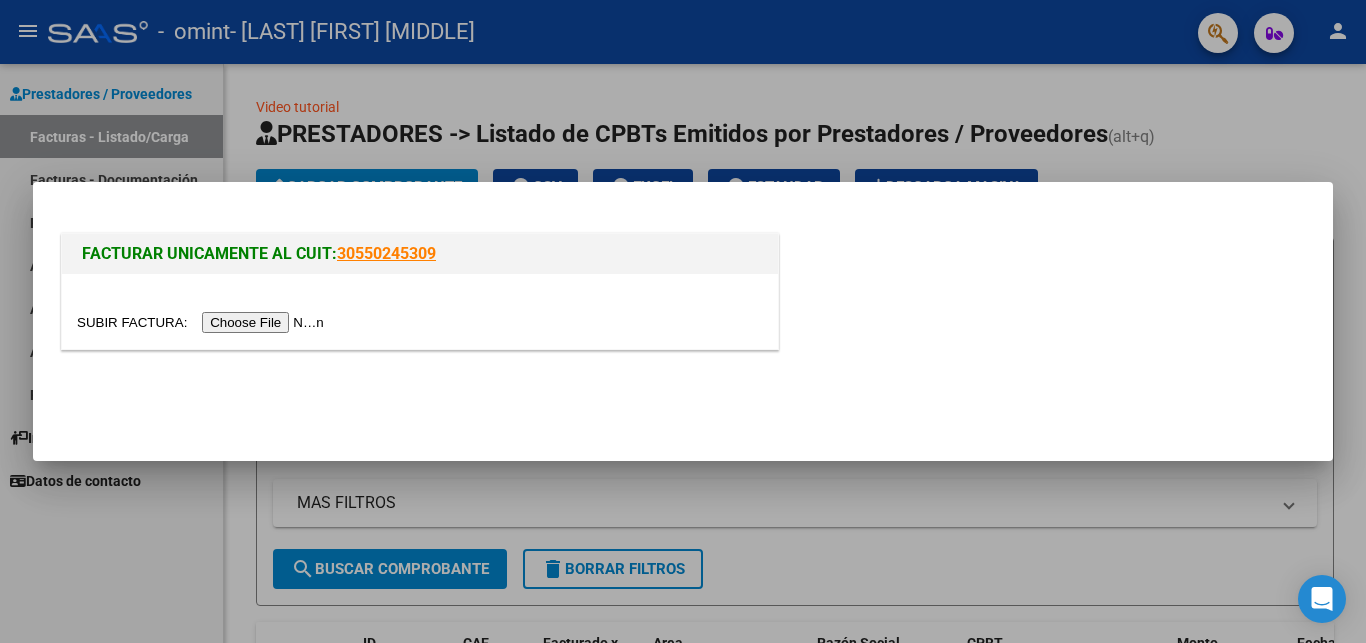 click at bounding box center [203, 322] 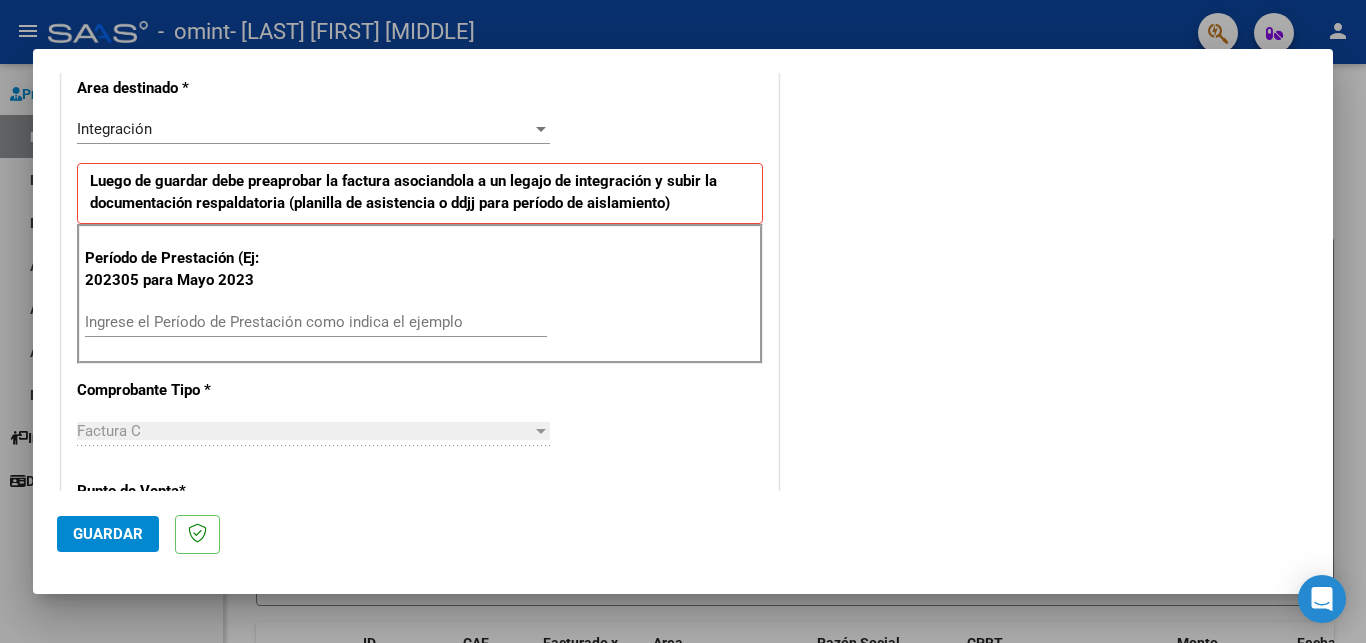 scroll, scrollTop: 432, scrollLeft: 0, axis: vertical 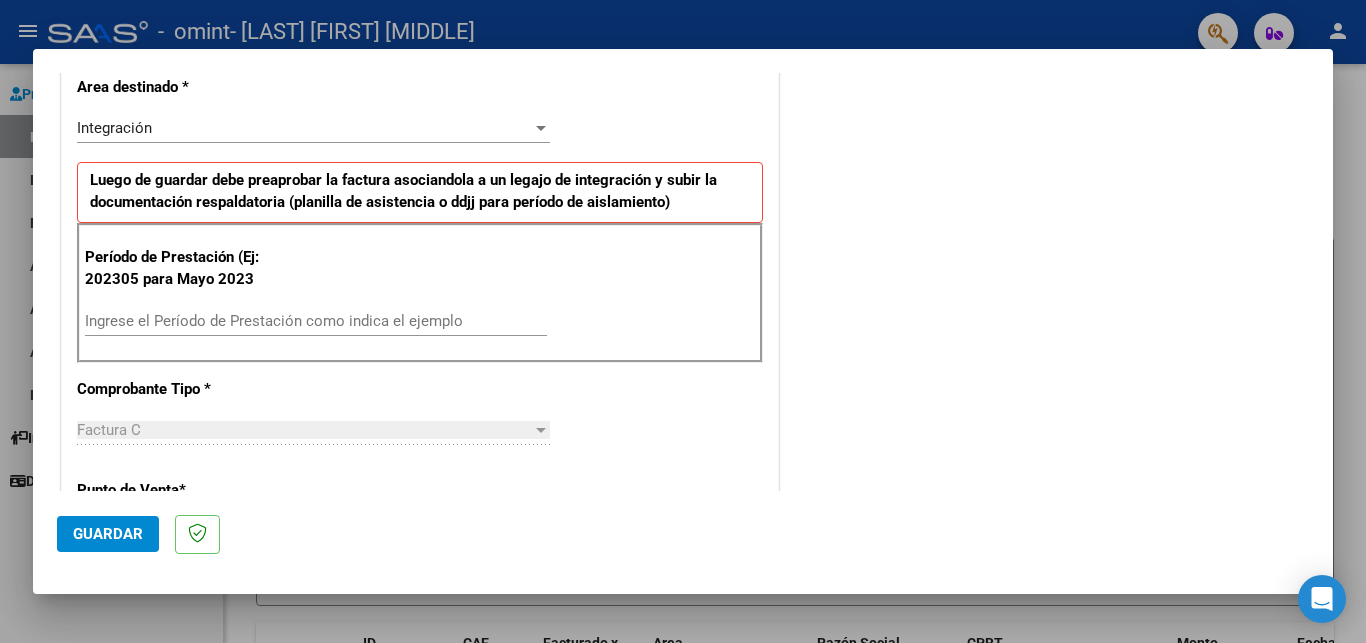 click on "Ingrese el Período de Prestación como indica el ejemplo" at bounding box center [316, 321] 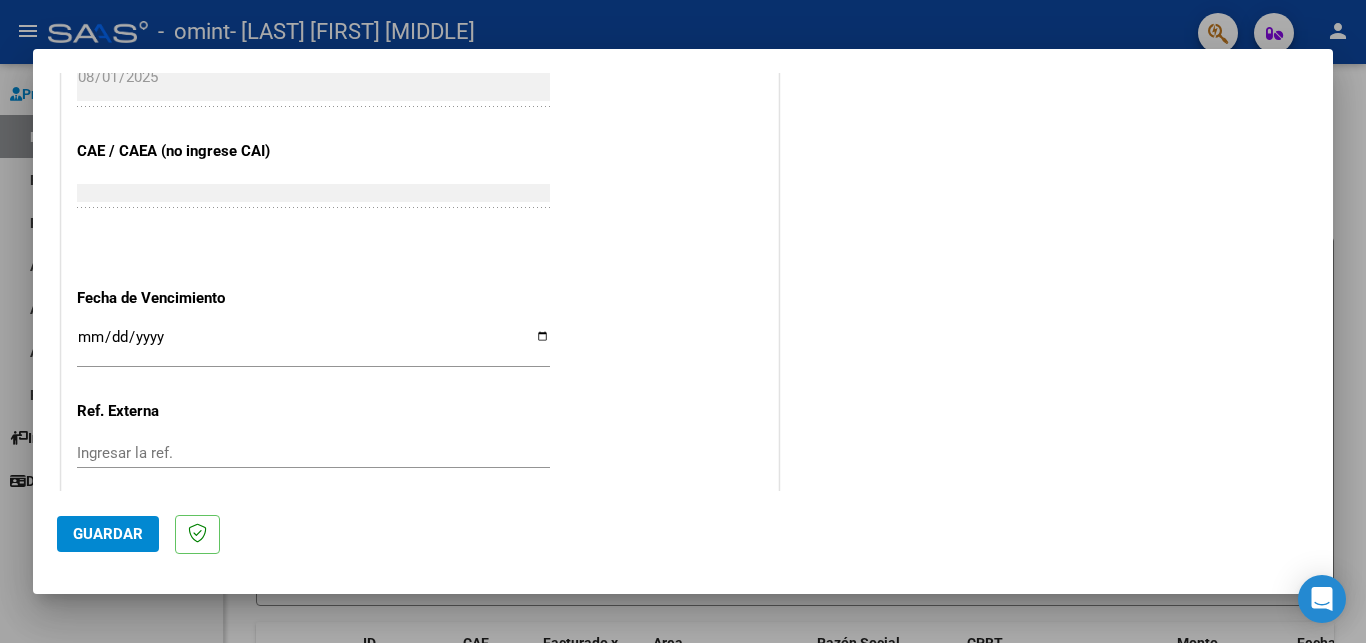 scroll, scrollTop: 1280, scrollLeft: 0, axis: vertical 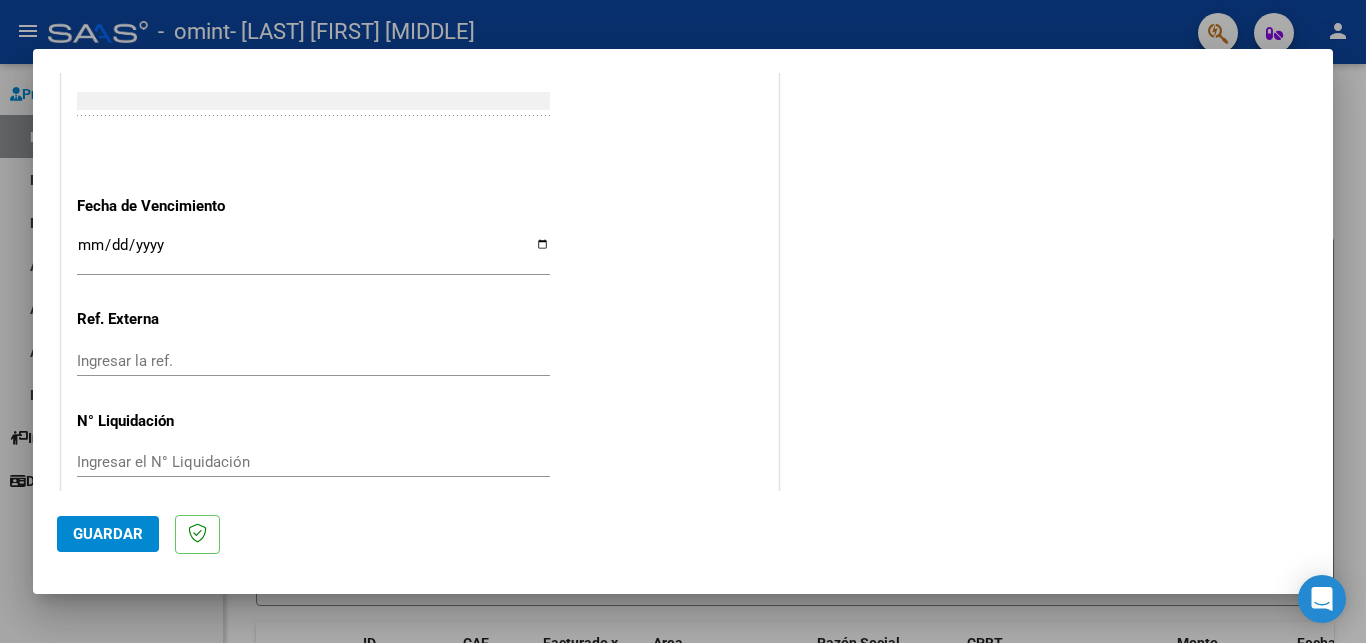 type on "202507" 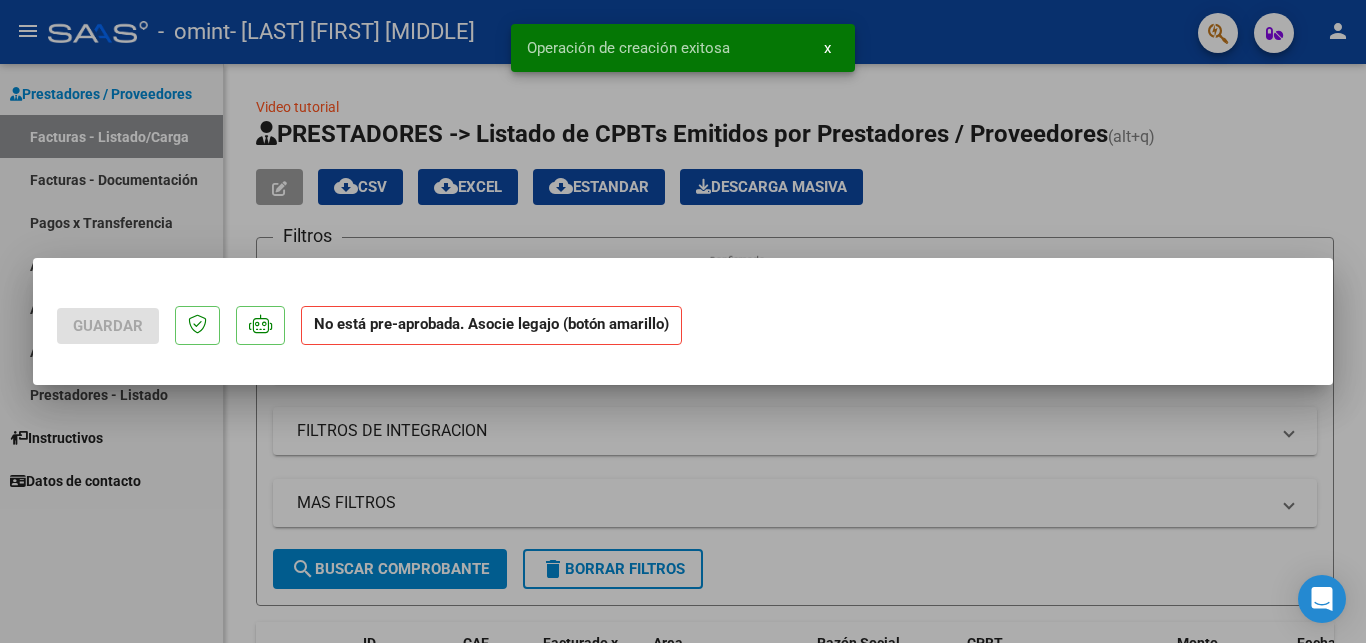 scroll, scrollTop: 0, scrollLeft: 0, axis: both 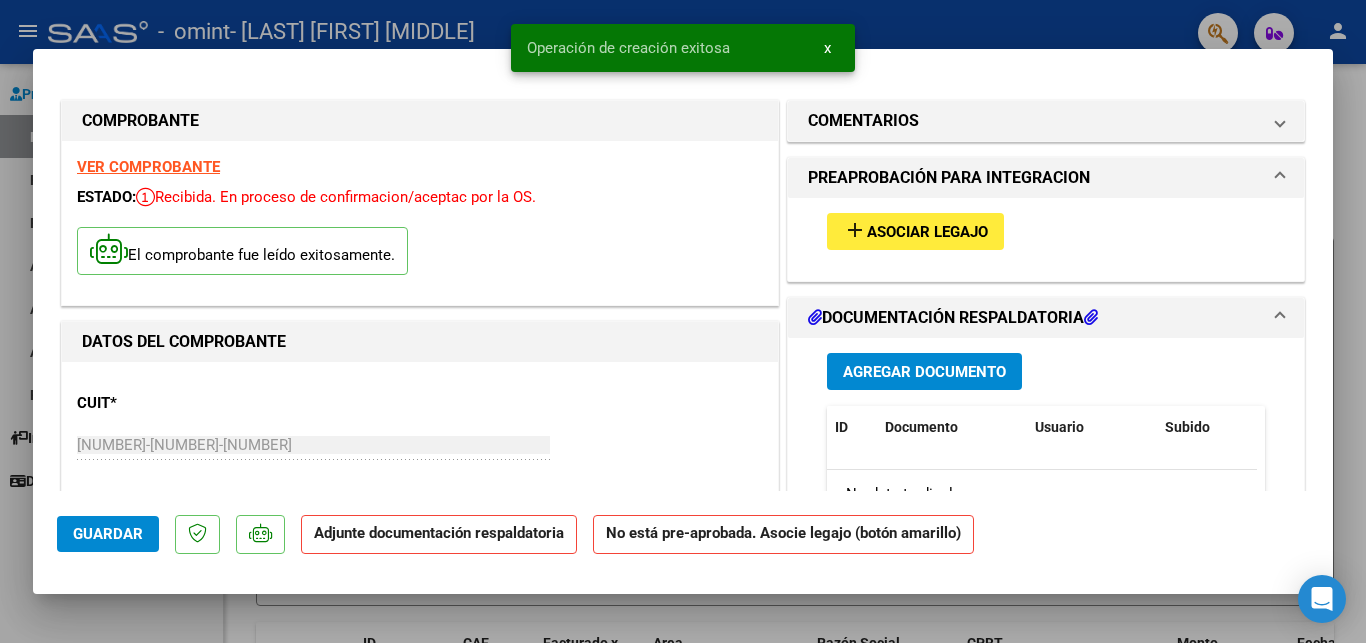click on "add Asociar Legajo" at bounding box center [915, 231] 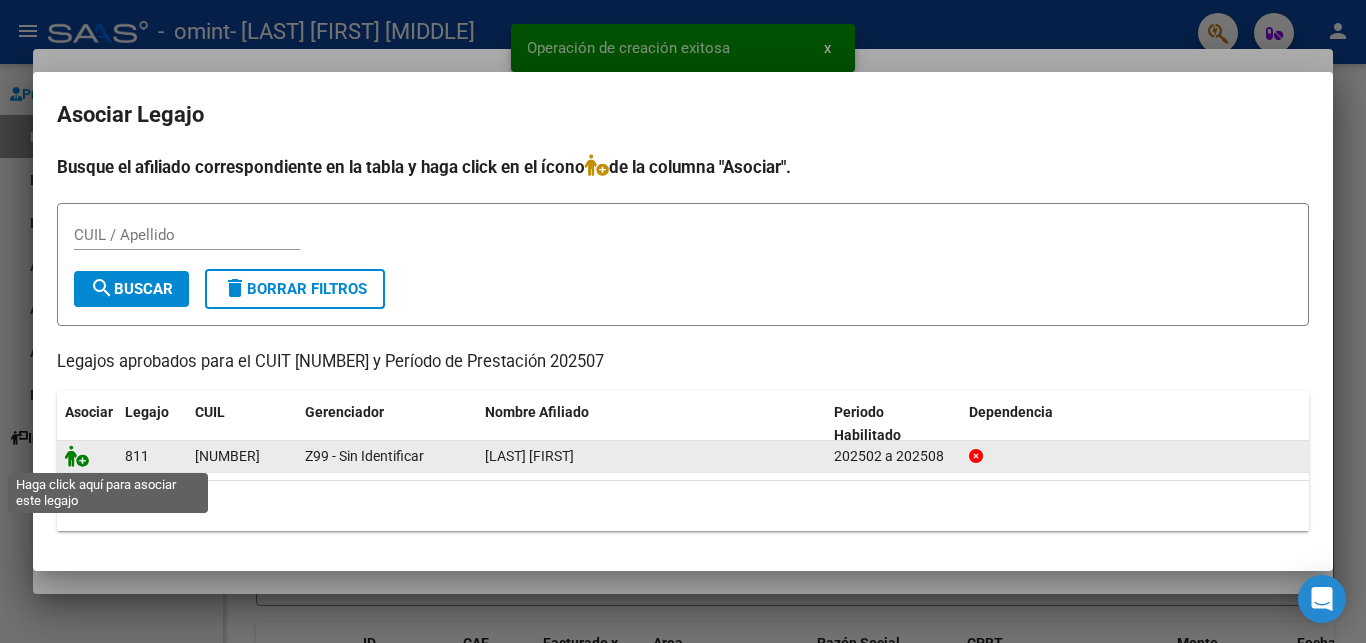 click 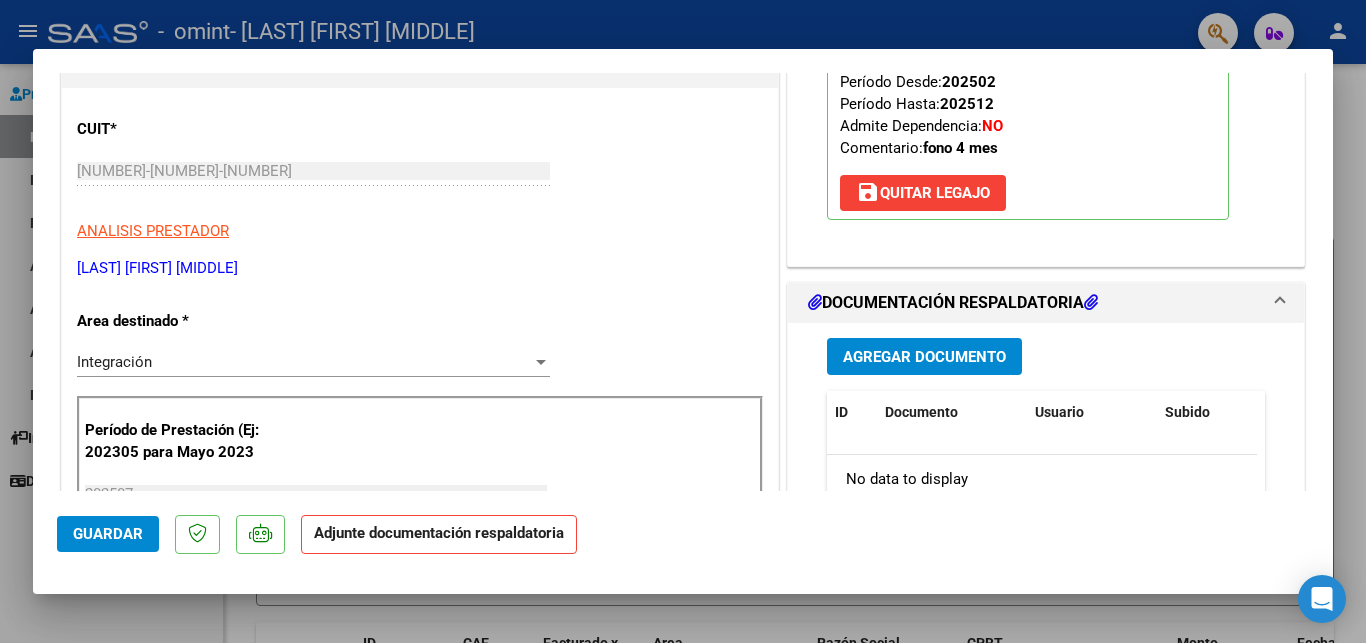scroll, scrollTop: 324, scrollLeft: 0, axis: vertical 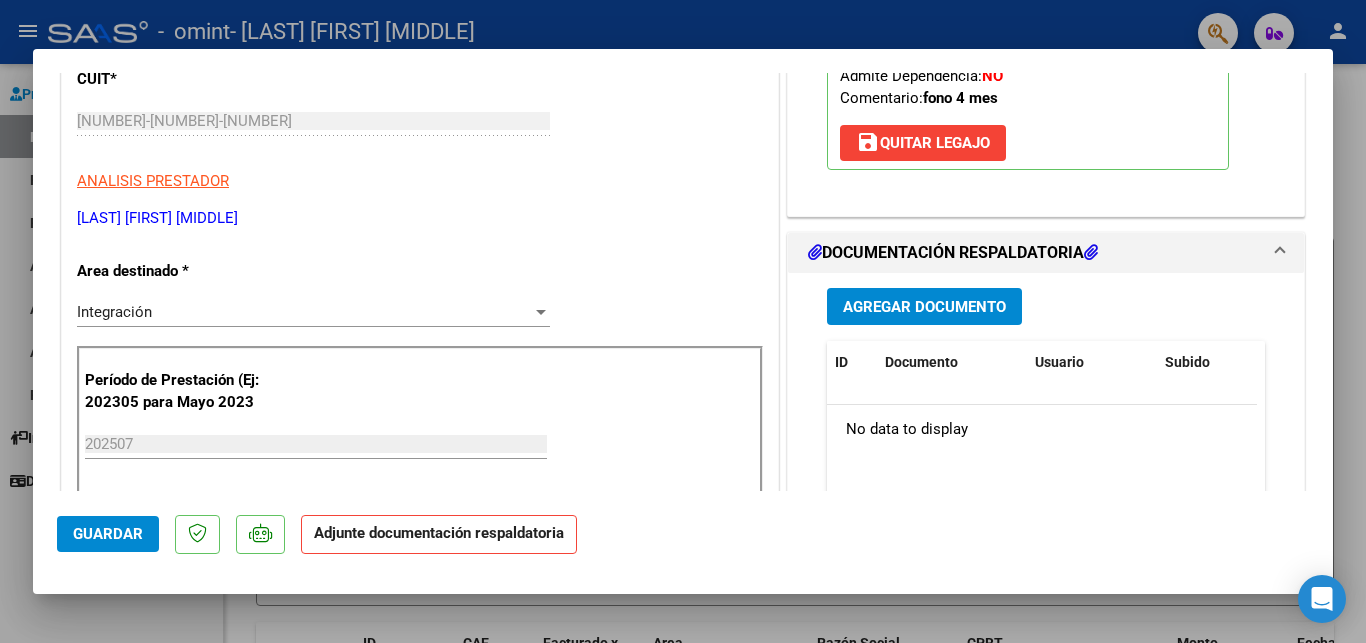 click on "Agregar Documento" at bounding box center [924, 307] 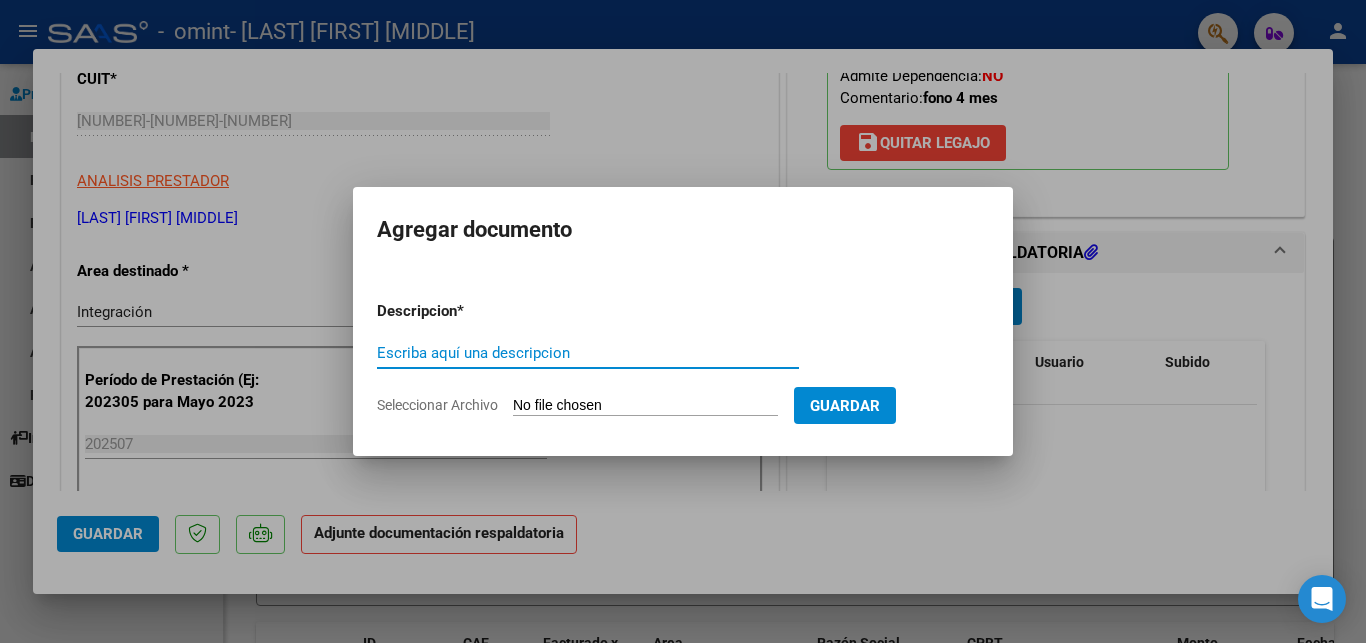 click on "Seleccionar Archivo" at bounding box center [645, 406] 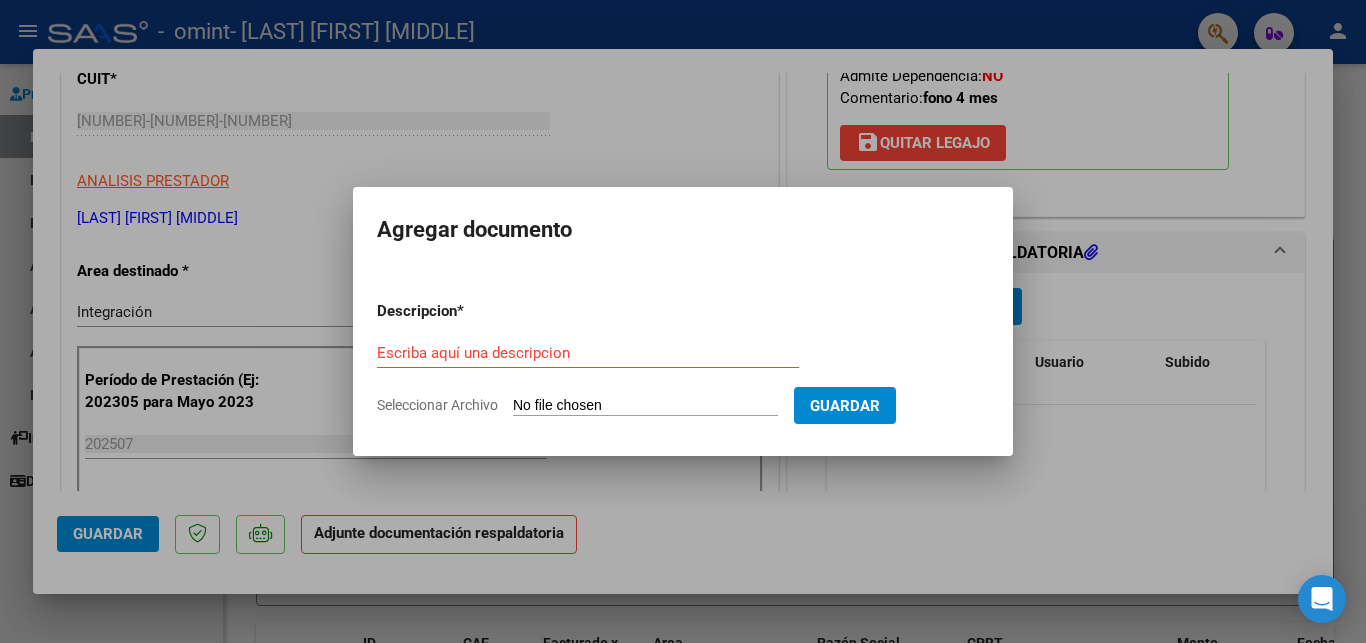 type on "C:\fakepath\AS-FONO-Cargaterra Luca-Jl25.pdf" 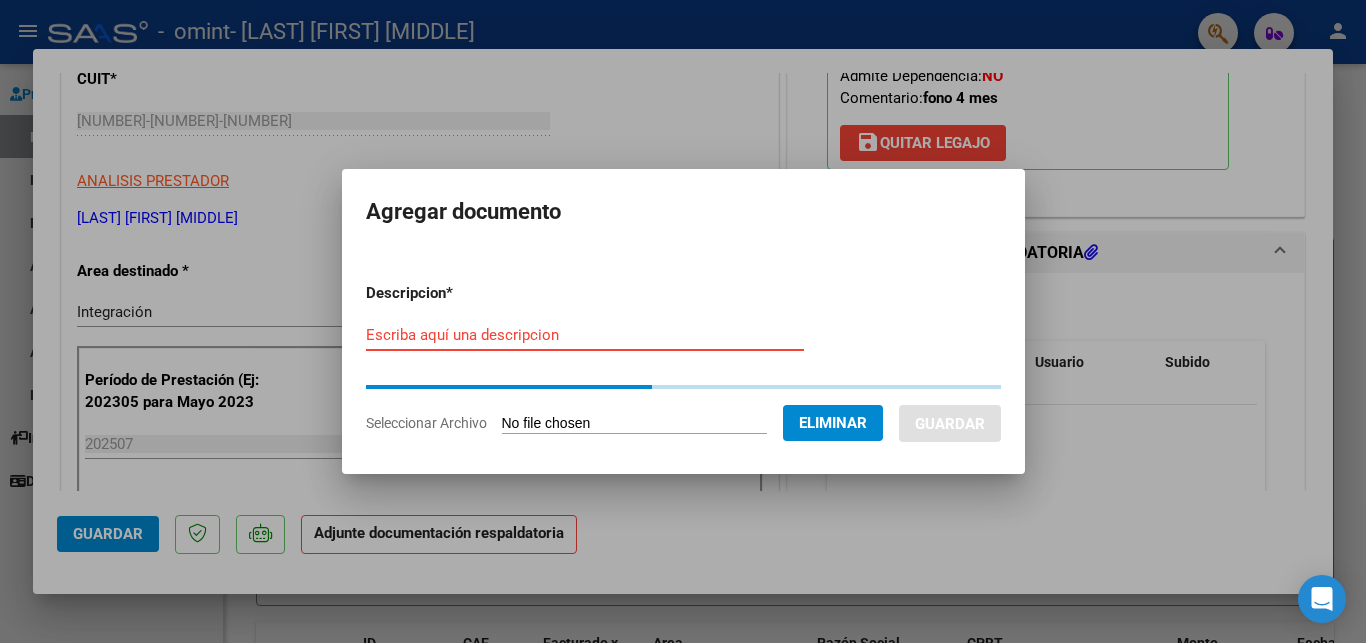 click on "Escriba aquí una descripcion" at bounding box center [585, 335] 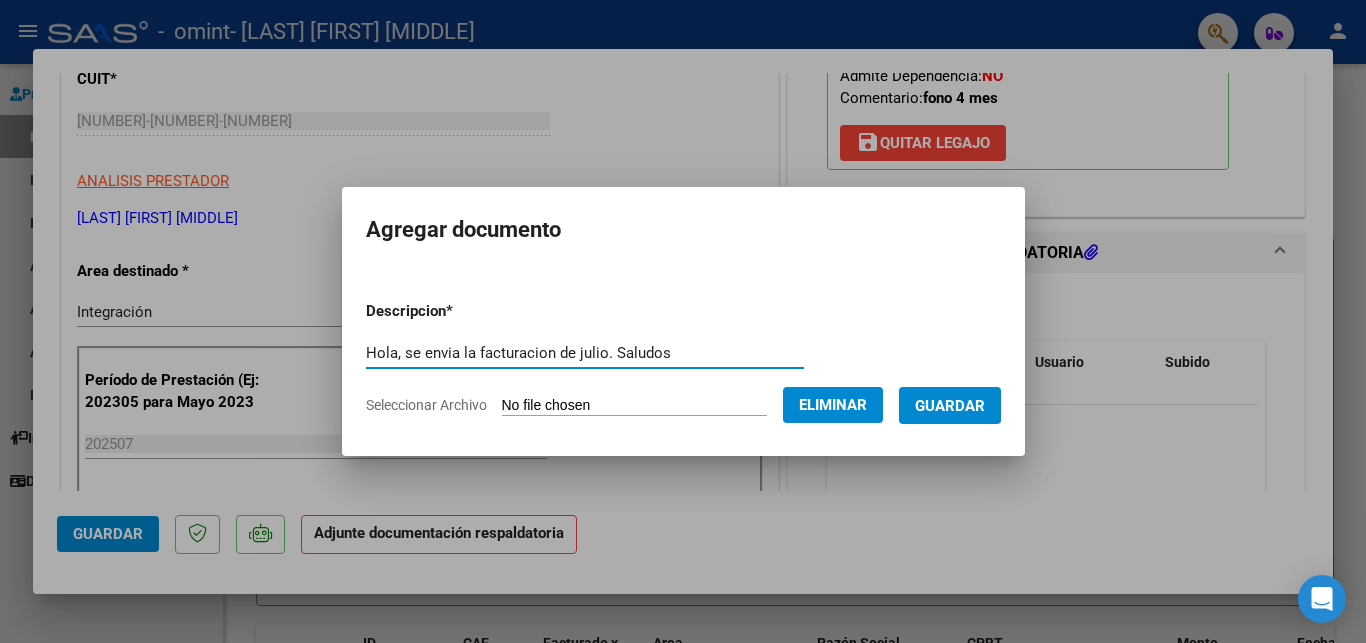 type on "Hola, se envia la facturacion de julio. Saludos" 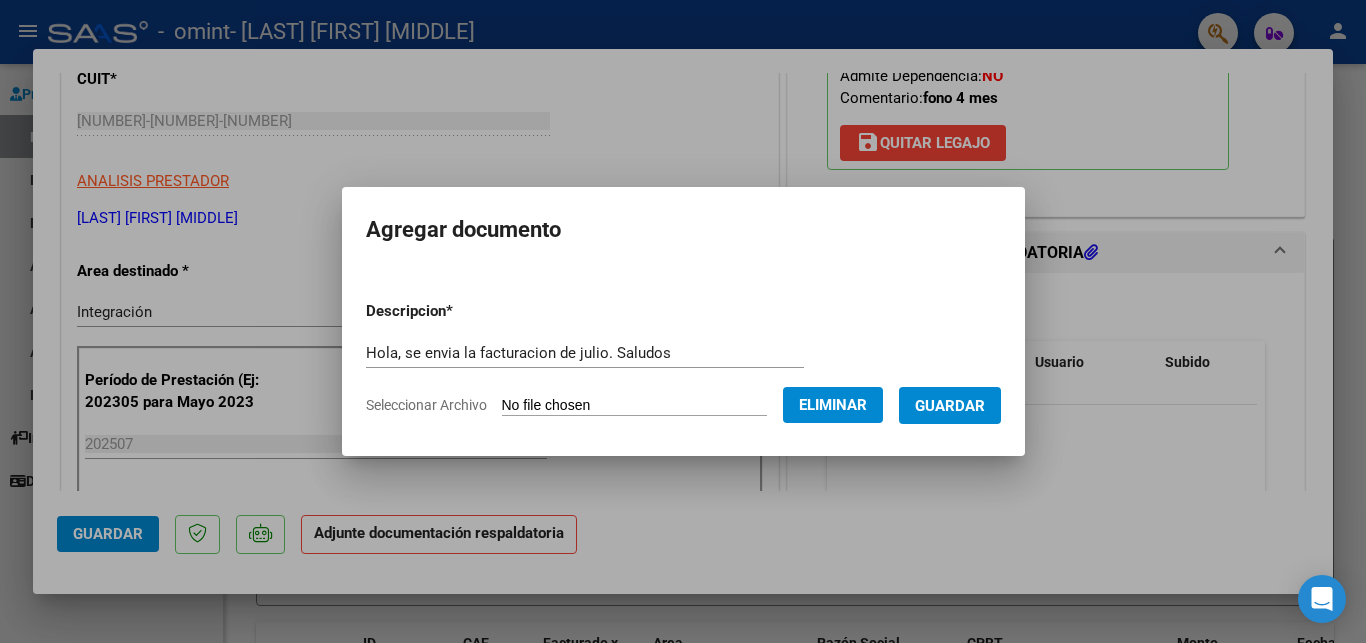 drag, startPoint x: 711, startPoint y: 338, endPoint x: 458, endPoint y: 357, distance: 253.71243 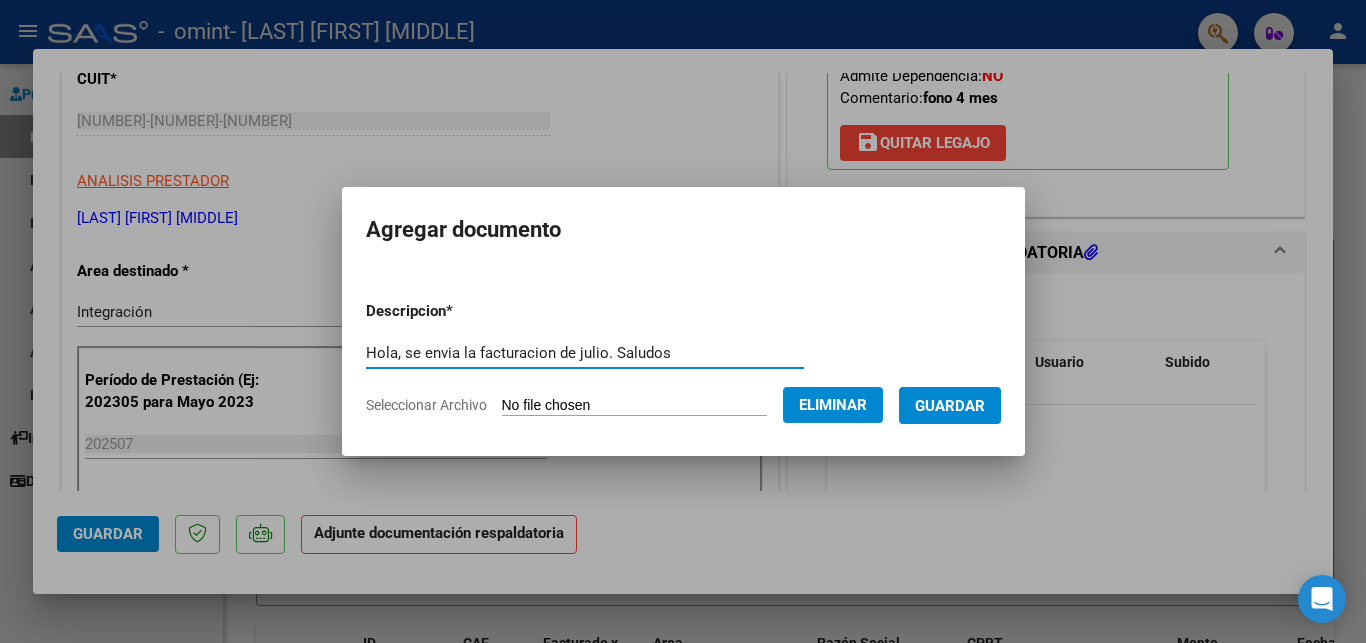 drag, startPoint x: 662, startPoint y: 348, endPoint x: 352, endPoint y: 353, distance: 310.0403 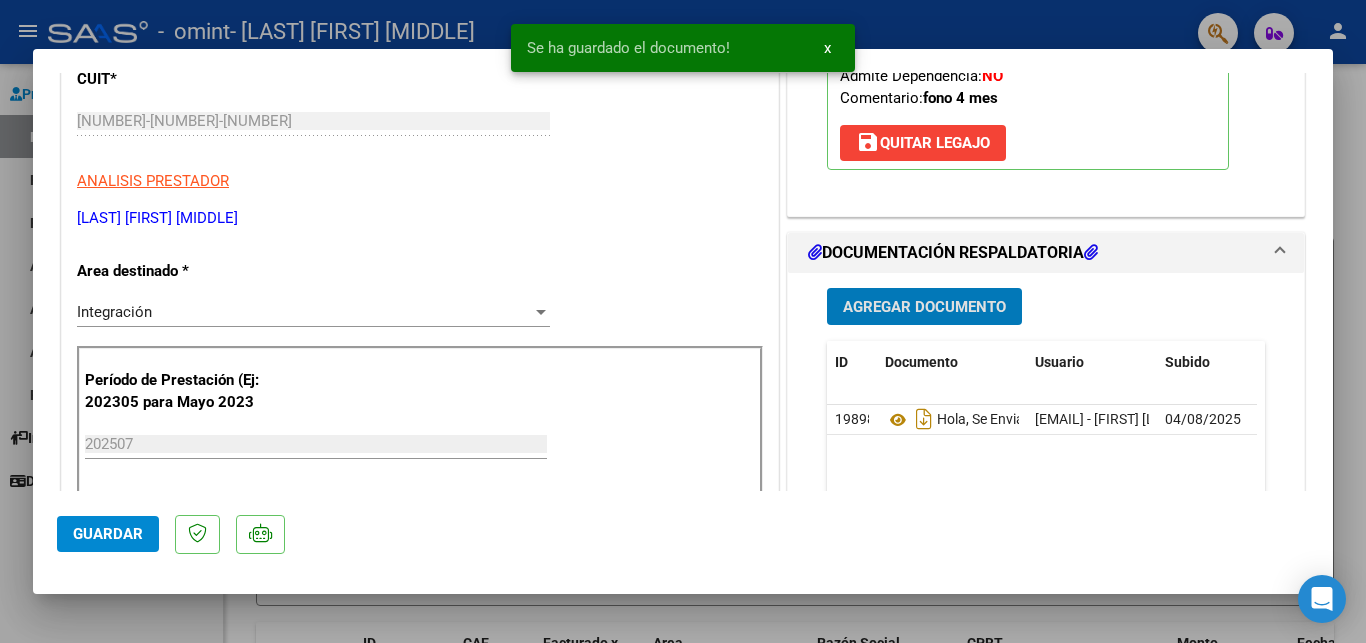 click on "Guardar" 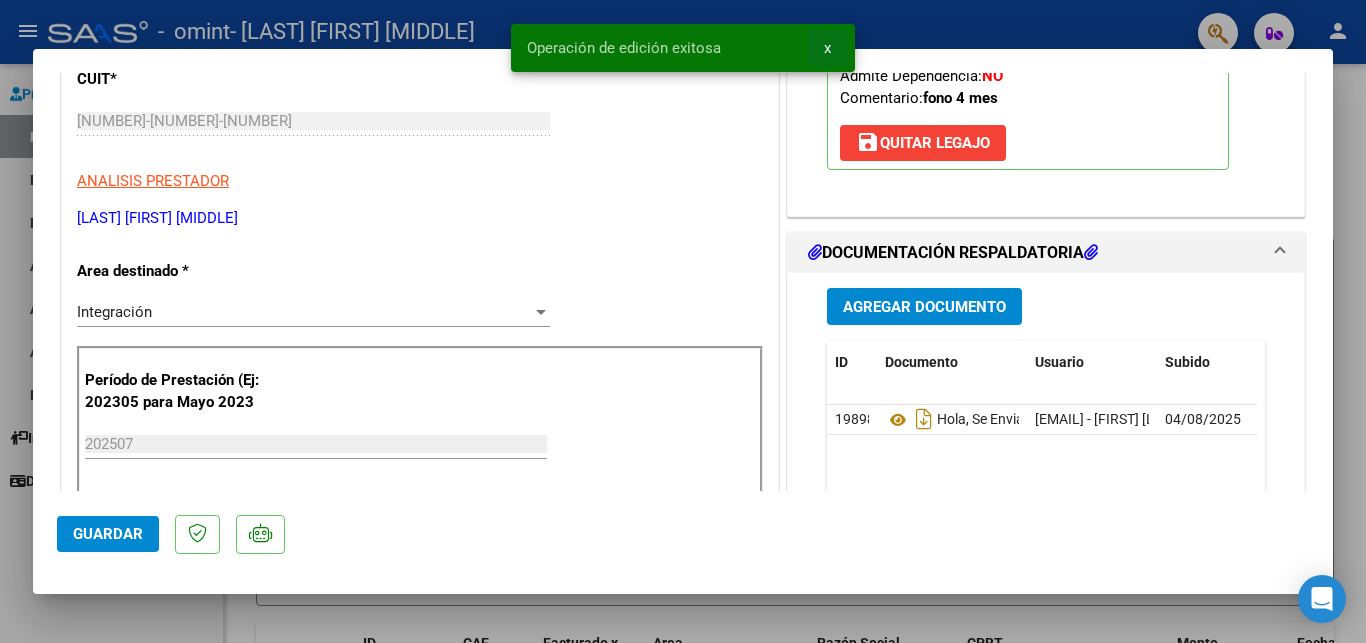 click on "x" at bounding box center [827, 48] 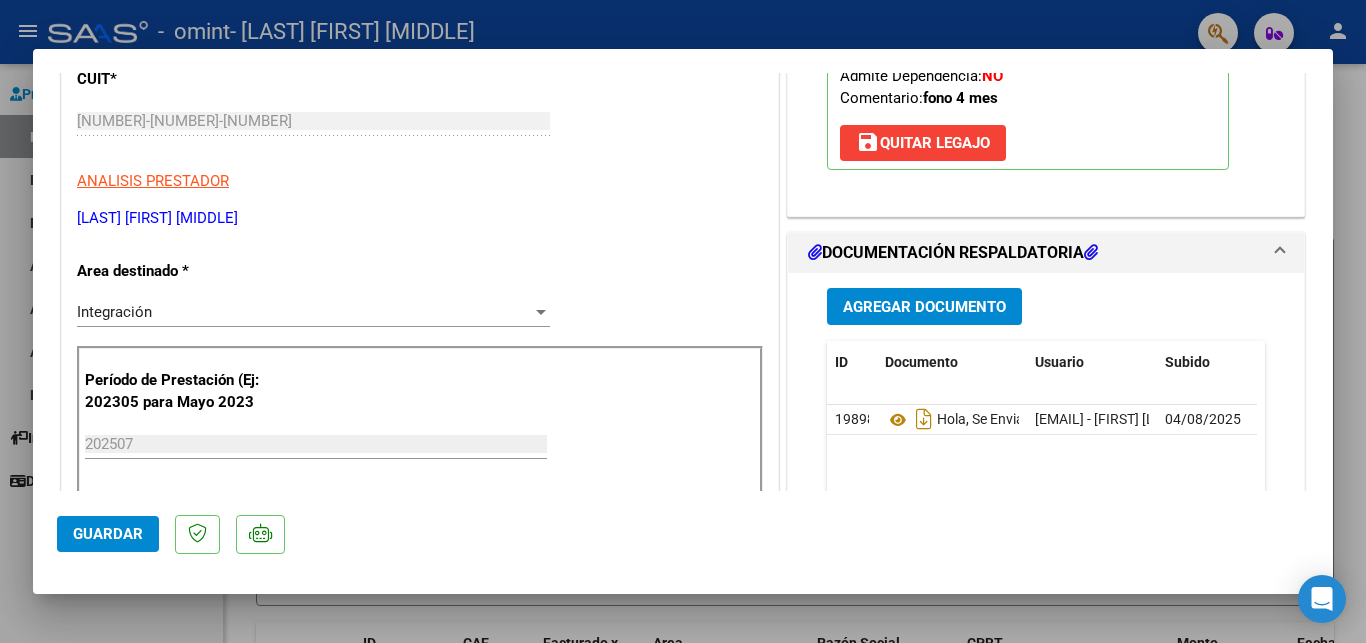 click at bounding box center [683, 321] 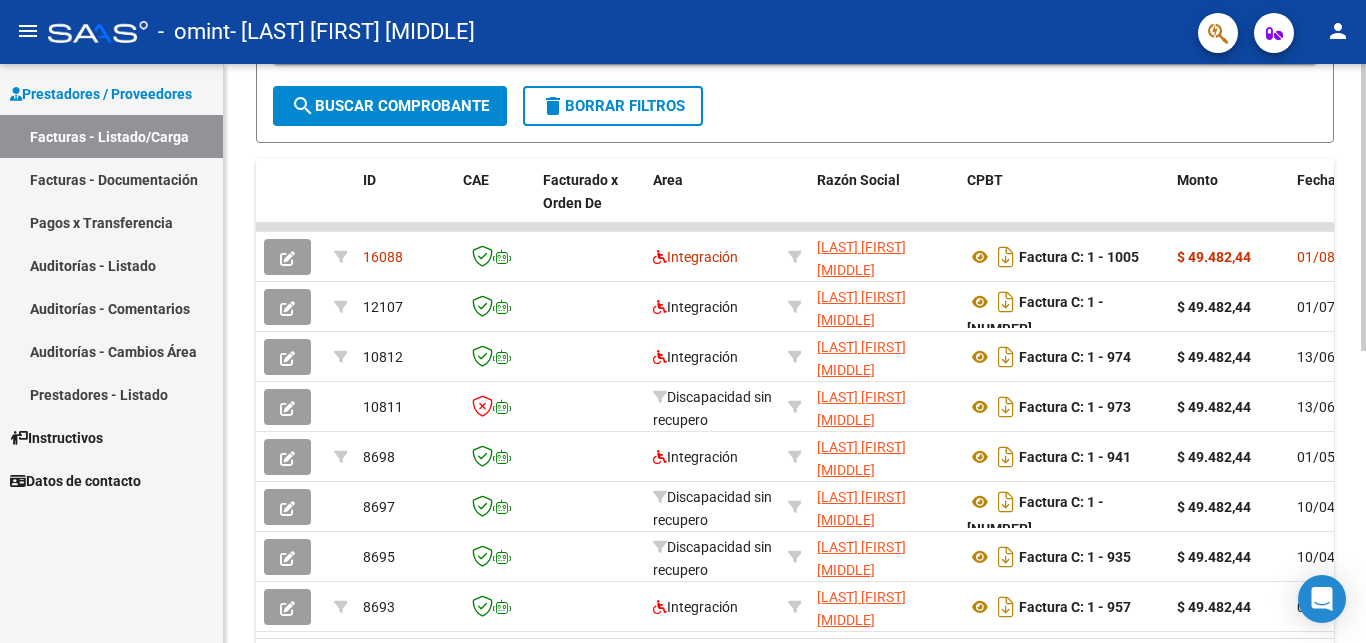 scroll, scrollTop: 510, scrollLeft: 0, axis: vertical 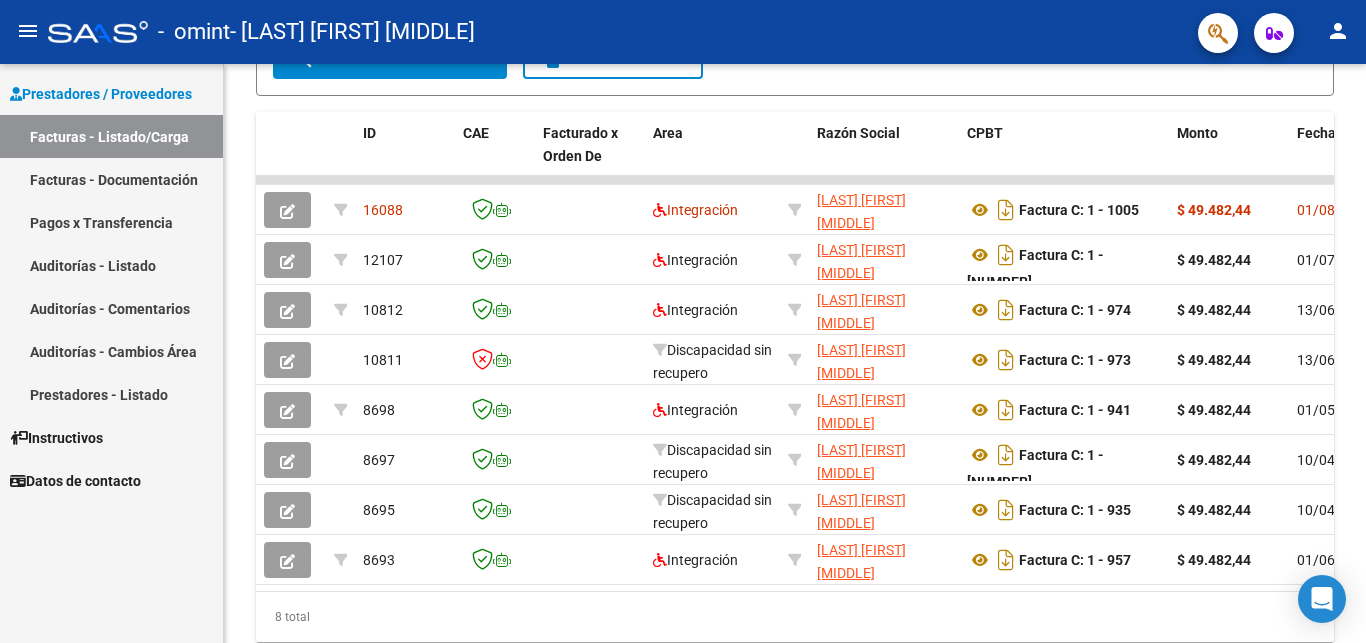 click on "person" 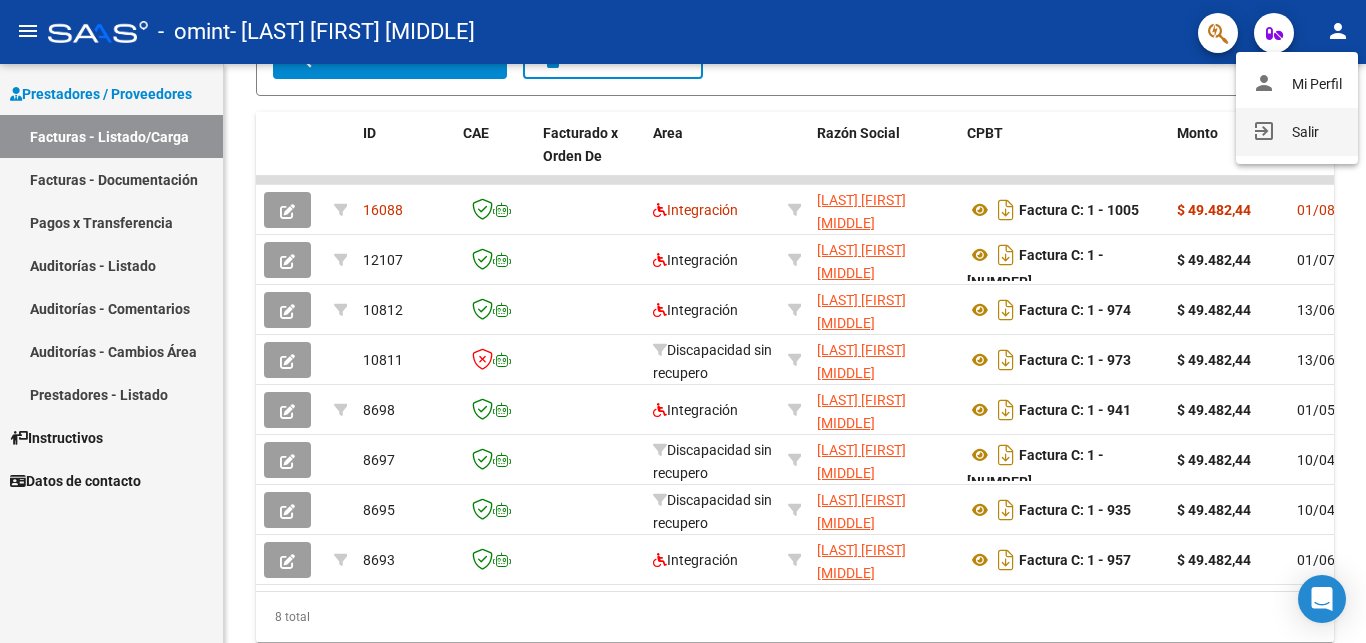 click on "exit_to_app" at bounding box center (1264, 131) 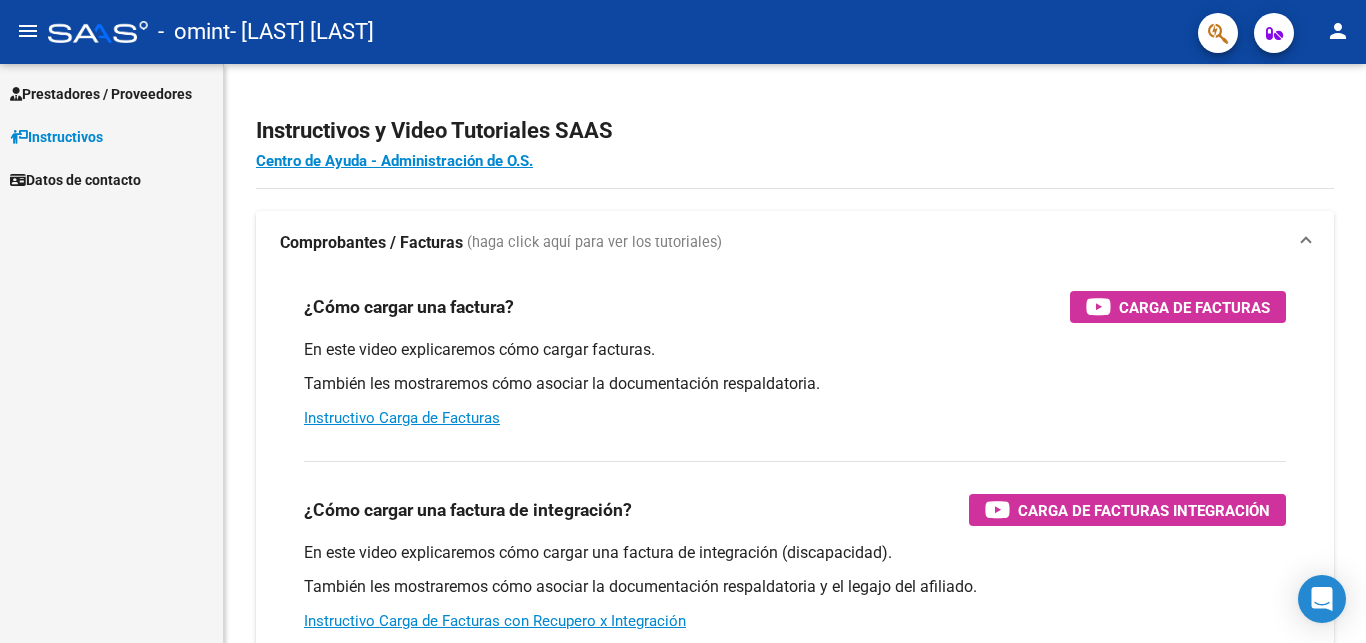 scroll, scrollTop: 0, scrollLeft: 0, axis: both 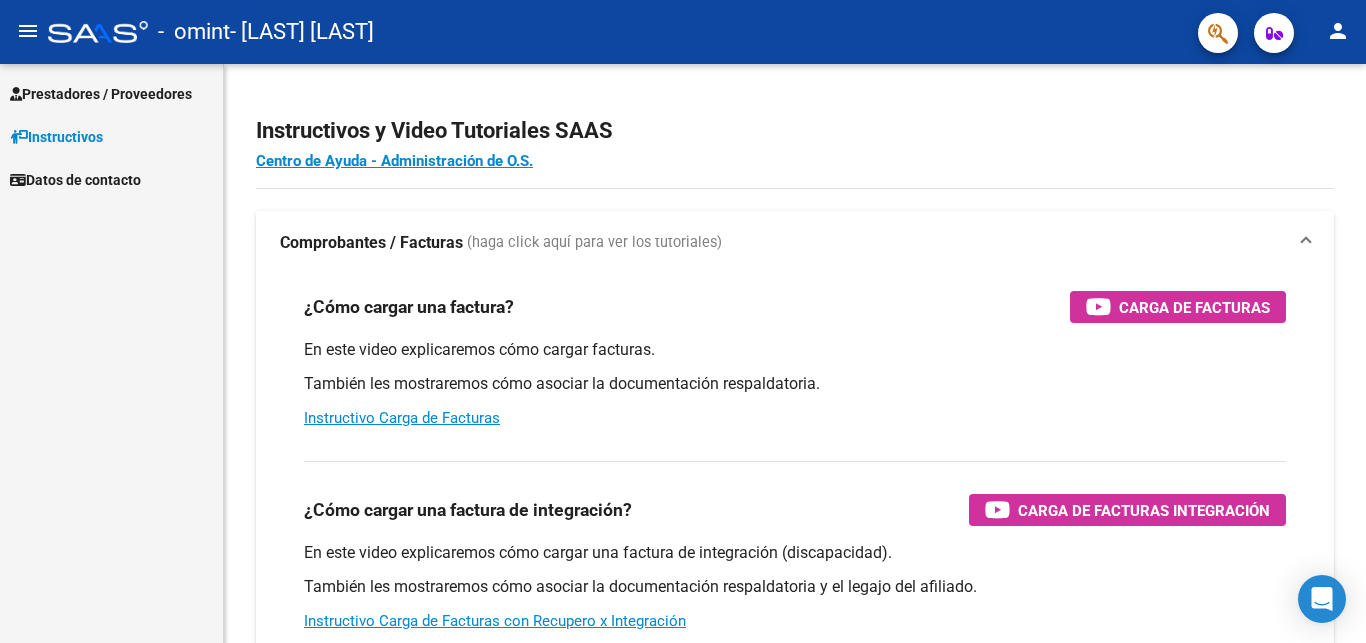 click on "Prestadores / Proveedores" at bounding box center (101, 94) 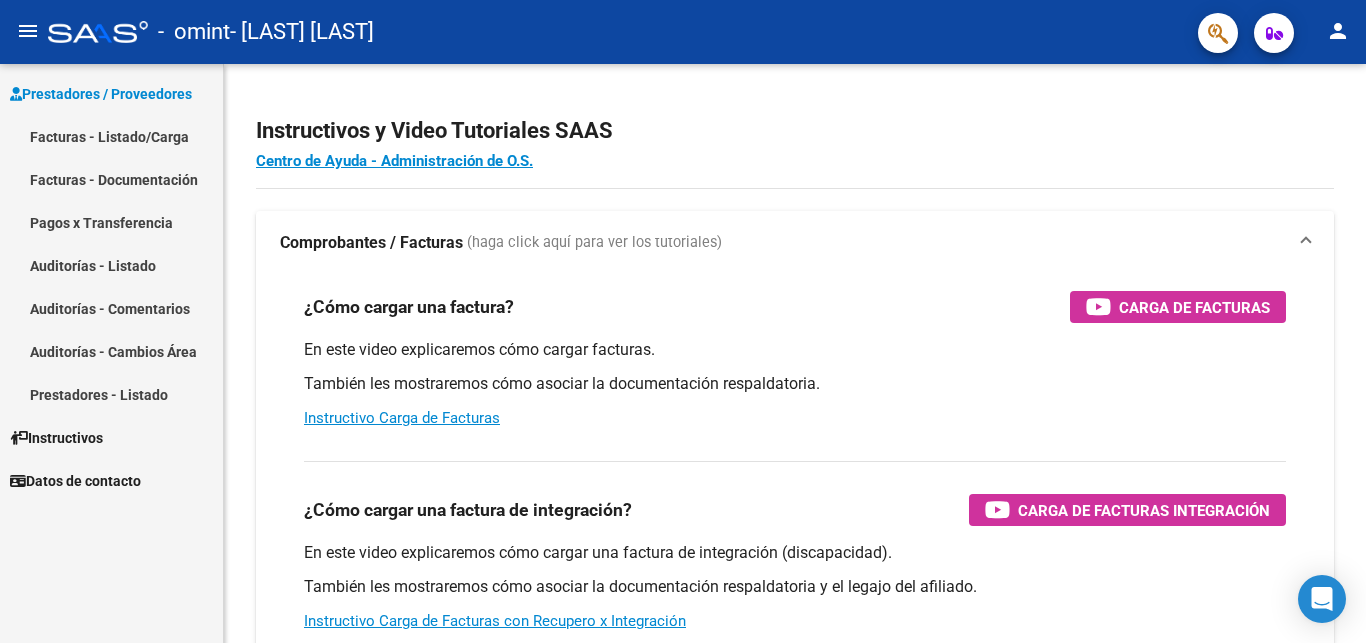 click on "Facturas - Listado/Carga" at bounding box center [111, 136] 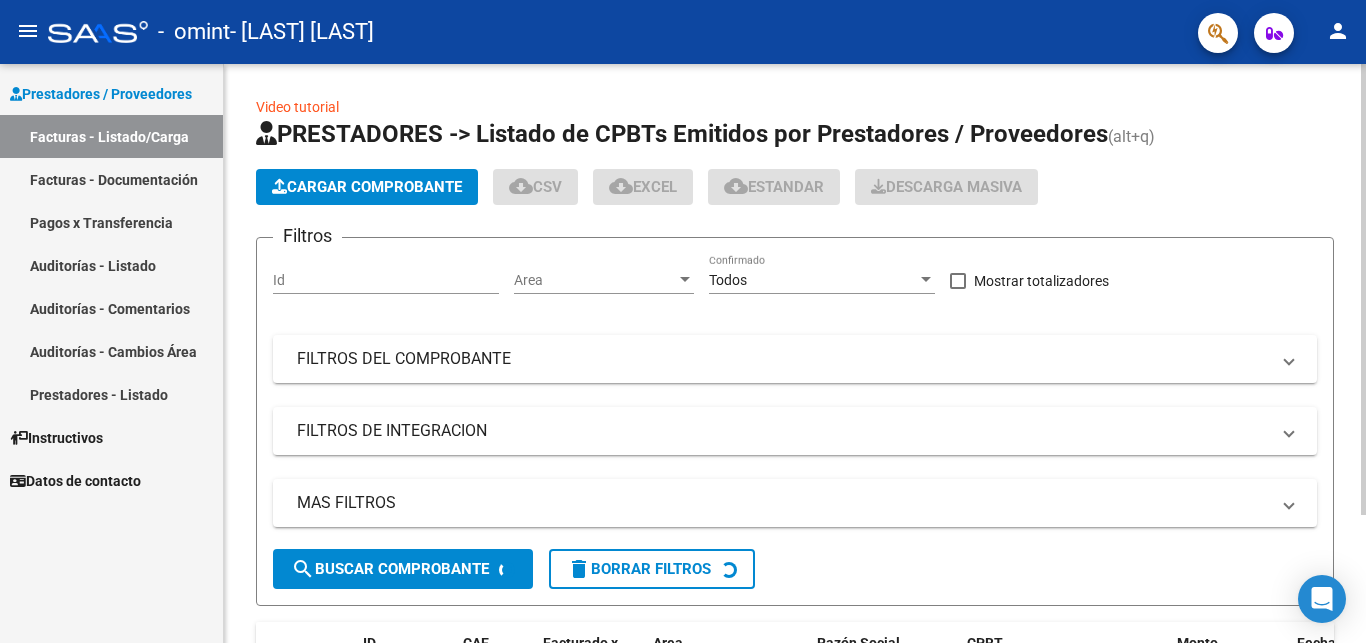 click on "Cargar Comprobante" 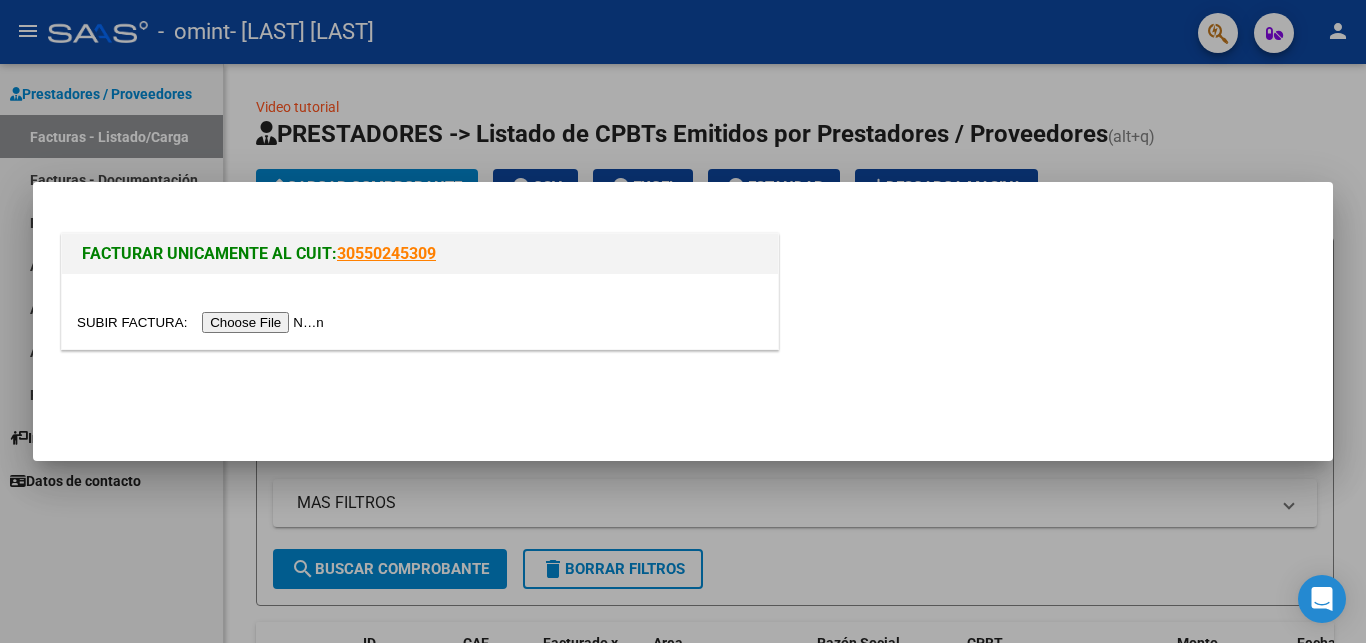 click at bounding box center [203, 322] 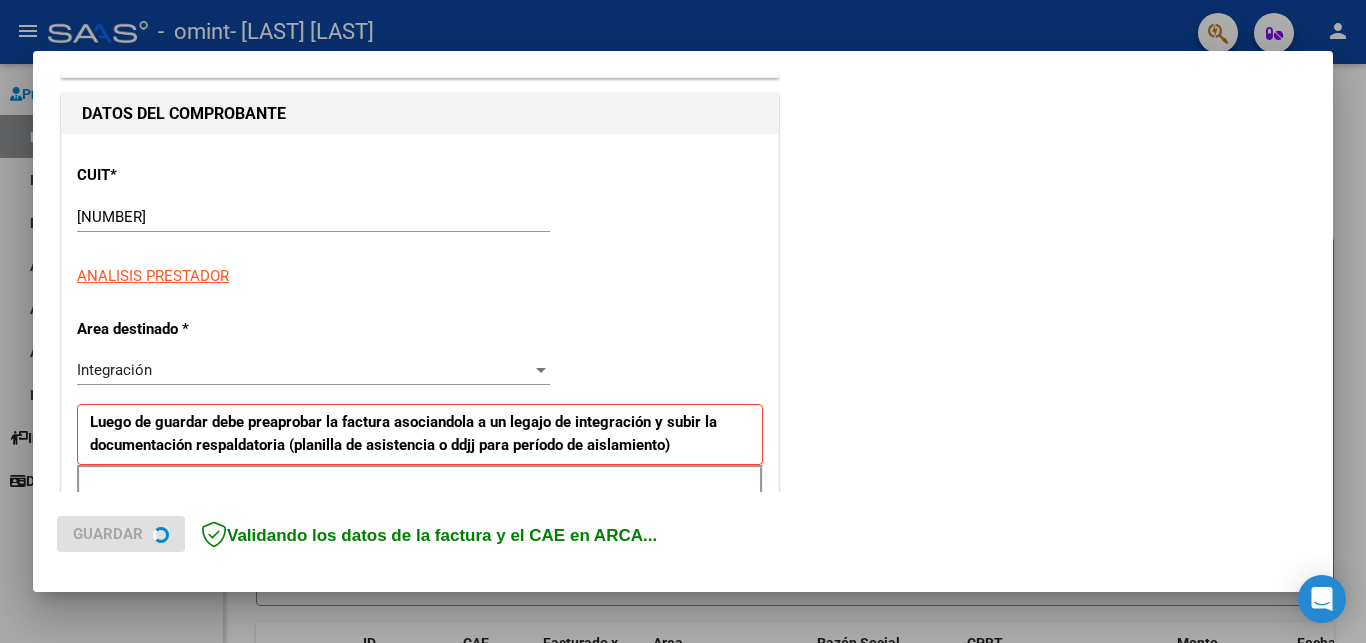 scroll, scrollTop: 324, scrollLeft: 0, axis: vertical 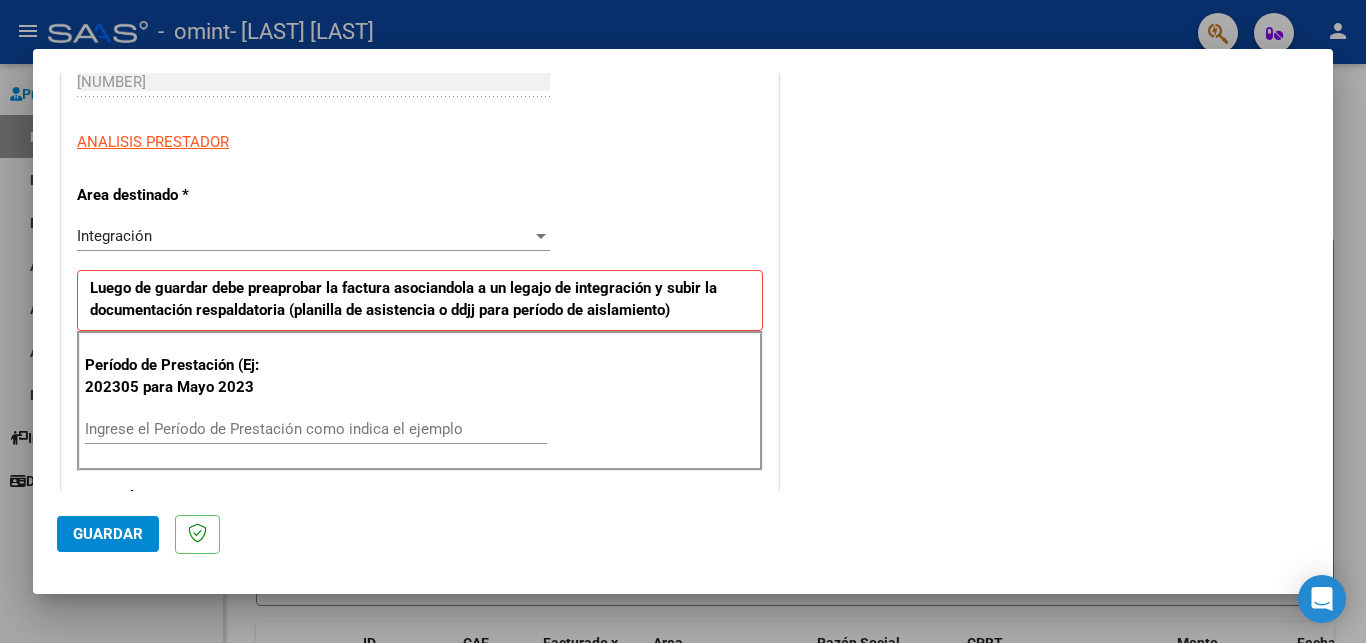 click on "Ingrese el Período de Prestación como indica el ejemplo" at bounding box center [316, 429] 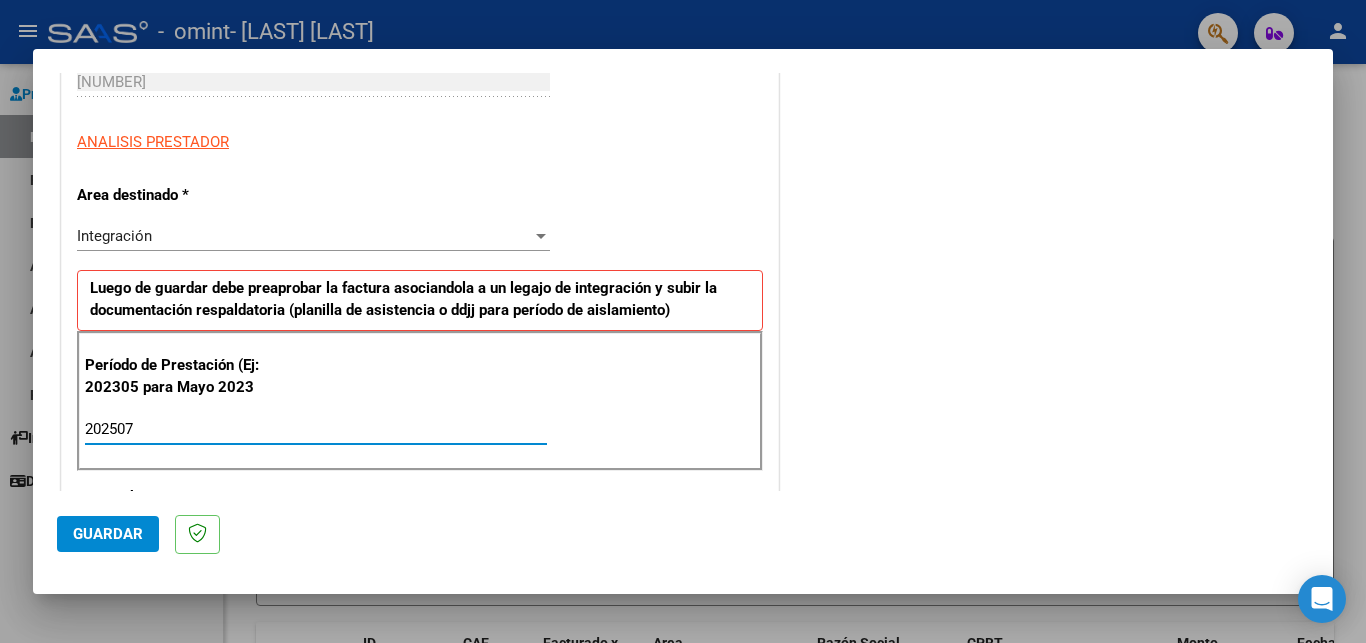 type on "202507" 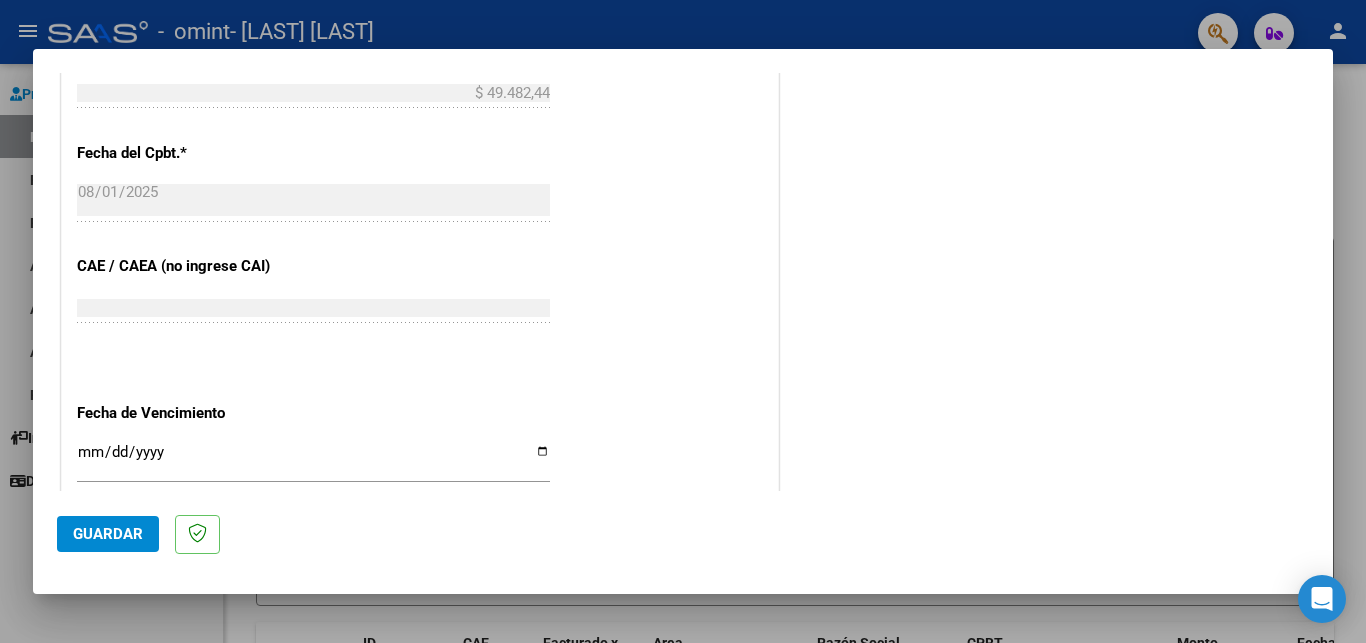 scroll, scrollTop: 1188, scrollLeft: 0, axis: vertical 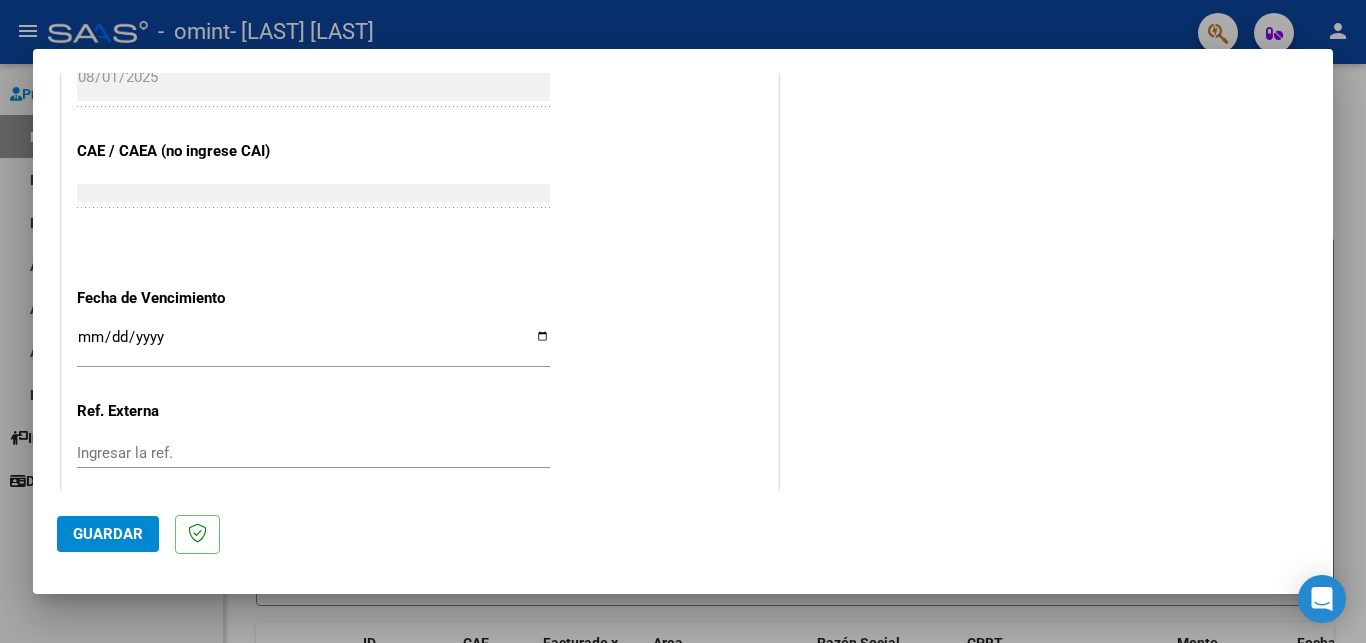 click on "Guardar" 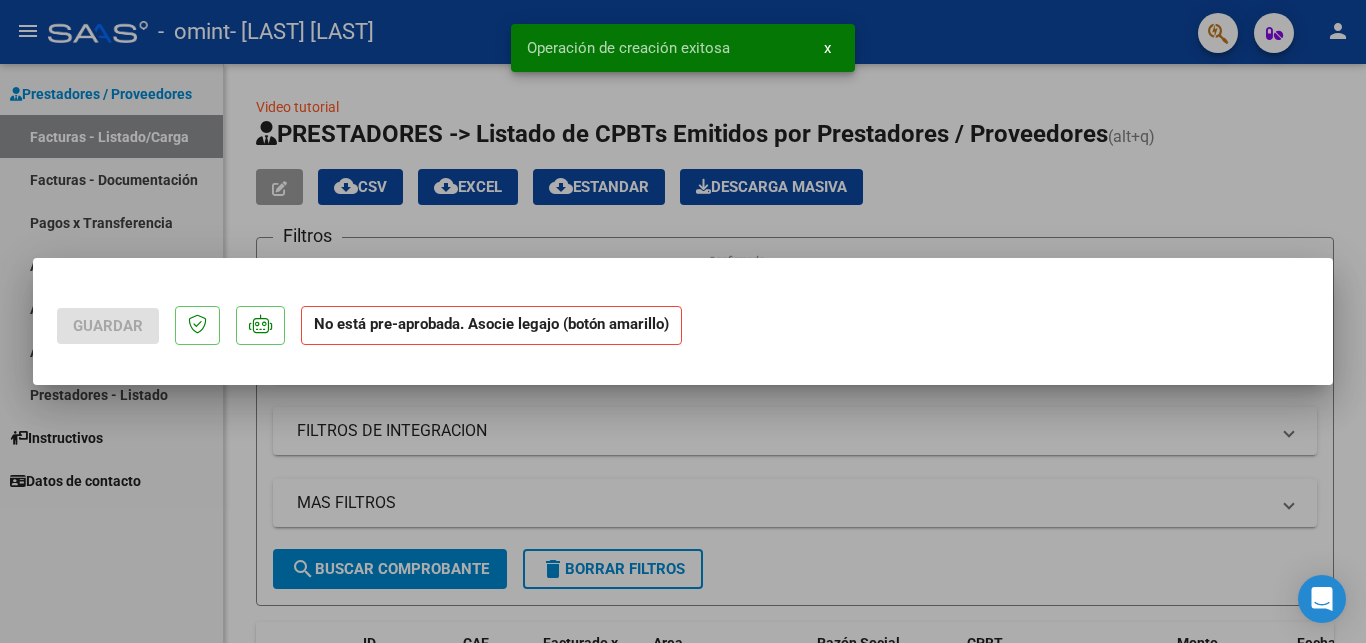scroll, scrollTop: 0, scrollLeft: 0, axis: both 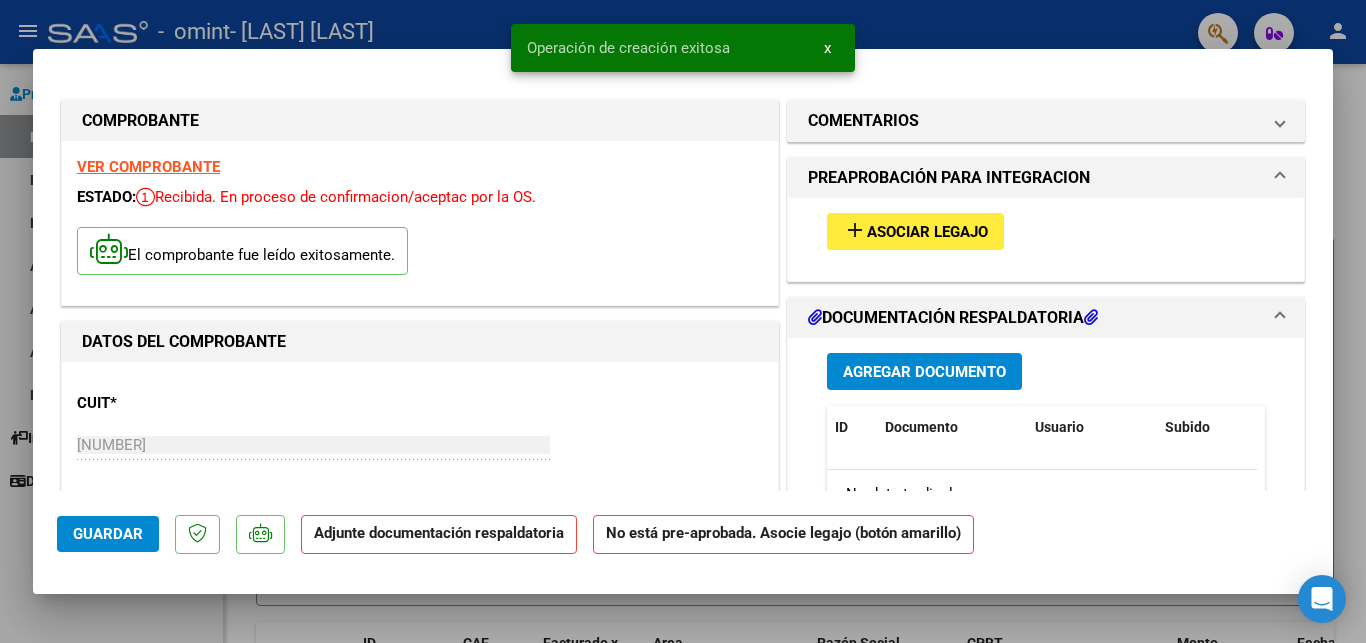 click on "add Asociar Legajo" at bounding box center (915, 231) 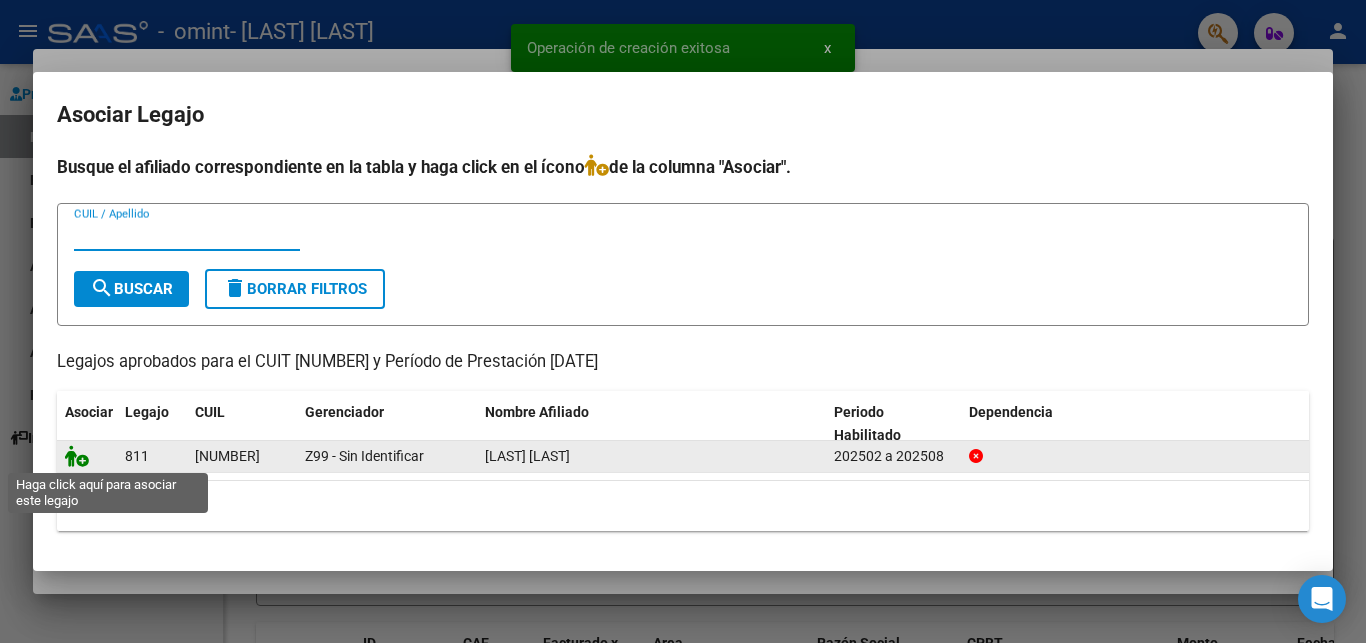click 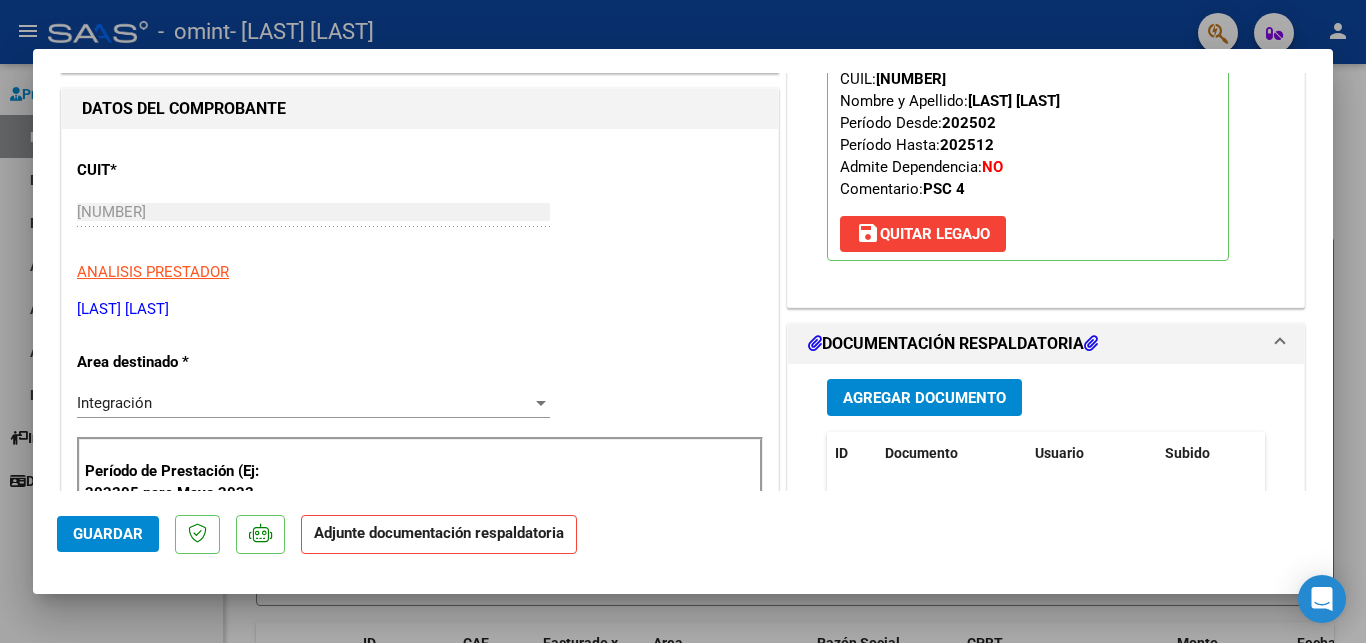 scroll, scrollTop: 432, scrollLeft: 0, axis: vertical 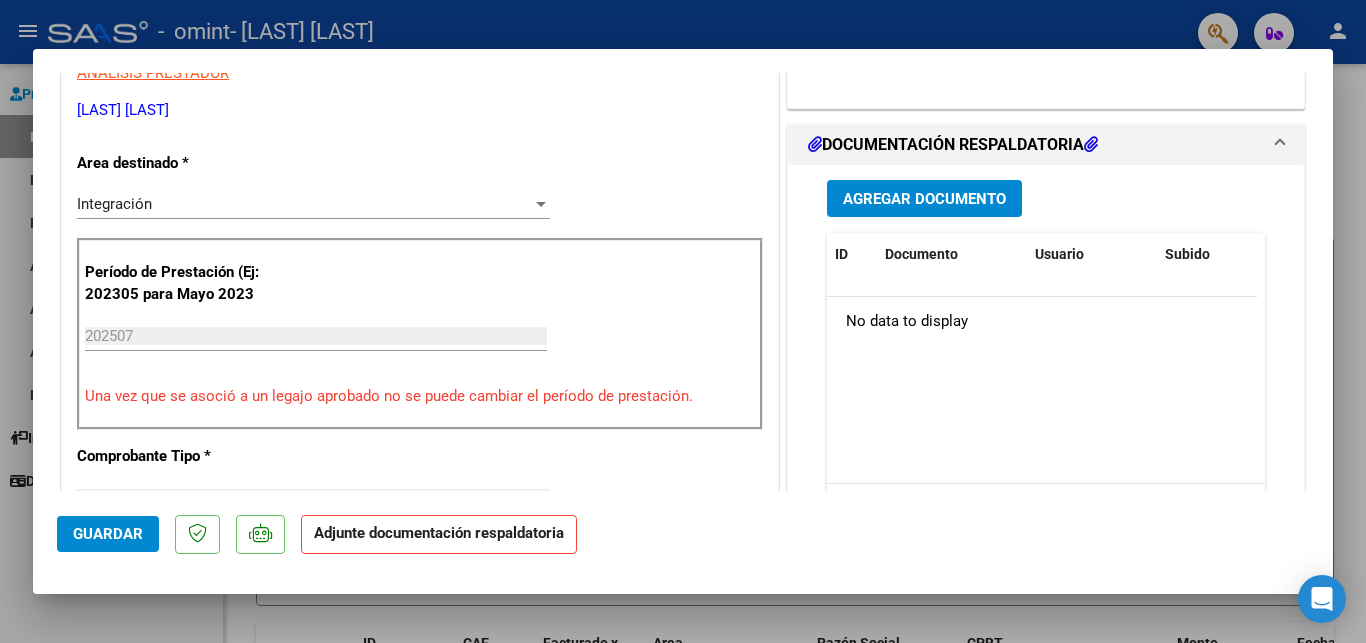 click on "Agregar Documento" at bounding box center [924, 199] 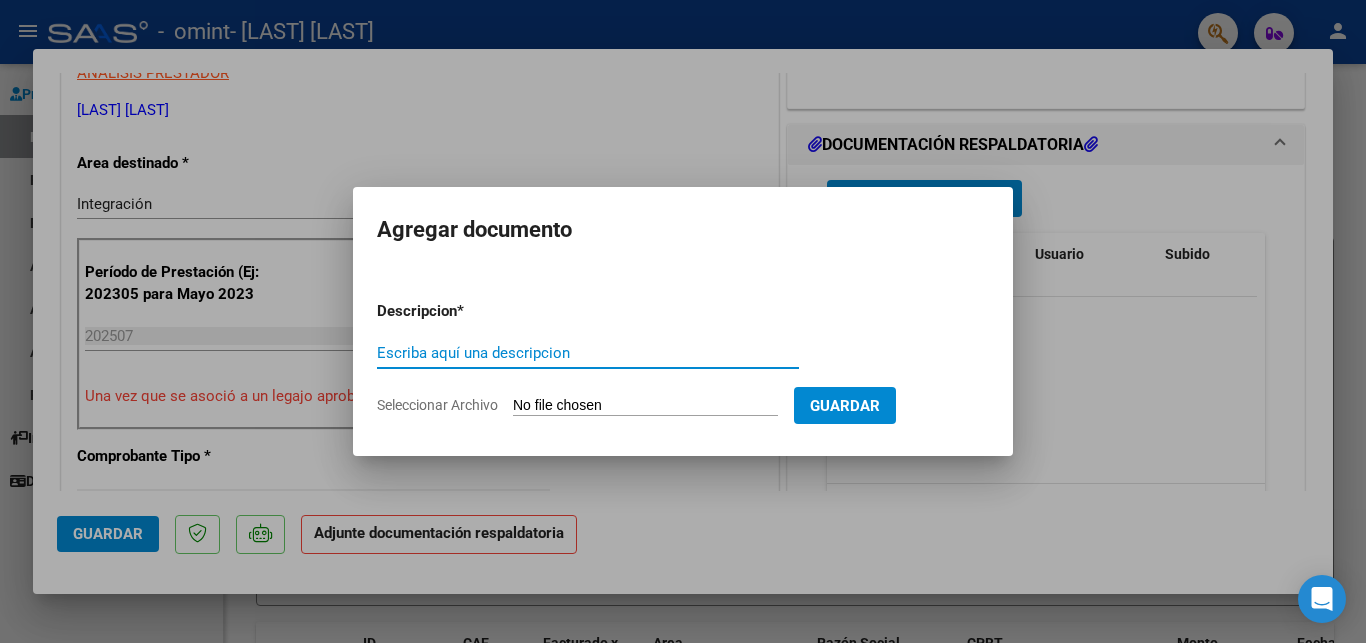 click on "Seleccionar Archivo" at bounding box center [645, 406] 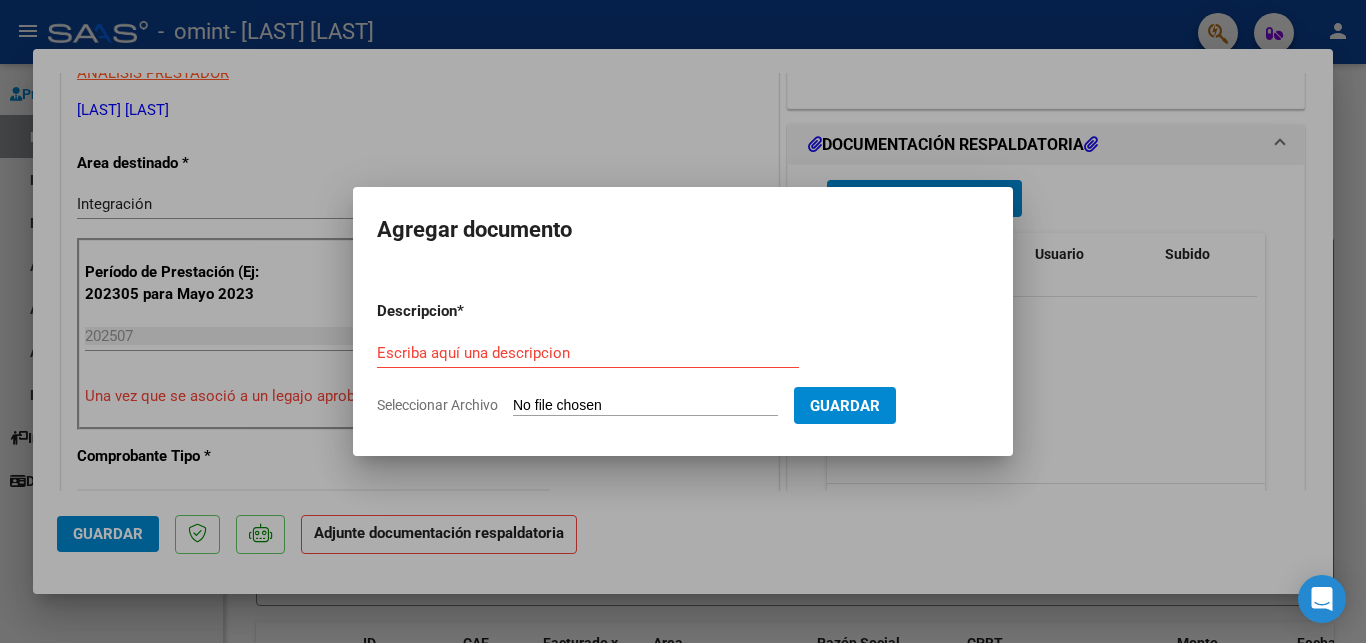type on "C:\fakepath\AS-PSL-Cargaterra Luca-Jl25.pdf" 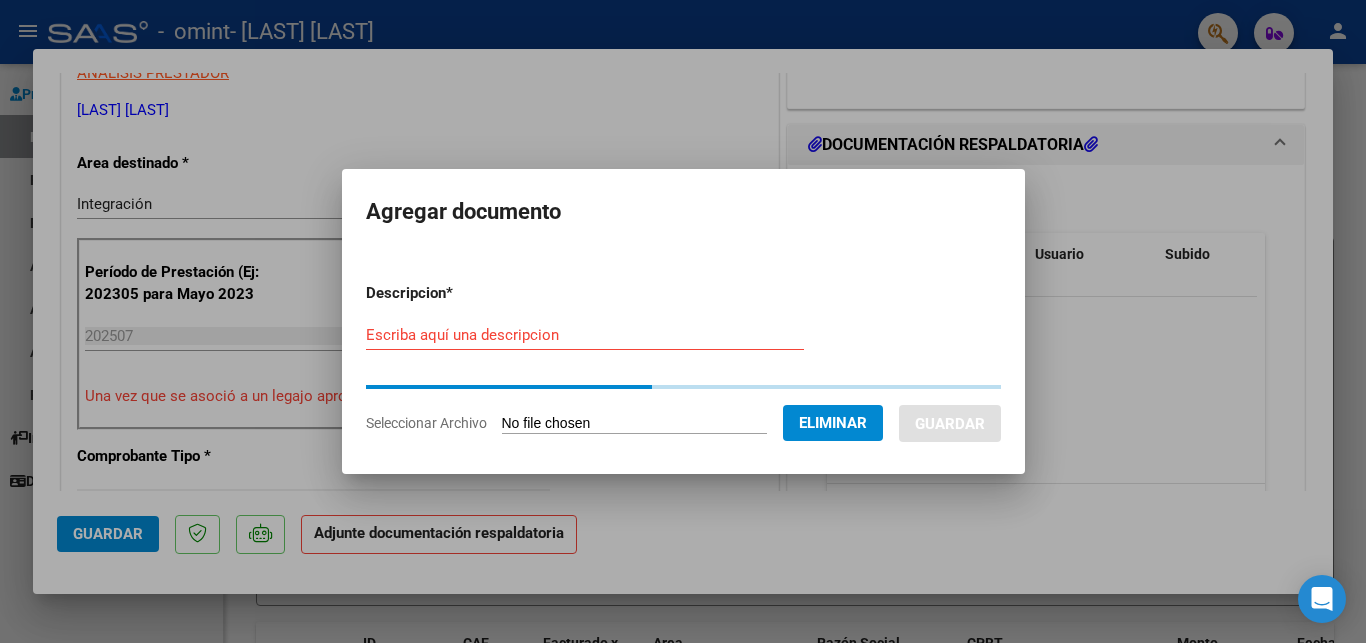 click on "Escriba aquí una descripcion" at bounding box center [585, 335] 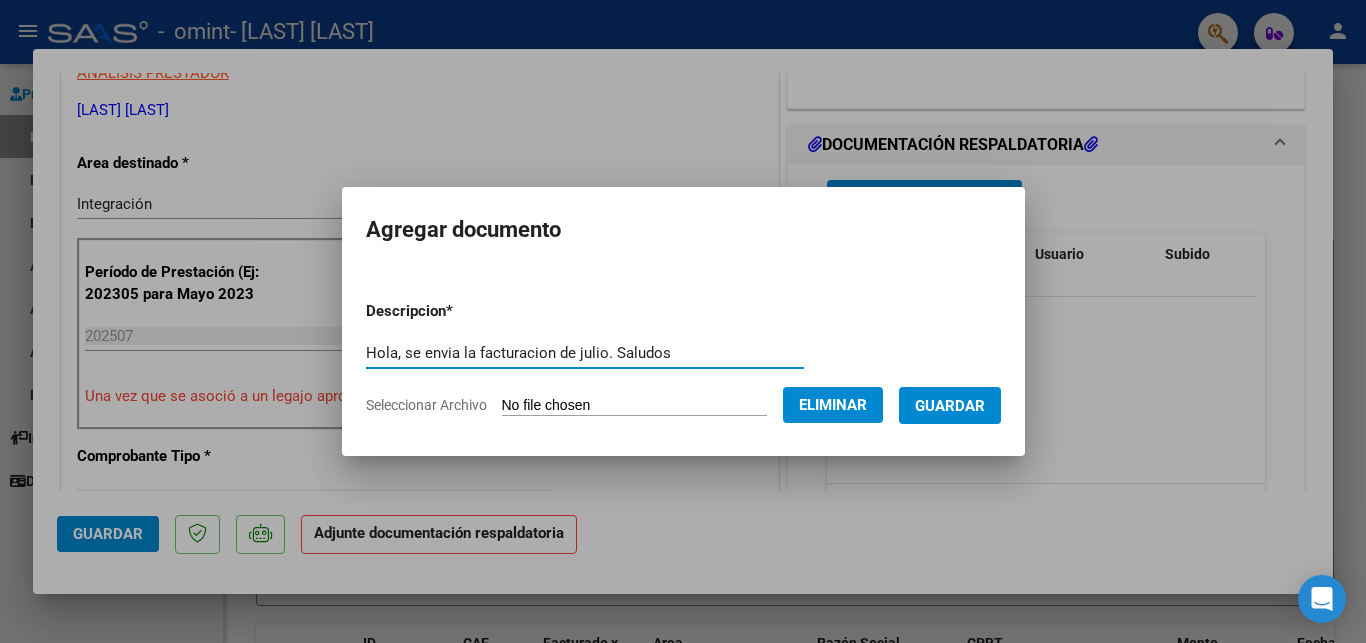 type on "Hola, se envia la facturacion de julio. Saludos" 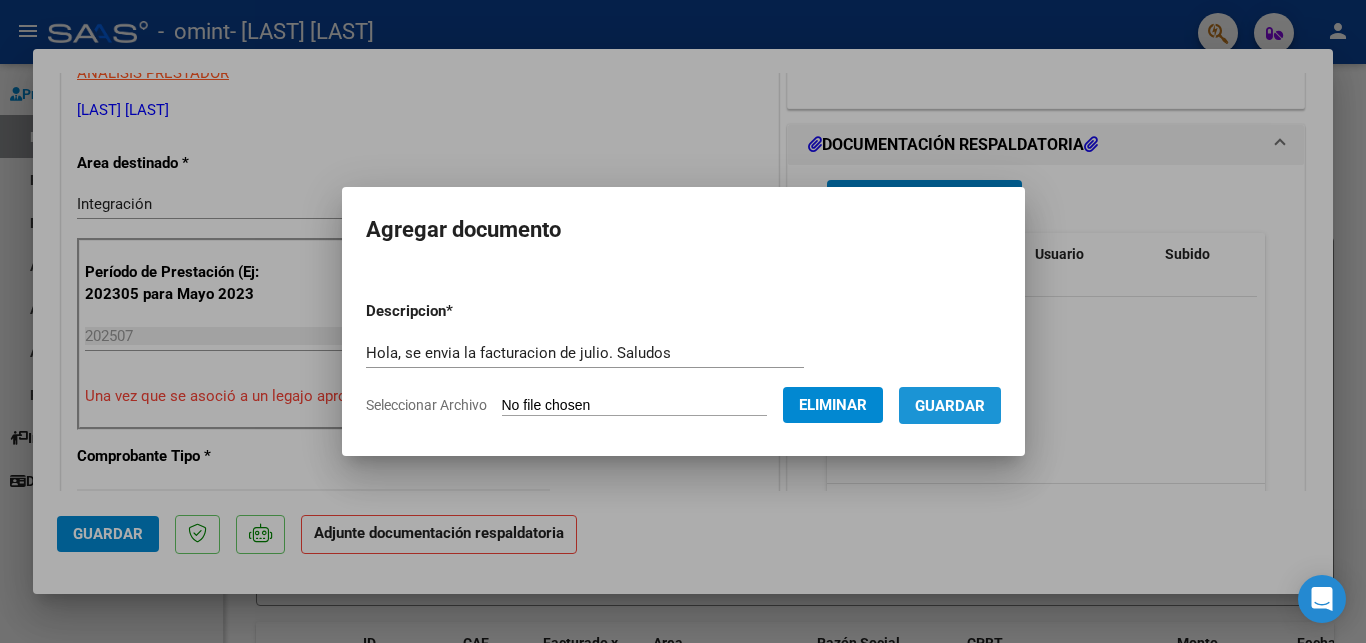 click on "Guardar" at bounding box center [950, 406] 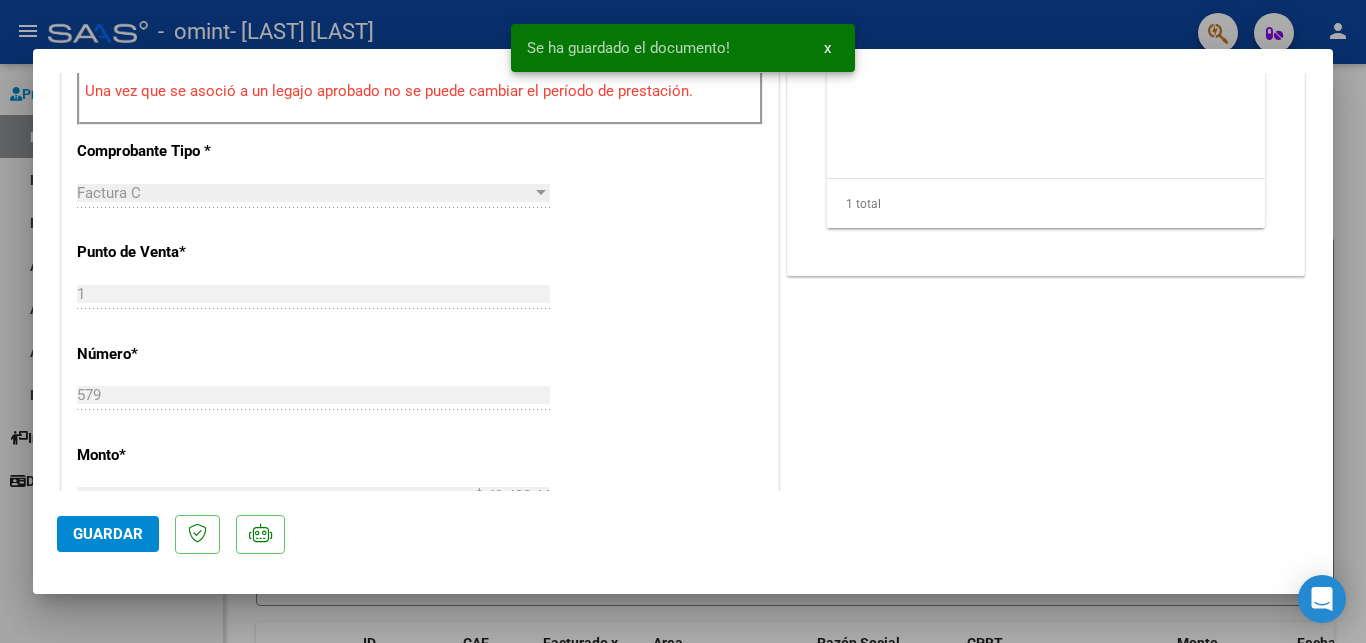 scroll, scrollTop: 756, scrollLeft: 0, axis: vertical 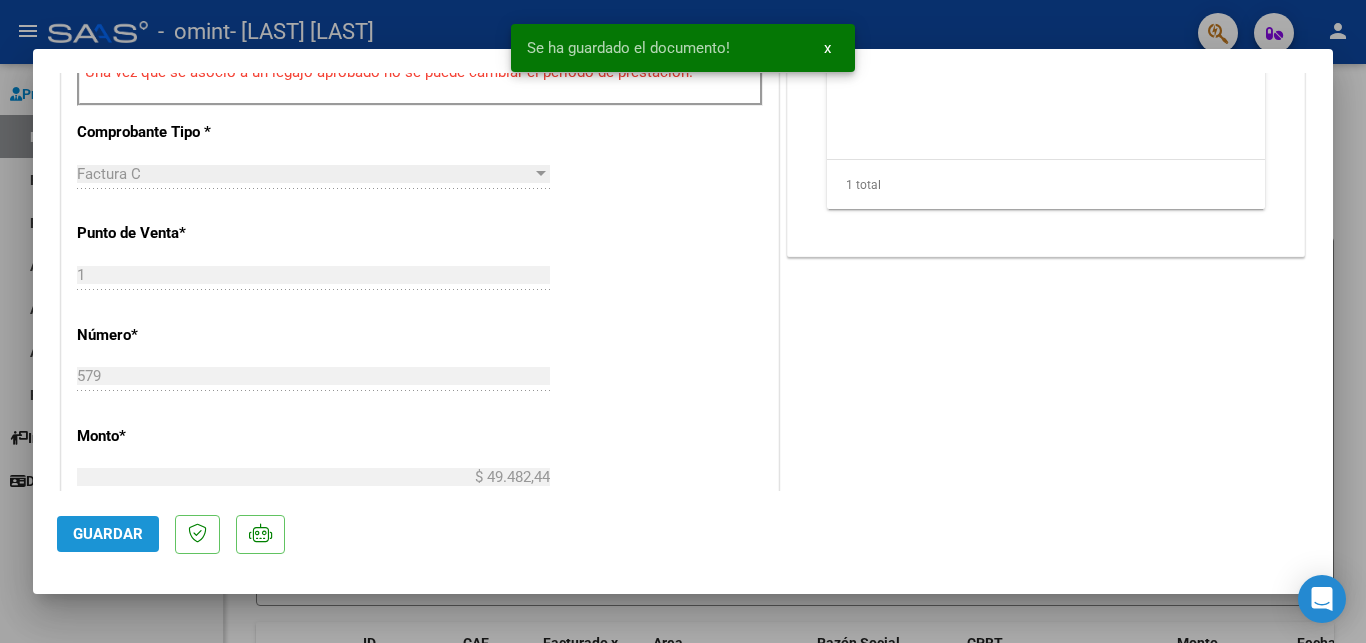 click on "Guardar" 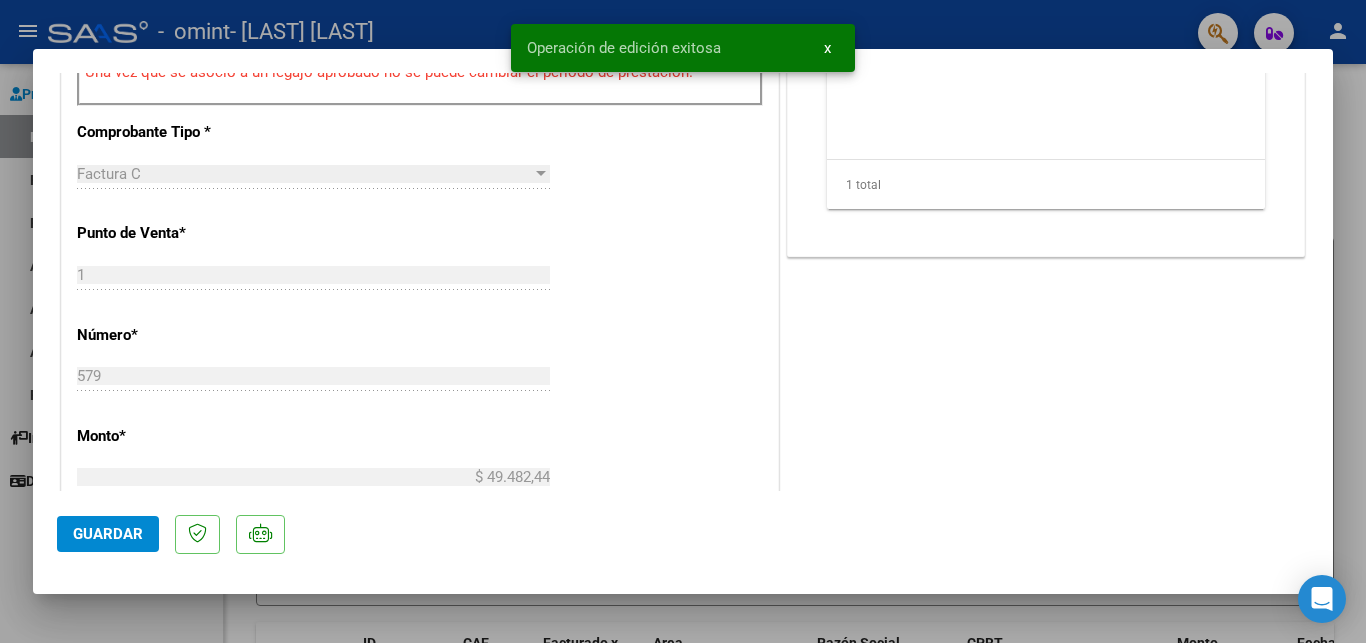 click on "x" at bounding box center (827, 48) 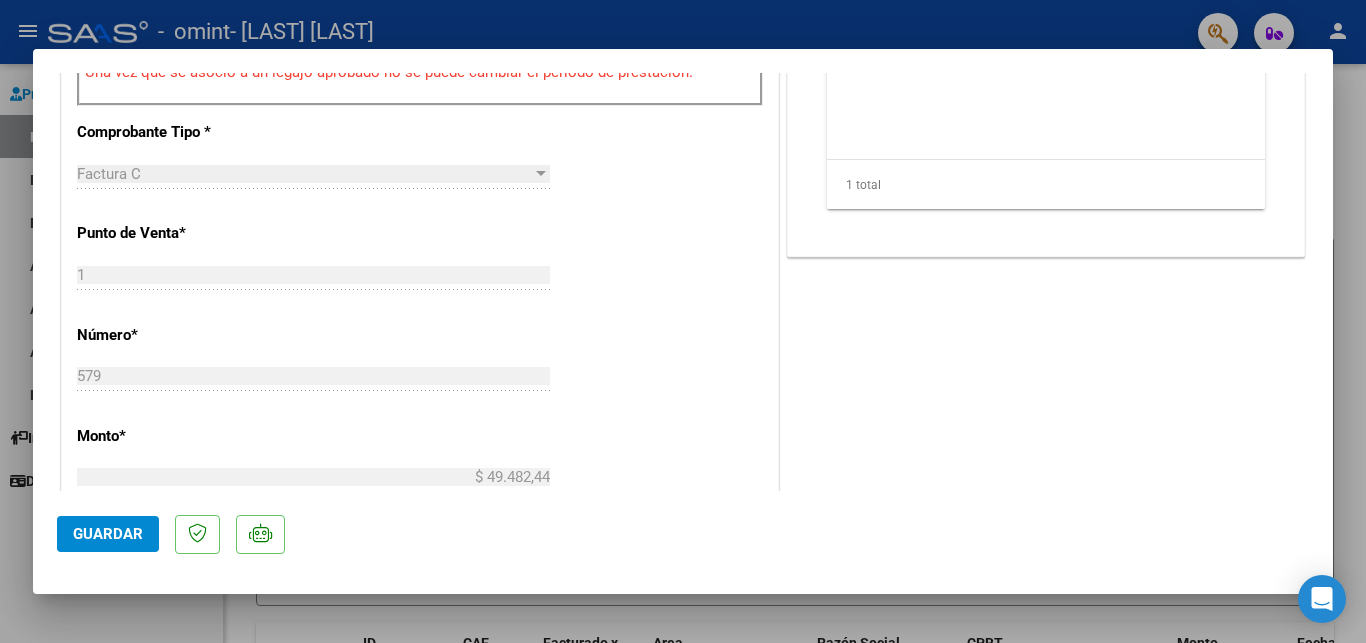 click at bounding box center (683, 321) 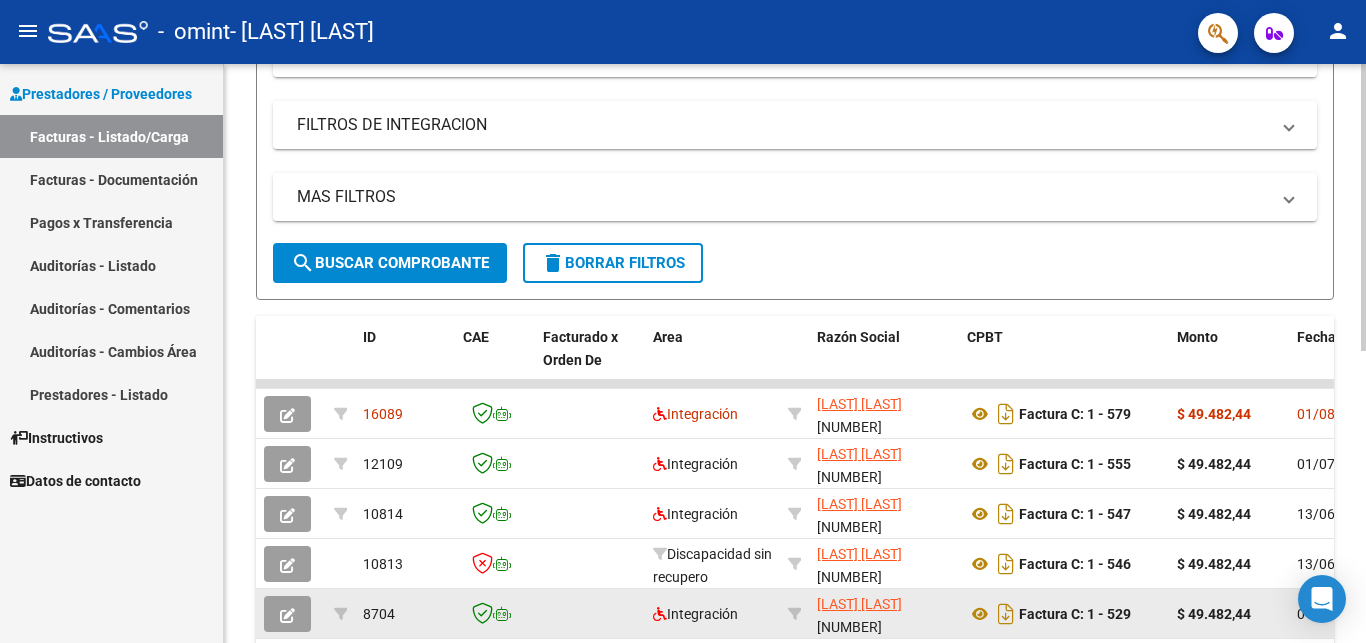 scroll, scrollTop: 408, scrollLeft: 0, axis: vertical 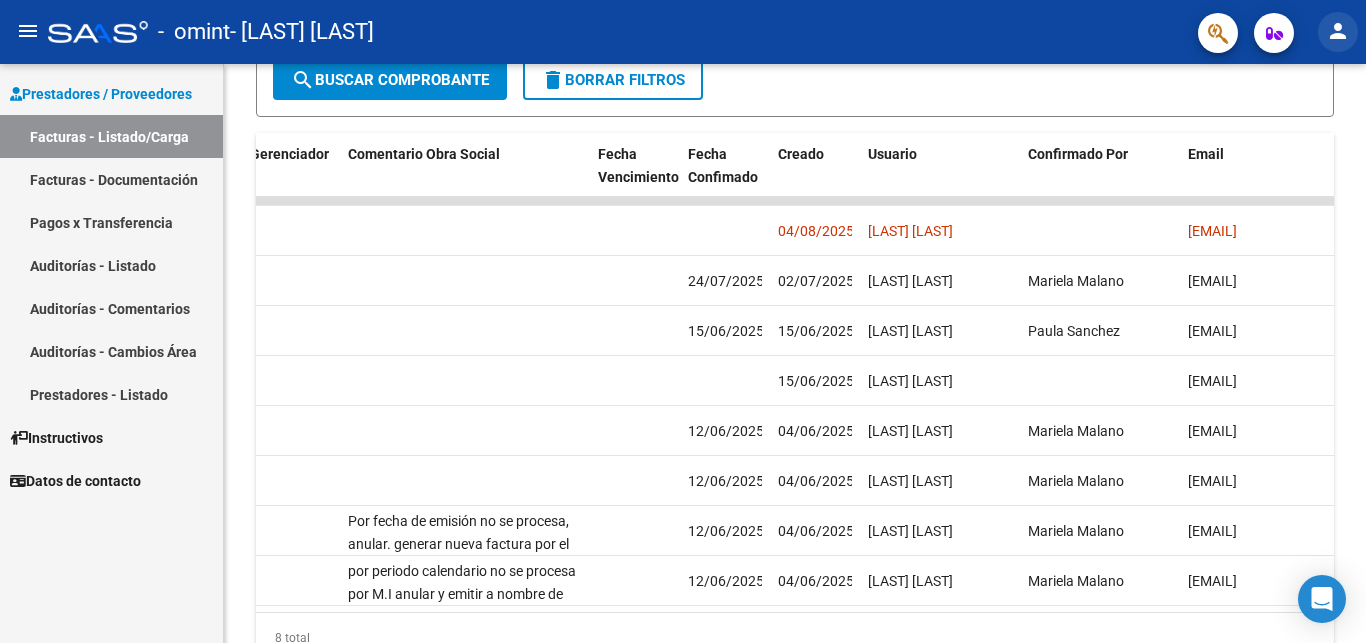 click on "person" 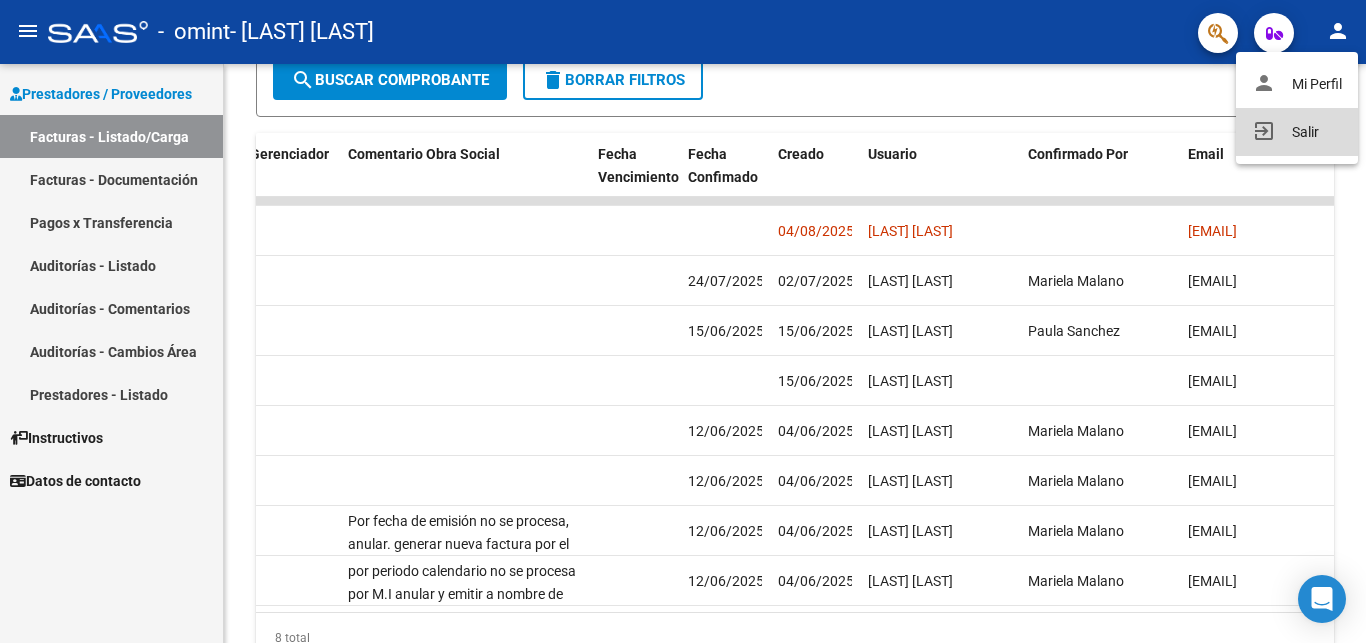 click on "exit_to_app" at bounding box center (1264, 131) 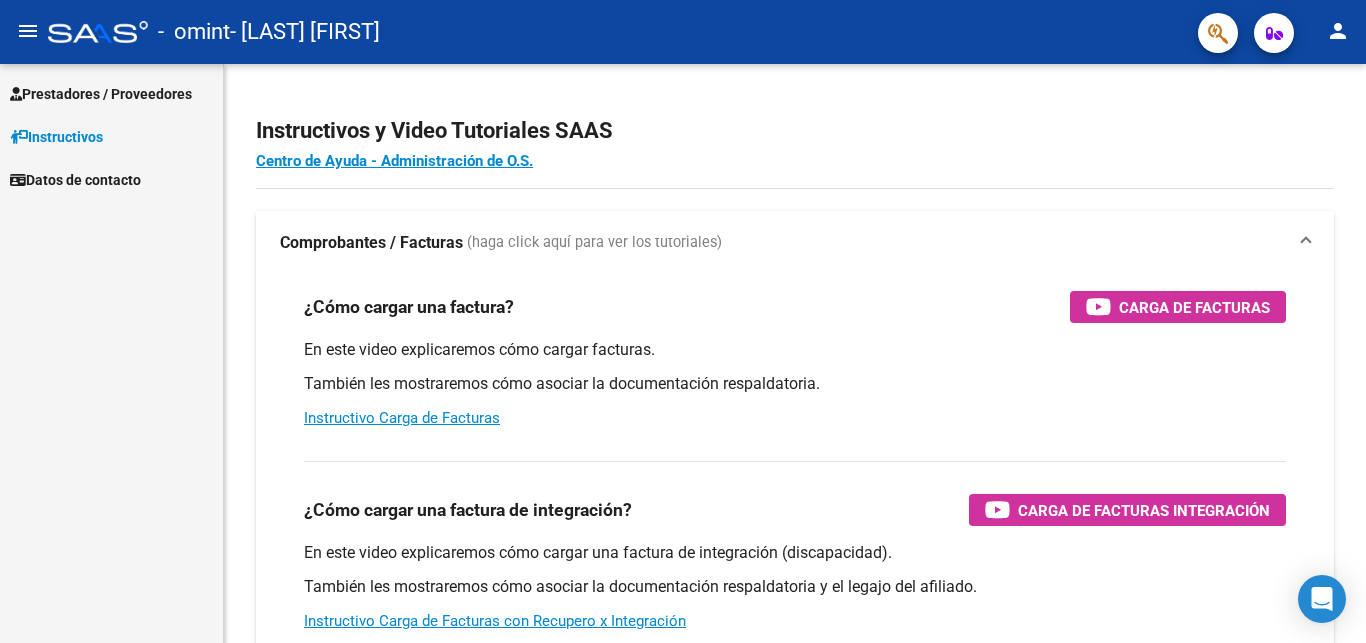 scroll, scrollTop: 0, scrollLeft: 0, axis: both 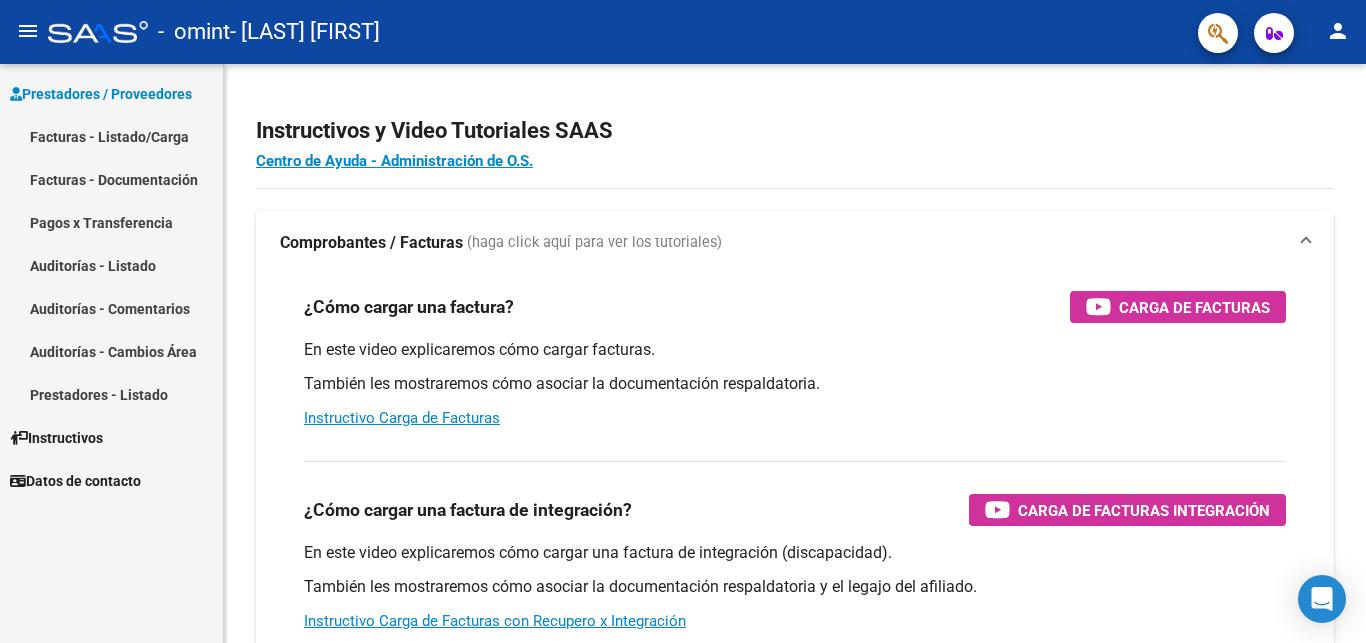 click on "Facturas - Listado/Carga" at bounding box center (111, 136) 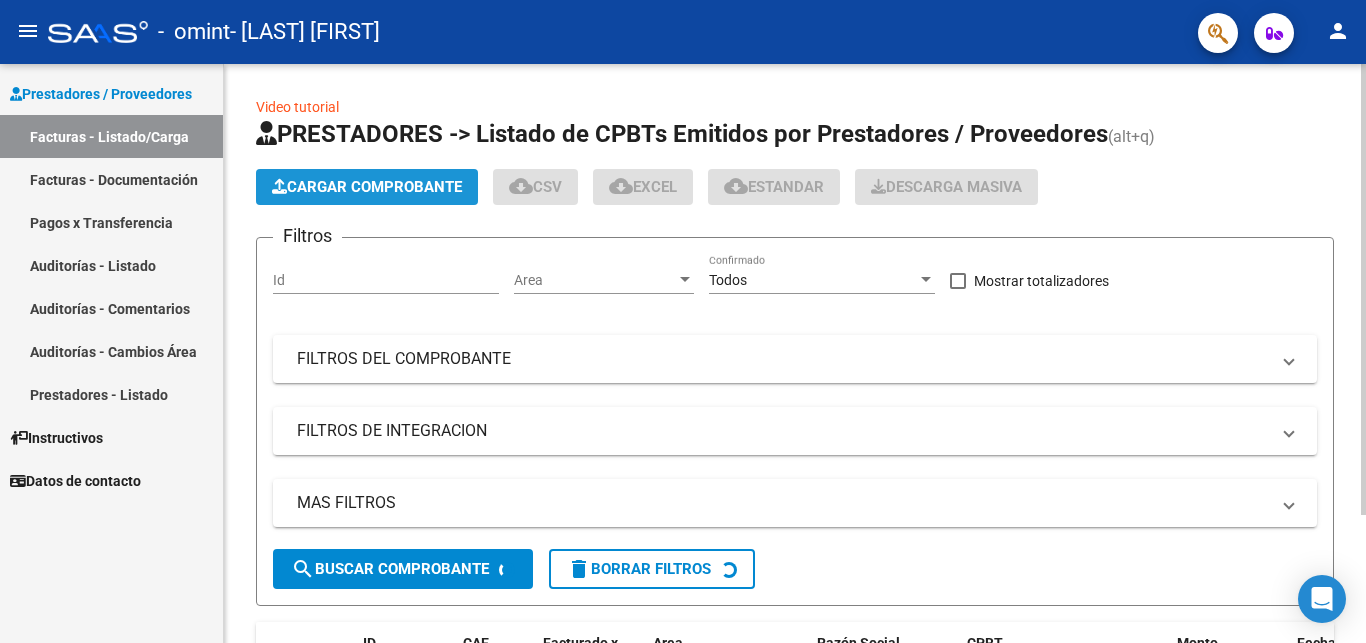 click on "Cargar Comprobante" 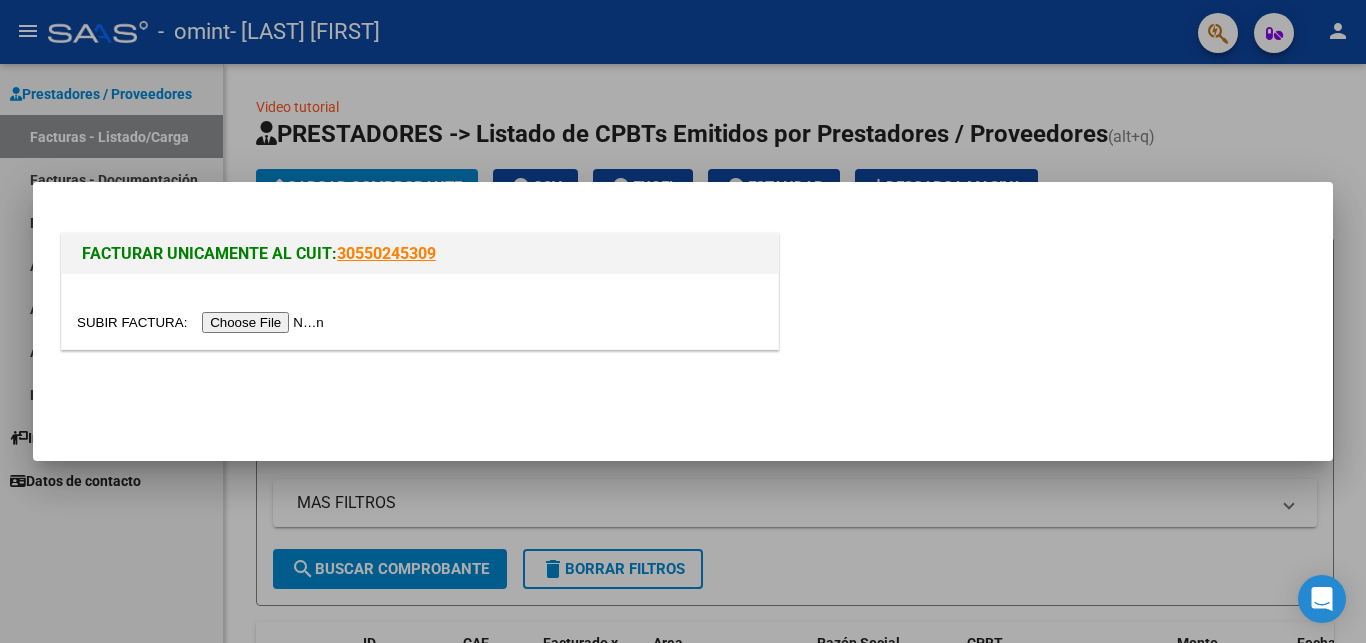 click at bounding box center (203, 322) 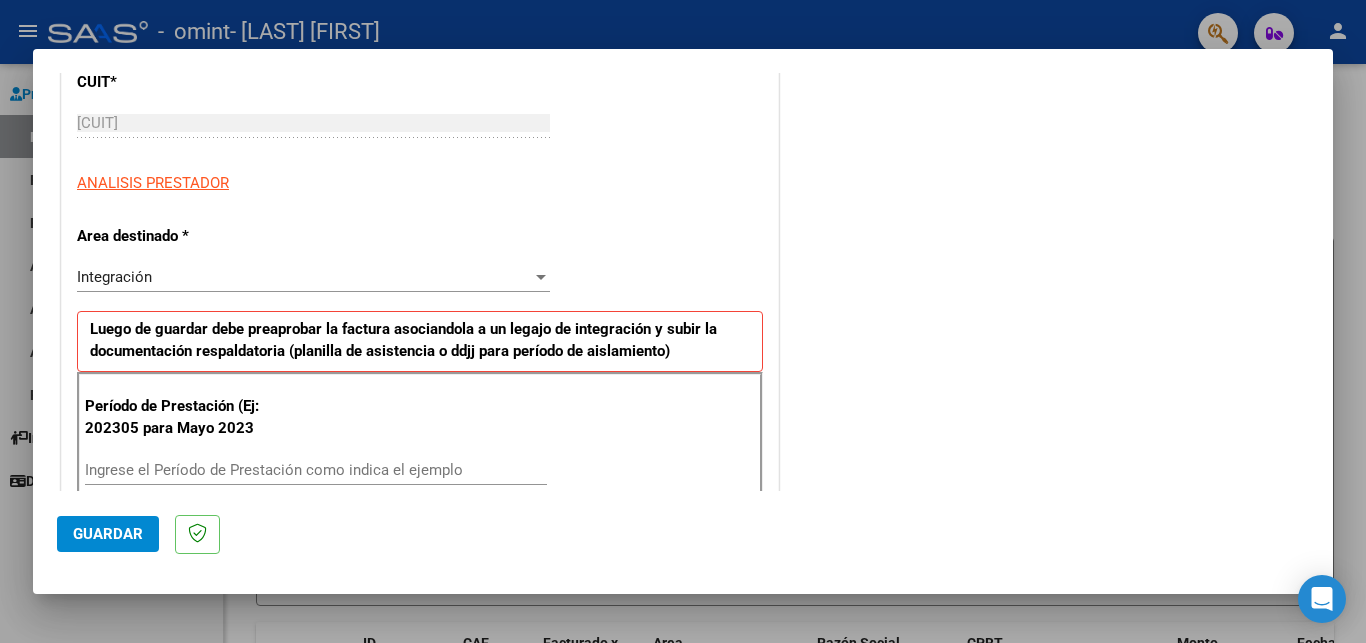 scroll, scrollTop: 432, scrollLeft: 0, axis: vertical 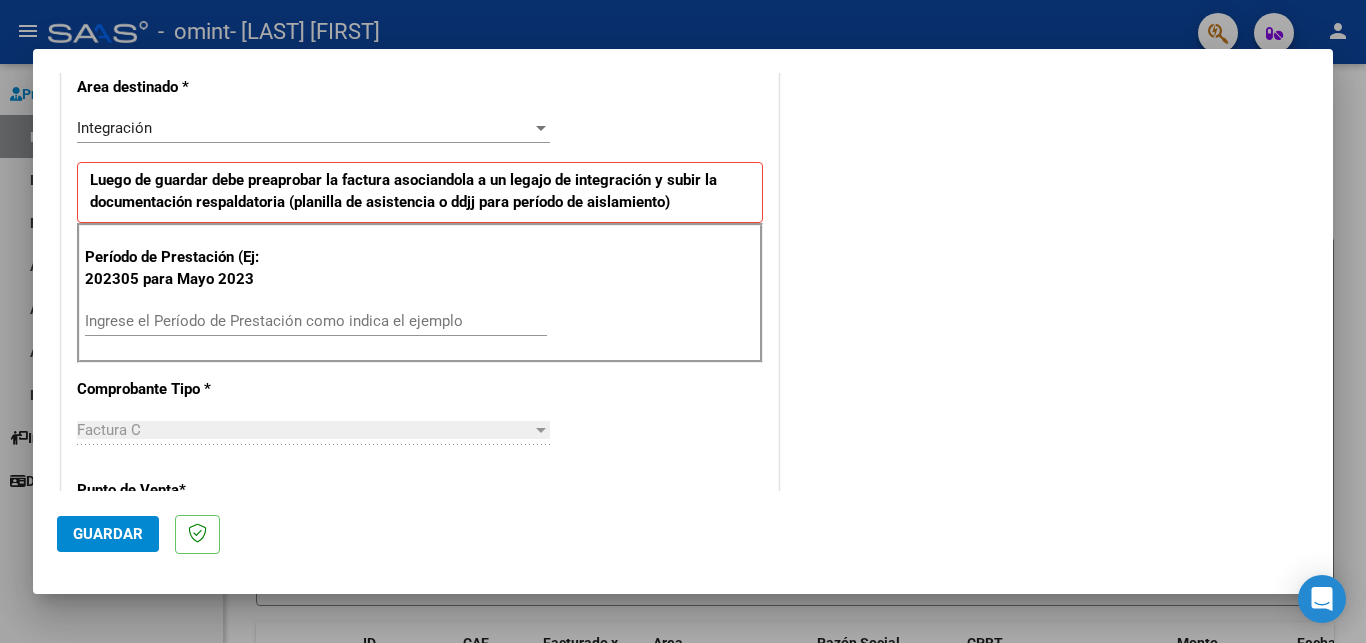 click on "Ingrese el Período de Prestación como indica el ejemplo" at bounding box center [316, 321] 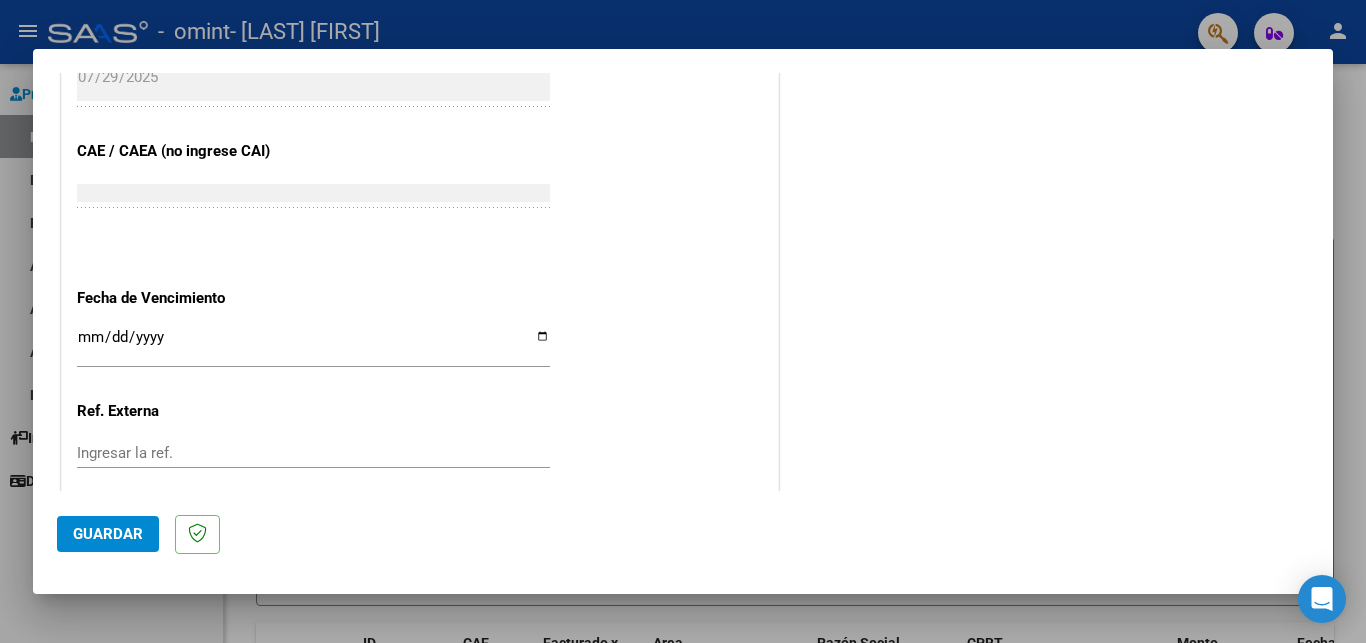scroll, scrollTop: 1280, scrollLeft: 0, axis: vertical 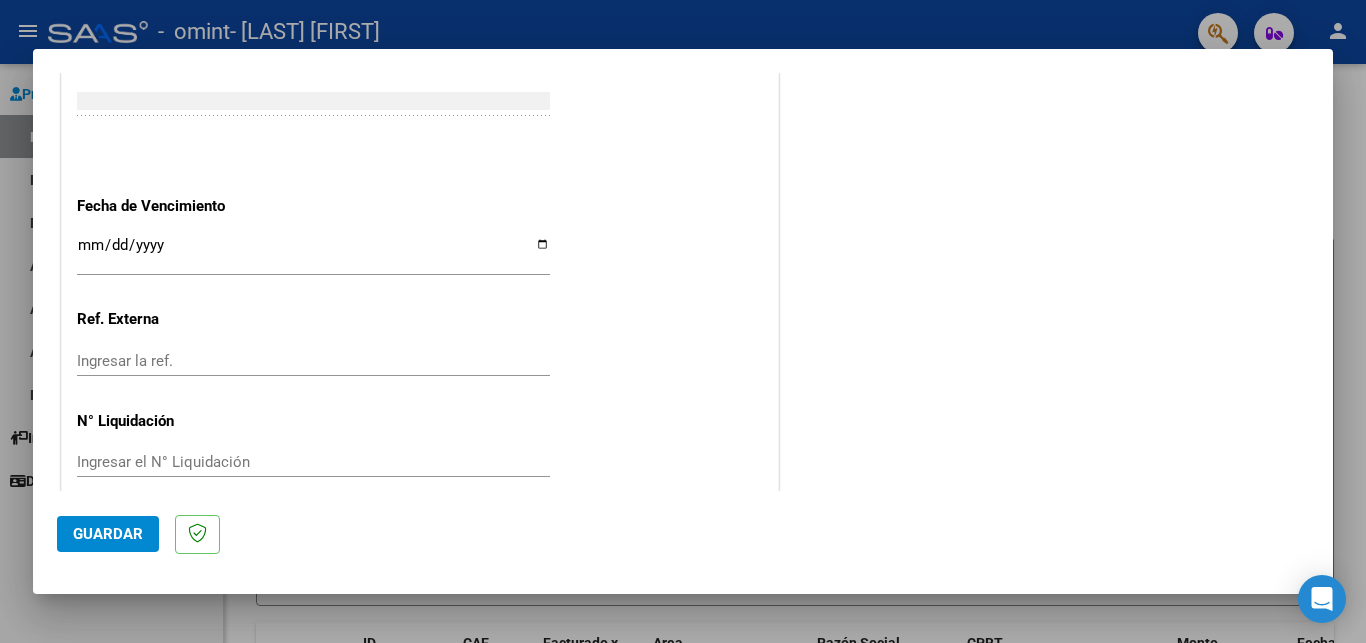 type on "202507" 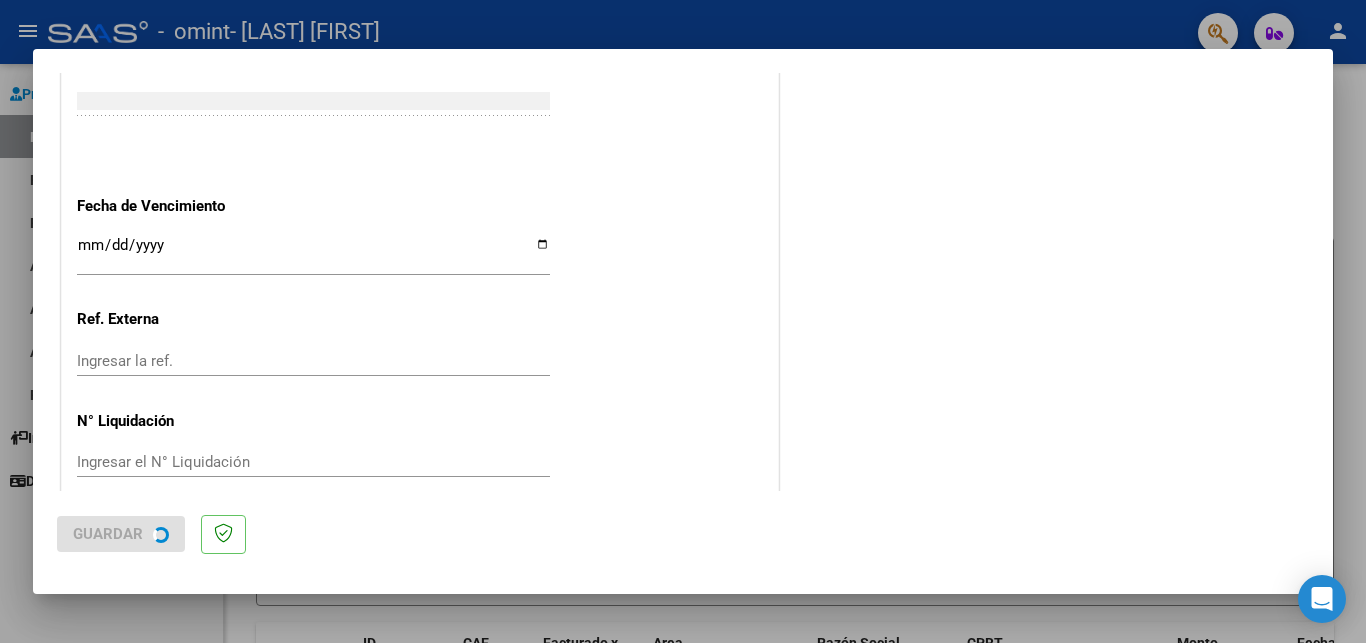 scroll, scrollTop: 0, scrollLeft: 0, axis: both 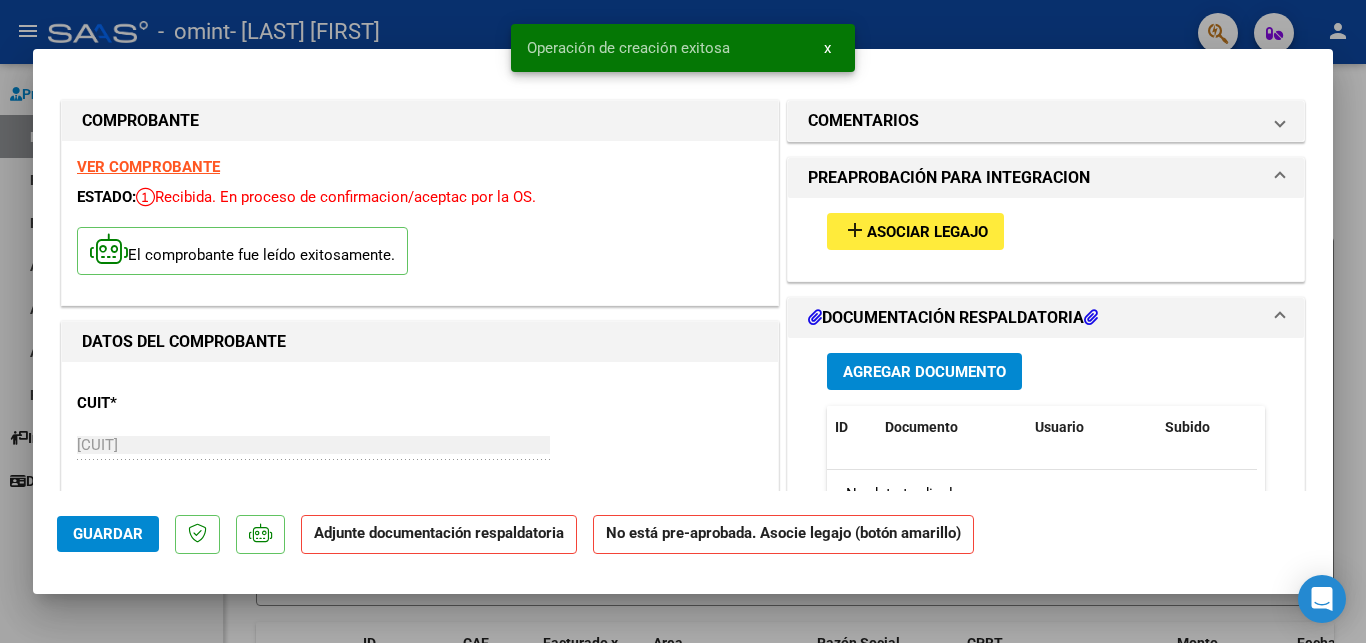 click on "Asociar Legajo" at bounding box center [927, 232] 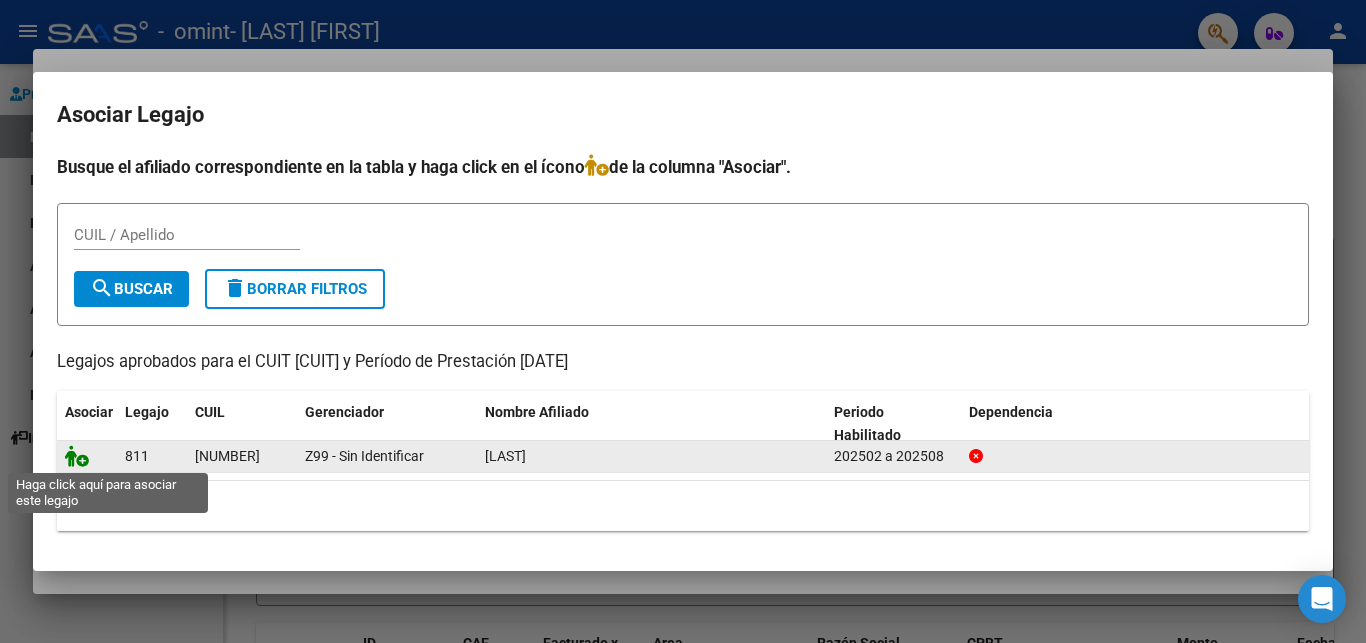click 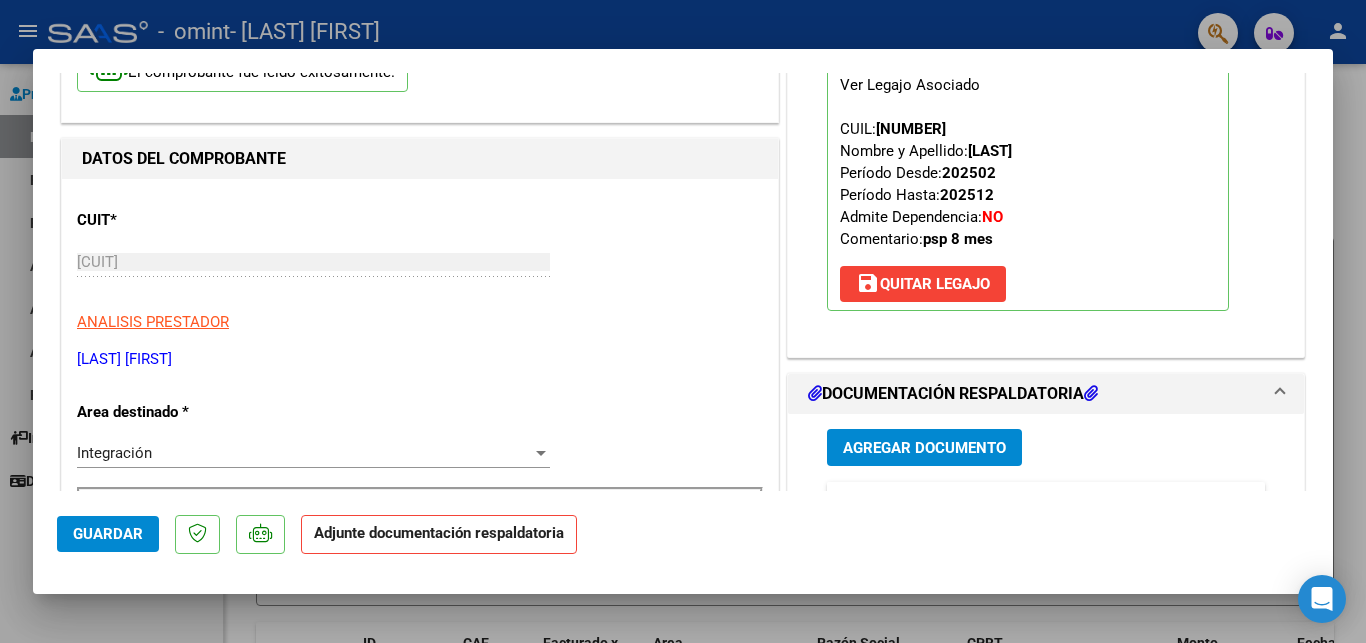 scroll, scrollTop: 324, scrollLeft: 0, axis: vertical 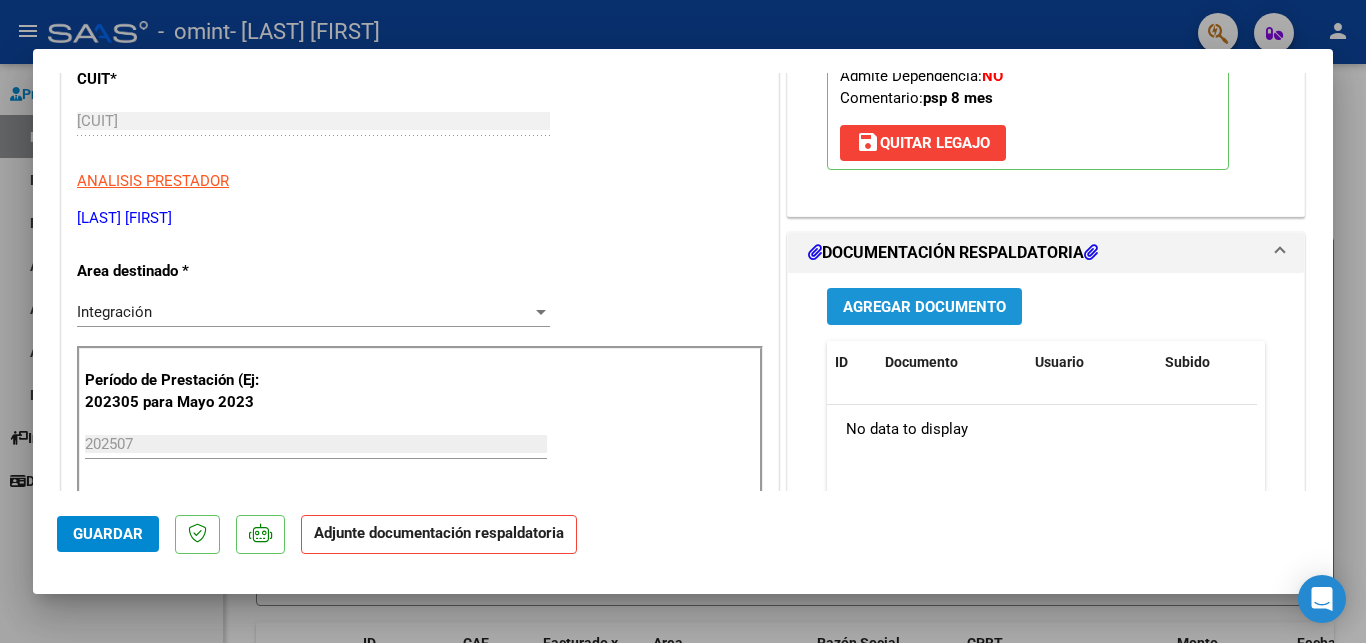 click on "Agregar Documento" at bounding box center (924, 306) 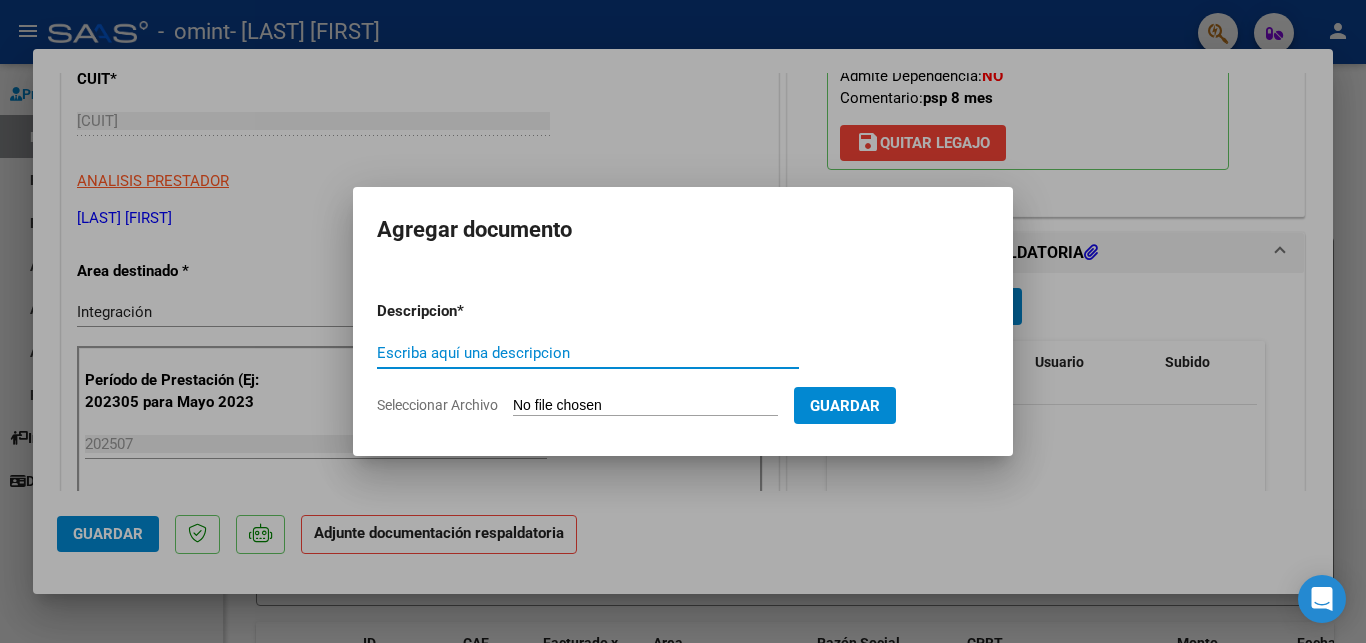 click on "Escriba aquí una descripcion" at bounding box center [588, 353] 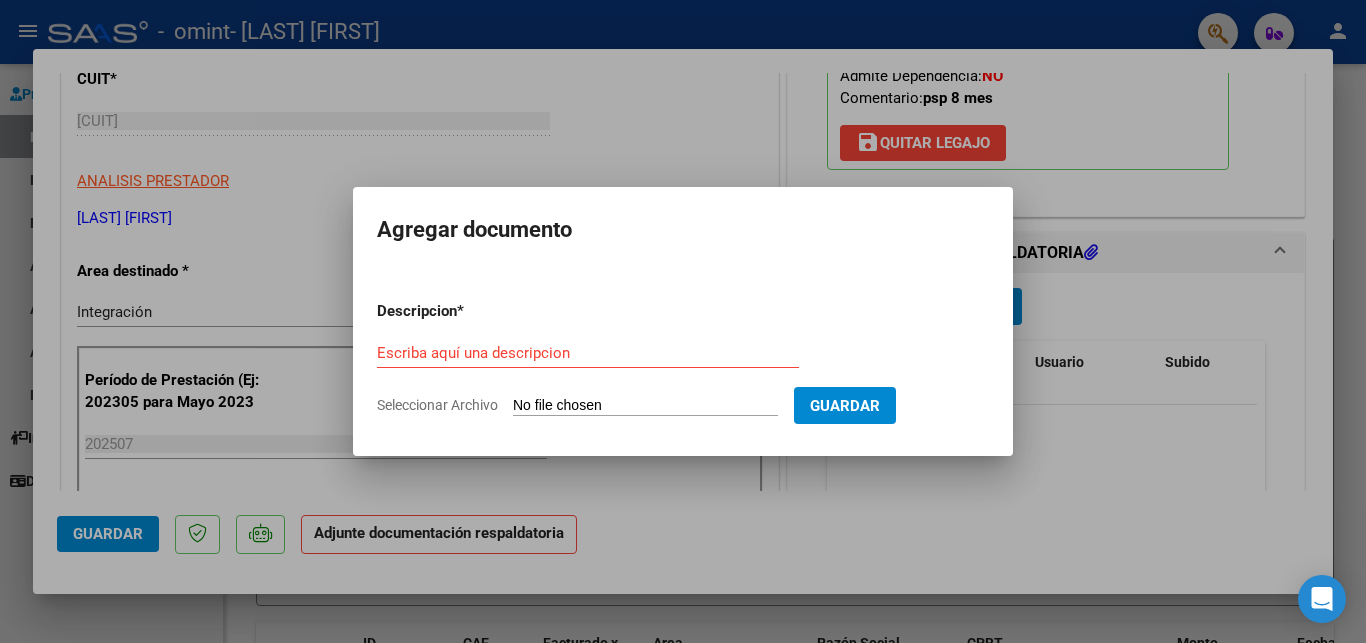 click on "Seleccionar Archivo" at bounding box center [645, 406] 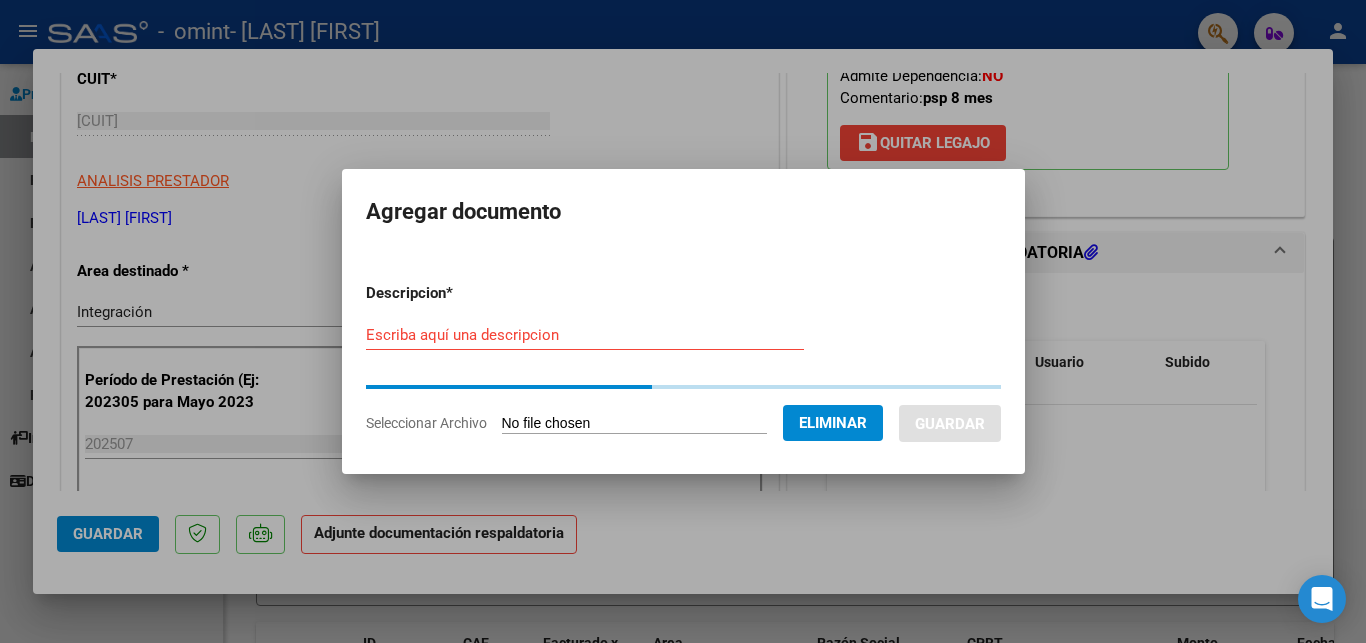 click on "Escriba aquí una descripcion" at bounding box center (585, 335) 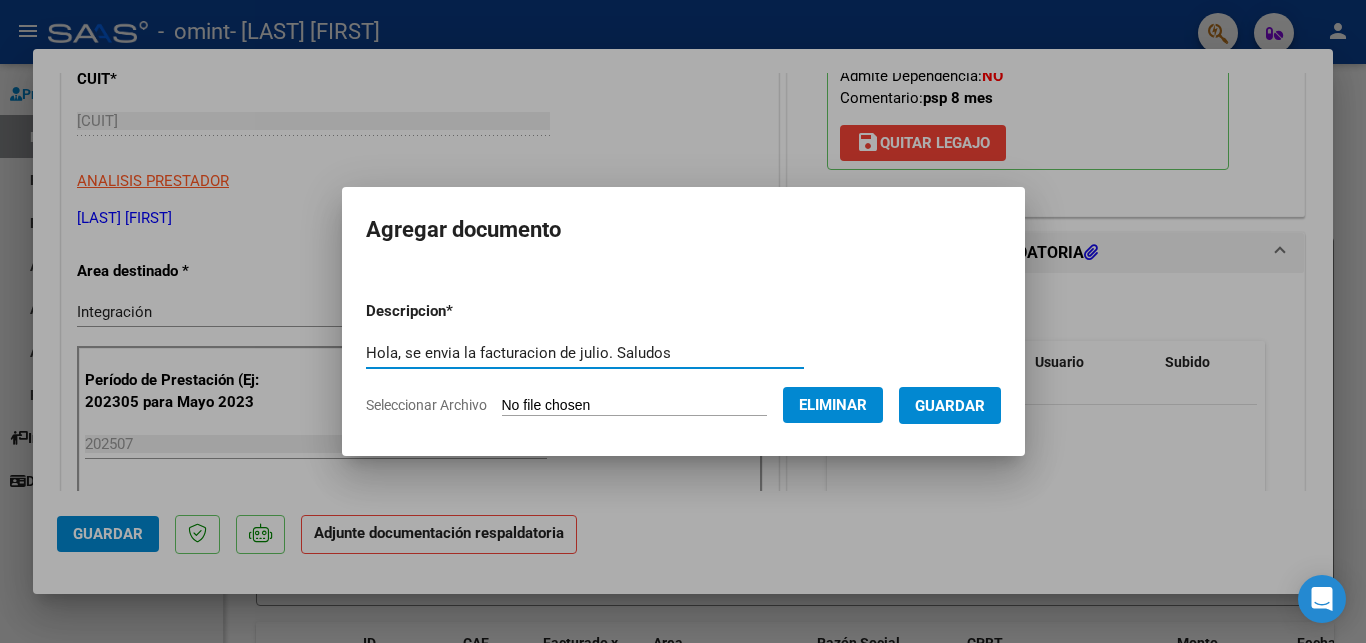 type on "Hola, se envia la facturacion de julio. Saludos" 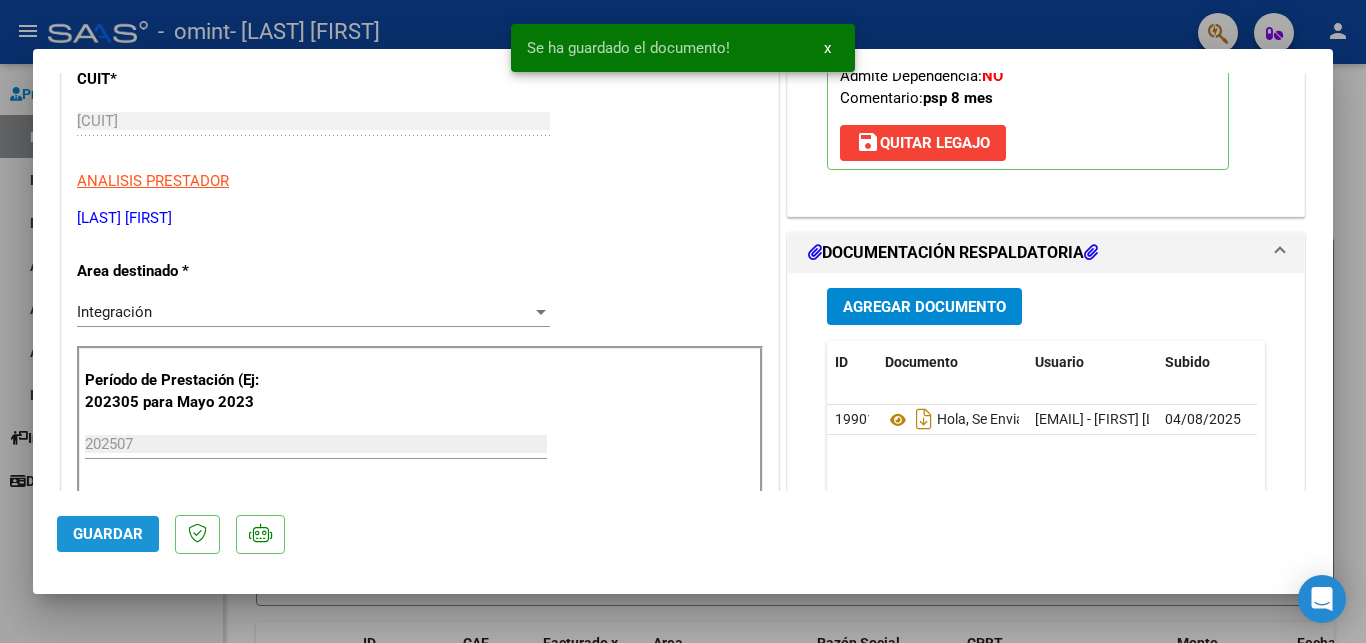 click on "Guardar" 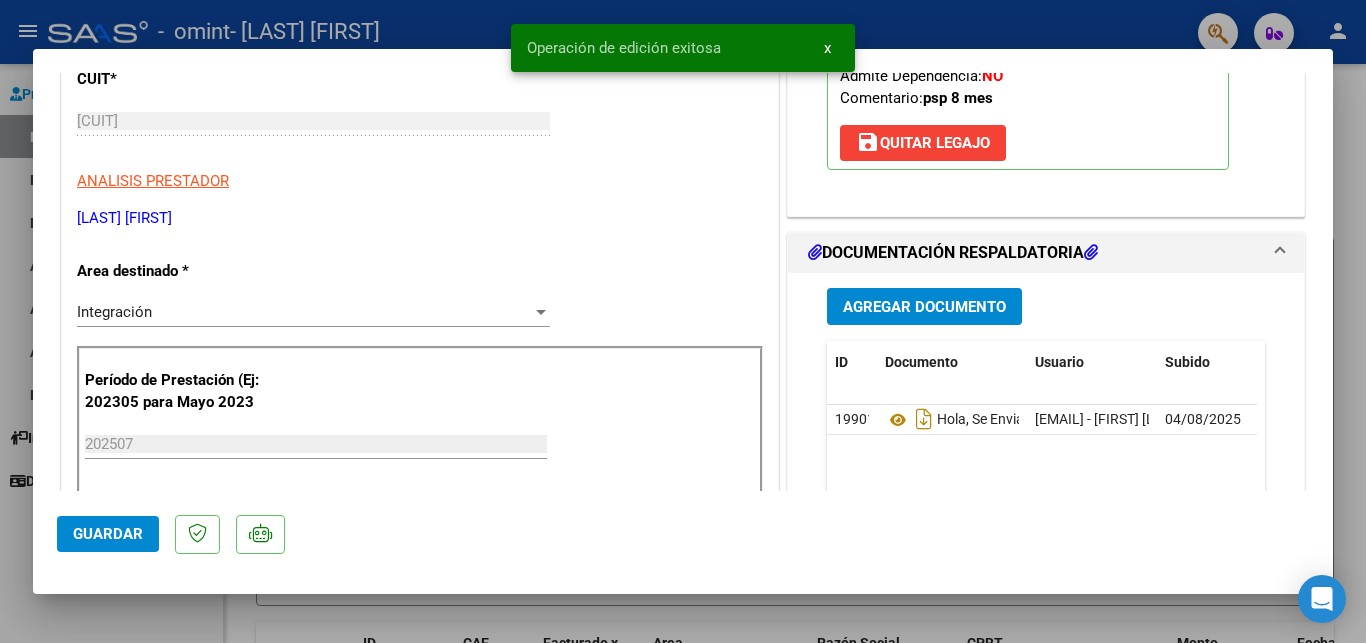 click on "x" at bounding box center (827, 48) 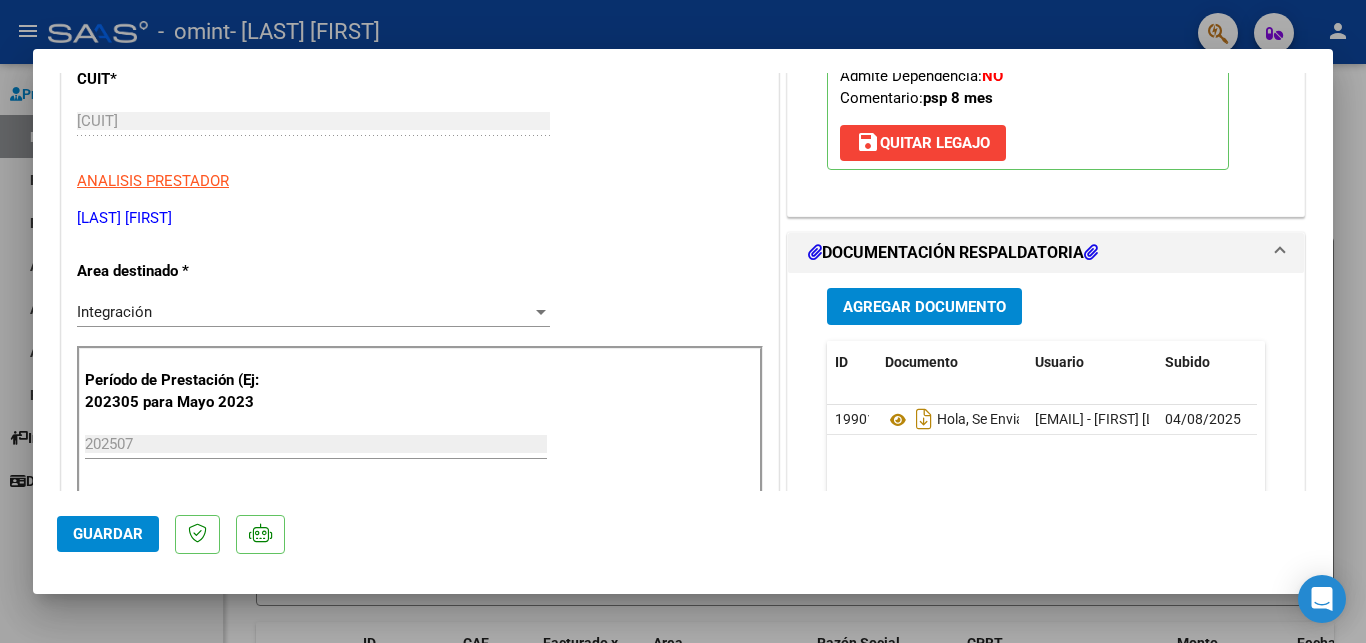 click at bounding box center [683, 321] 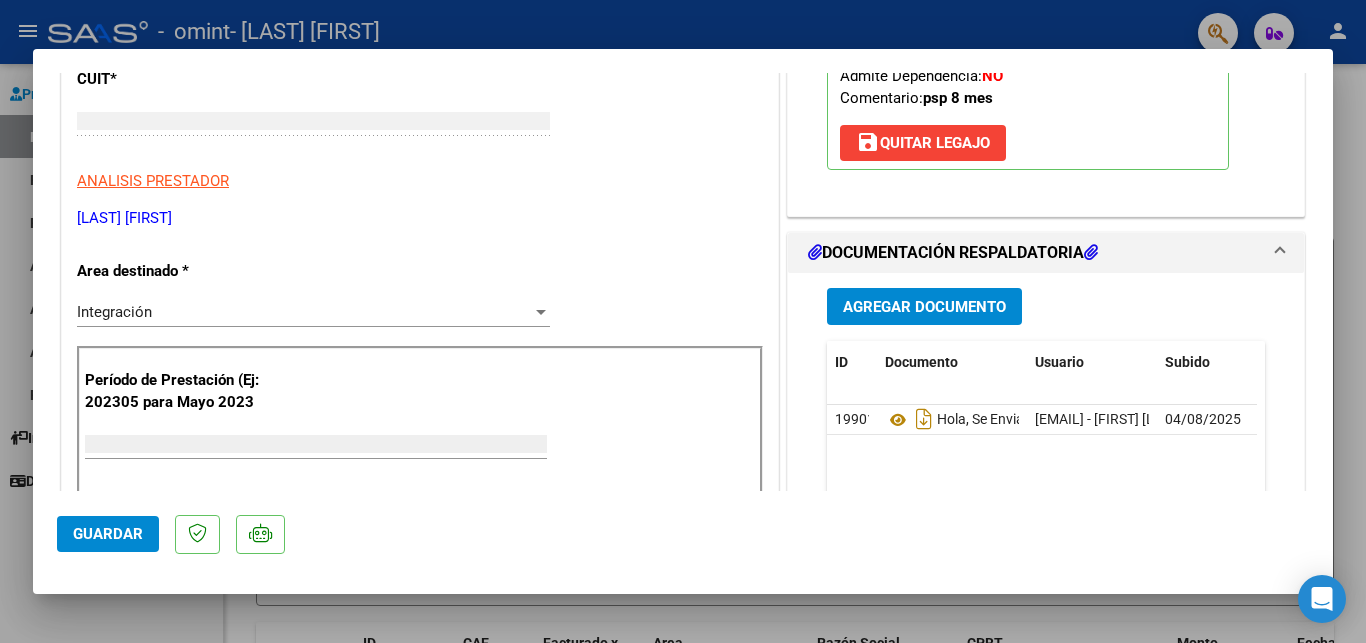 scroll, scrollTop: 352, scrollLeft: 0, axis: vertical 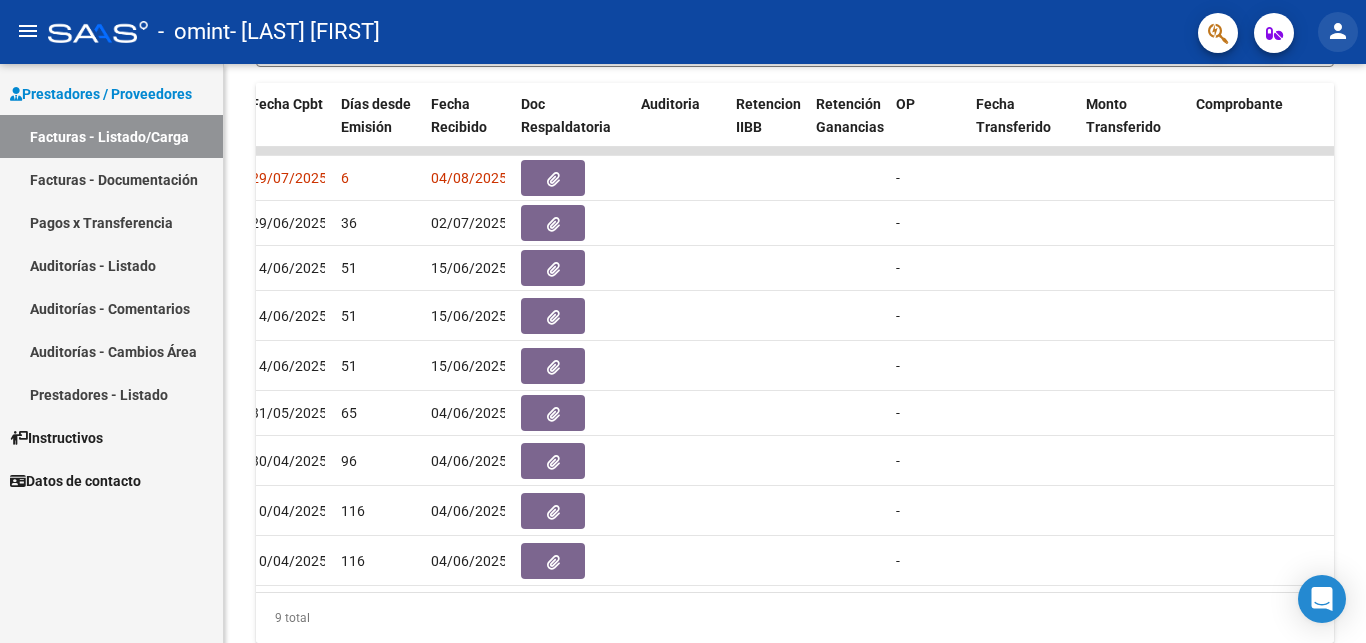 click on "person" 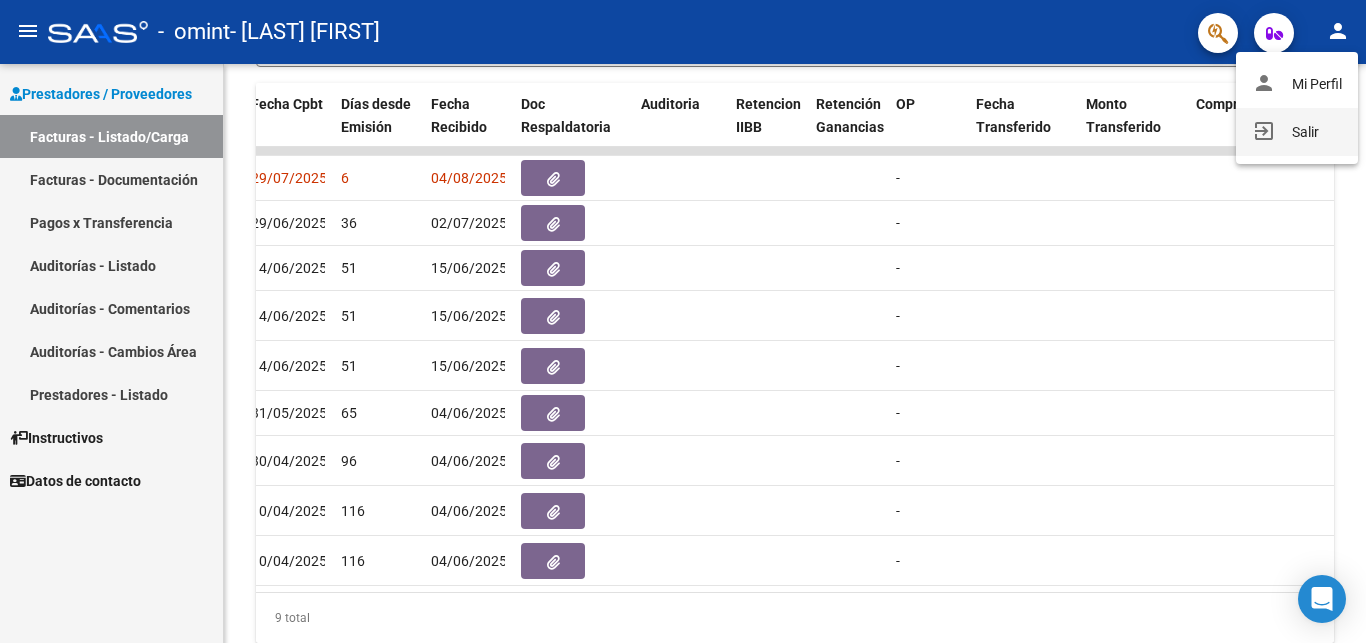 click on "exit_to_app  Salir" at bounding box center (1297, 132) 